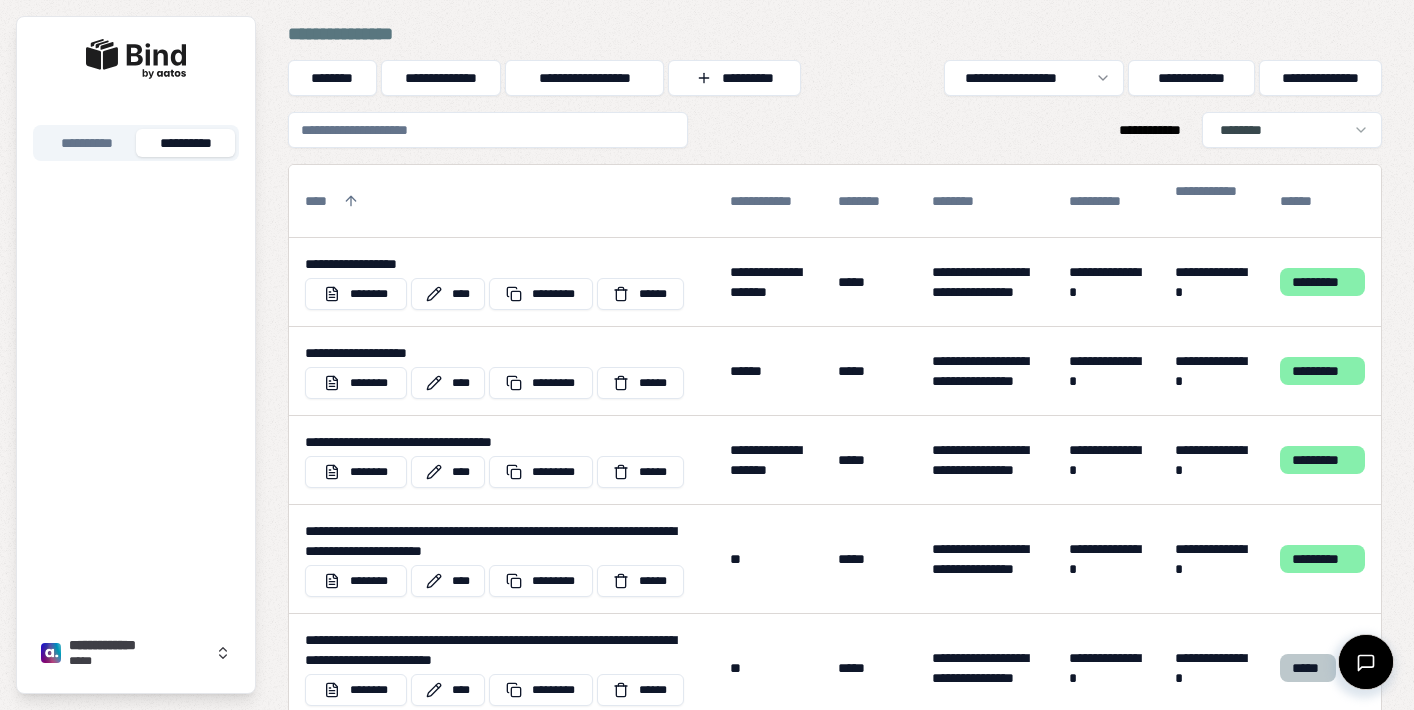 scroll, scrollTop: 0, scrollLeft: 0, axis: both 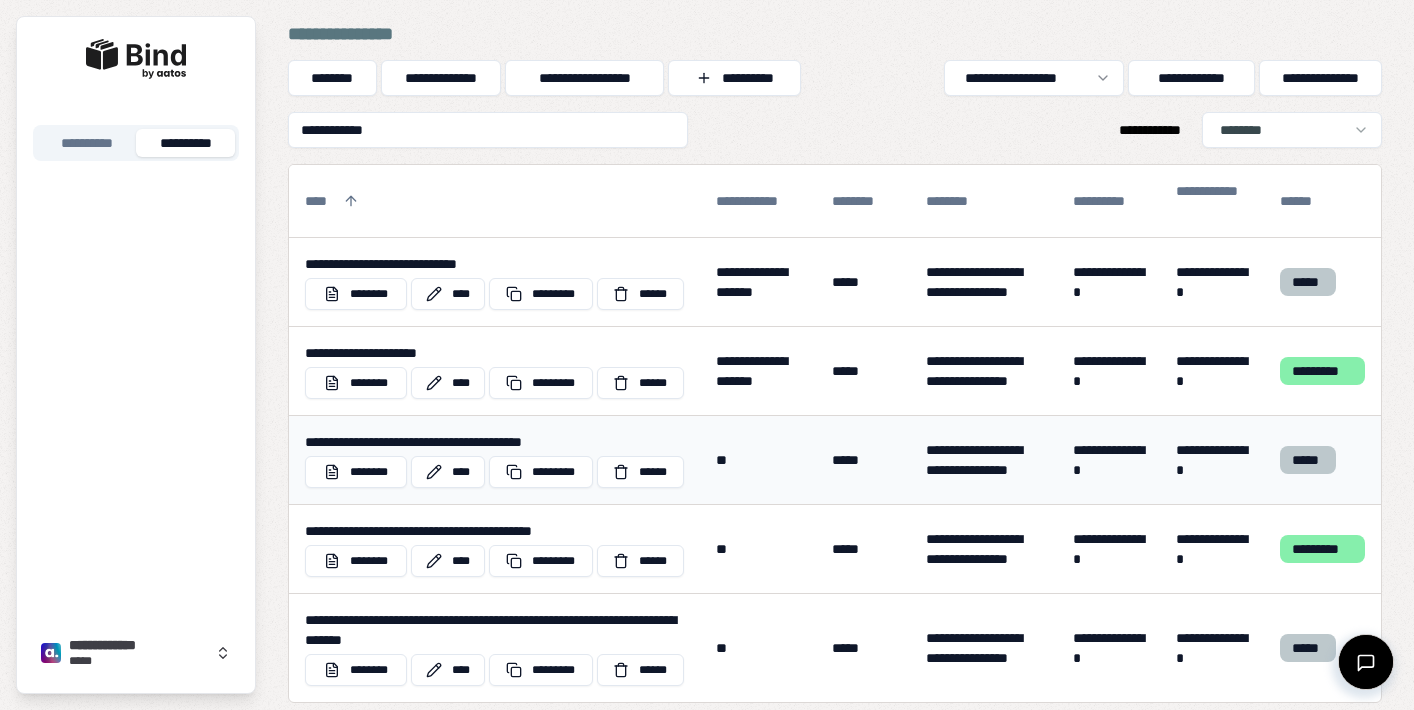 type on "**********" 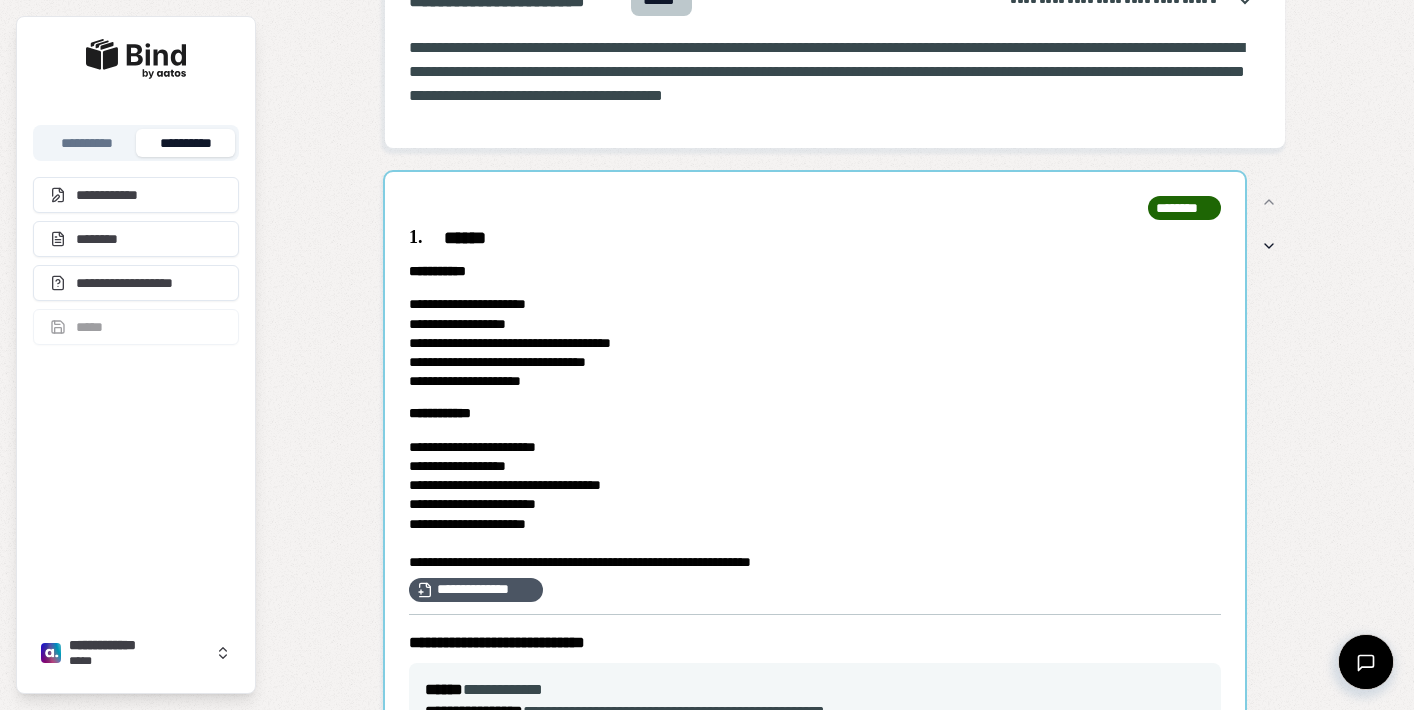 scroll, scrollTop: 101, scrollLeft: 0, axis: vertical 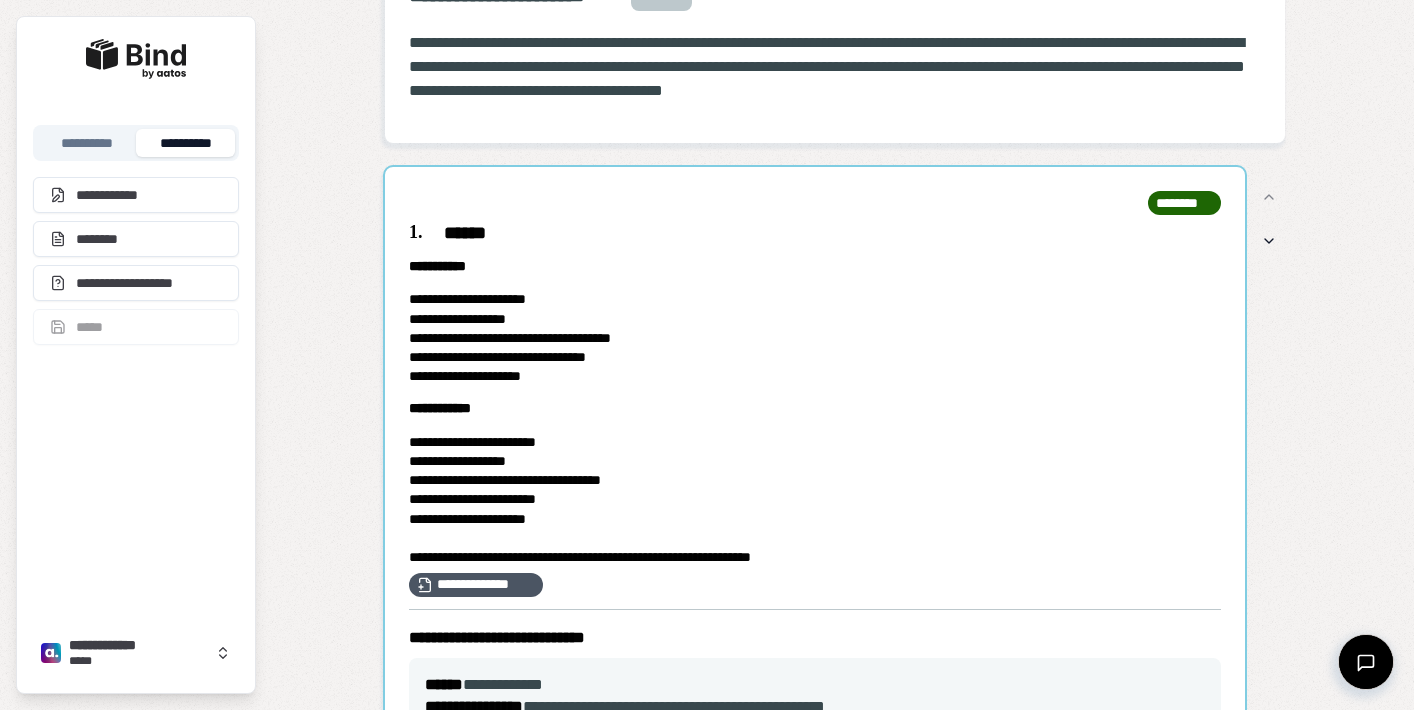 click at bounding box center [815, 924] 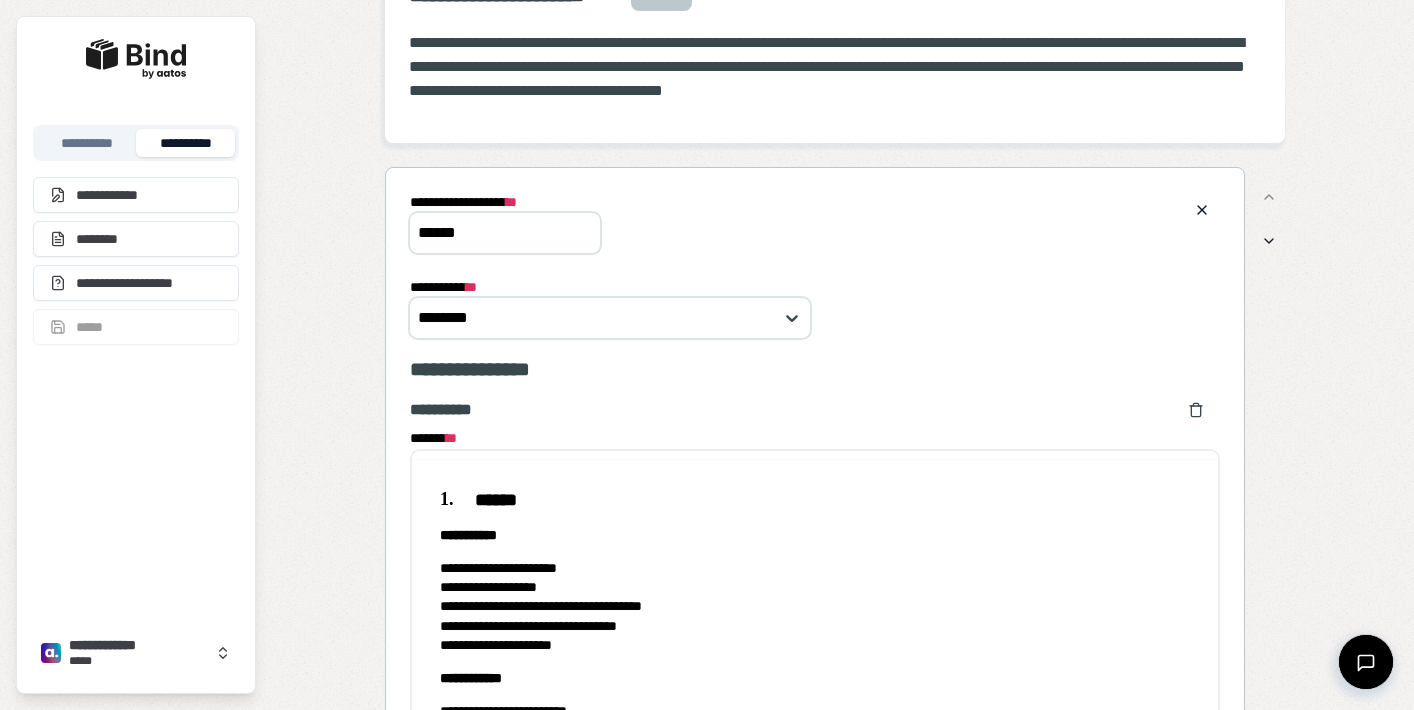 scroll, scrollTop: 0, scrollLeft: 0, axis: both 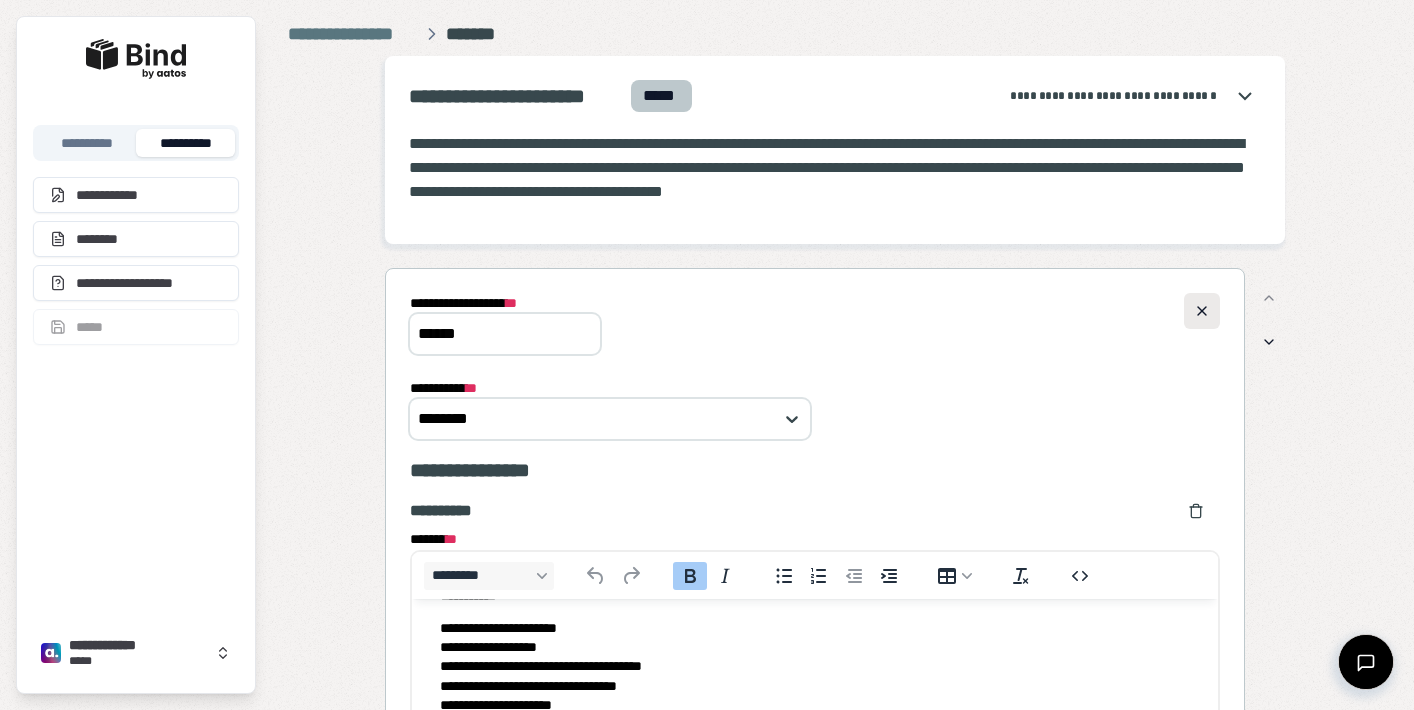 click at bounding box center (1202, 311) 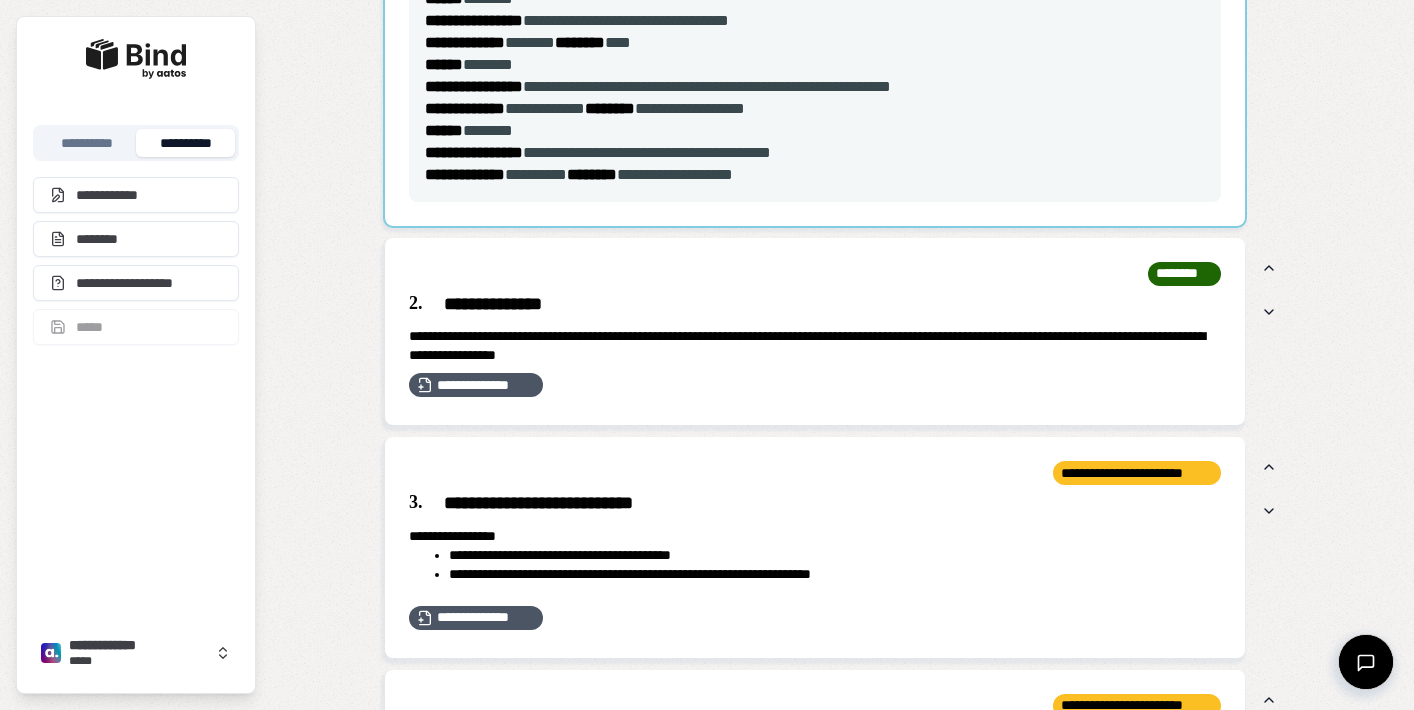 scroll, scrollTop: 1561, scrollLeft: 0, axis: vertical 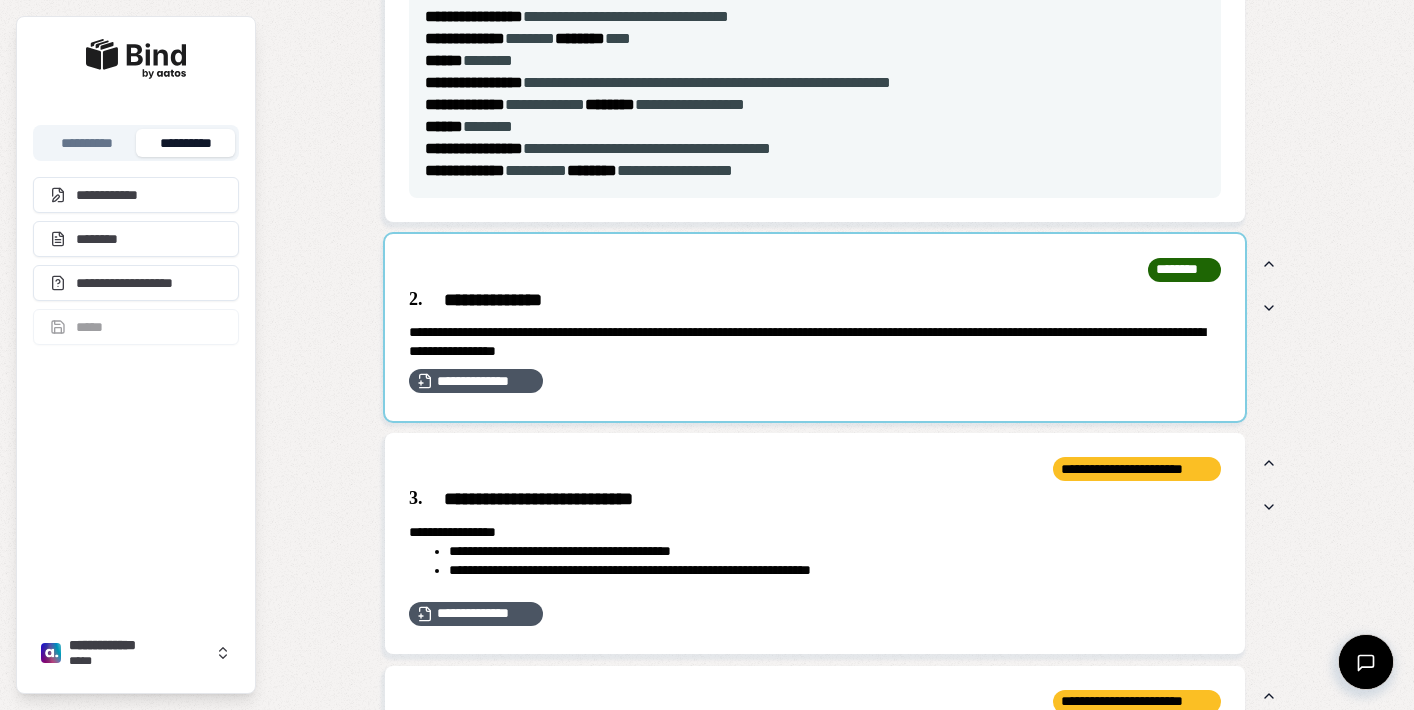 click at bounding box center (815, 328) 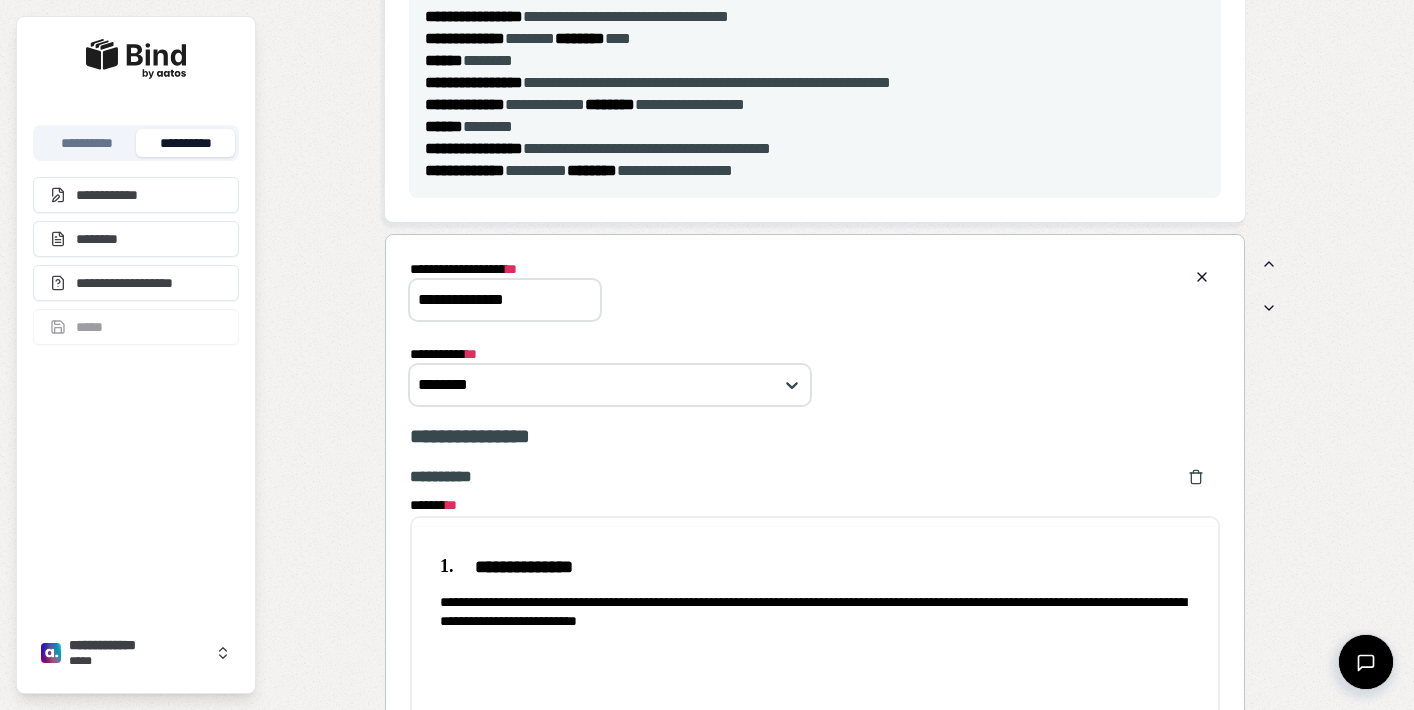 scroll, scrollTop: 0, scrollLeft: 0, axis: both 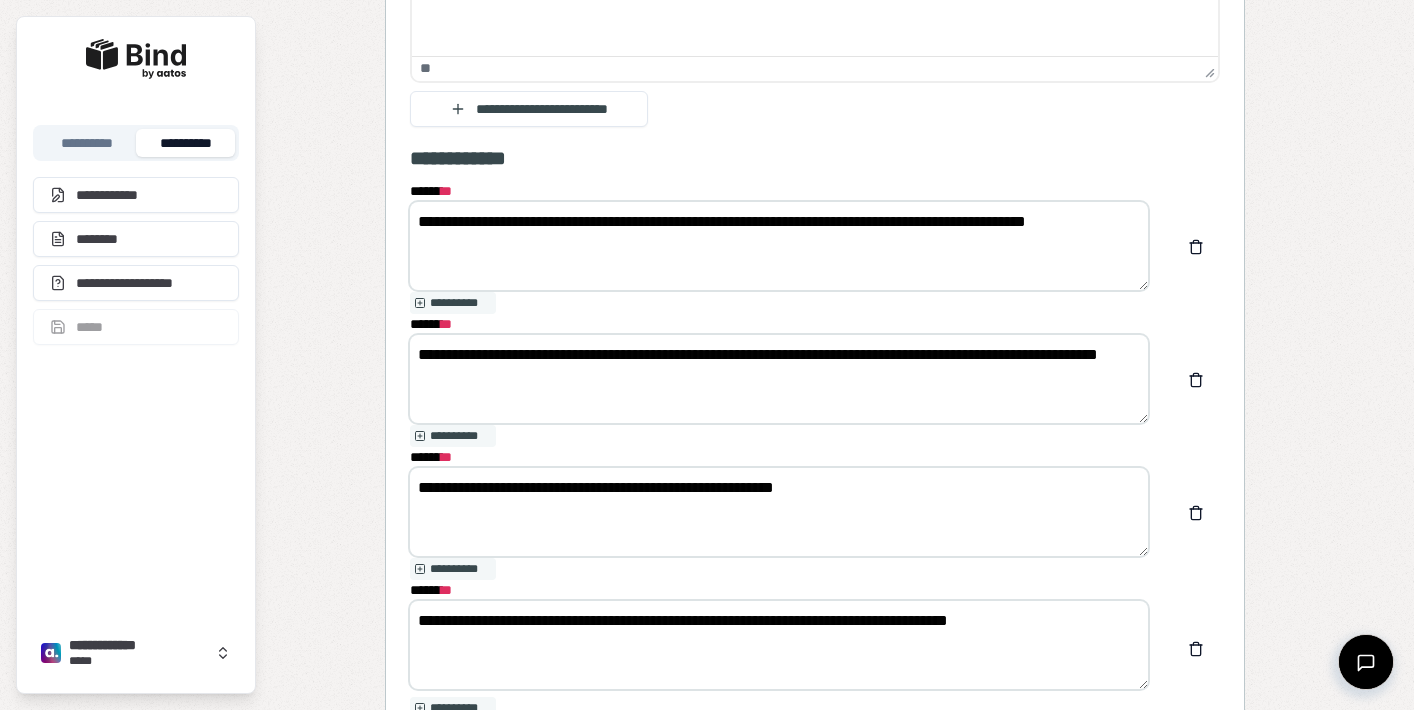 click on "**********" at bounding box center [779, 246] 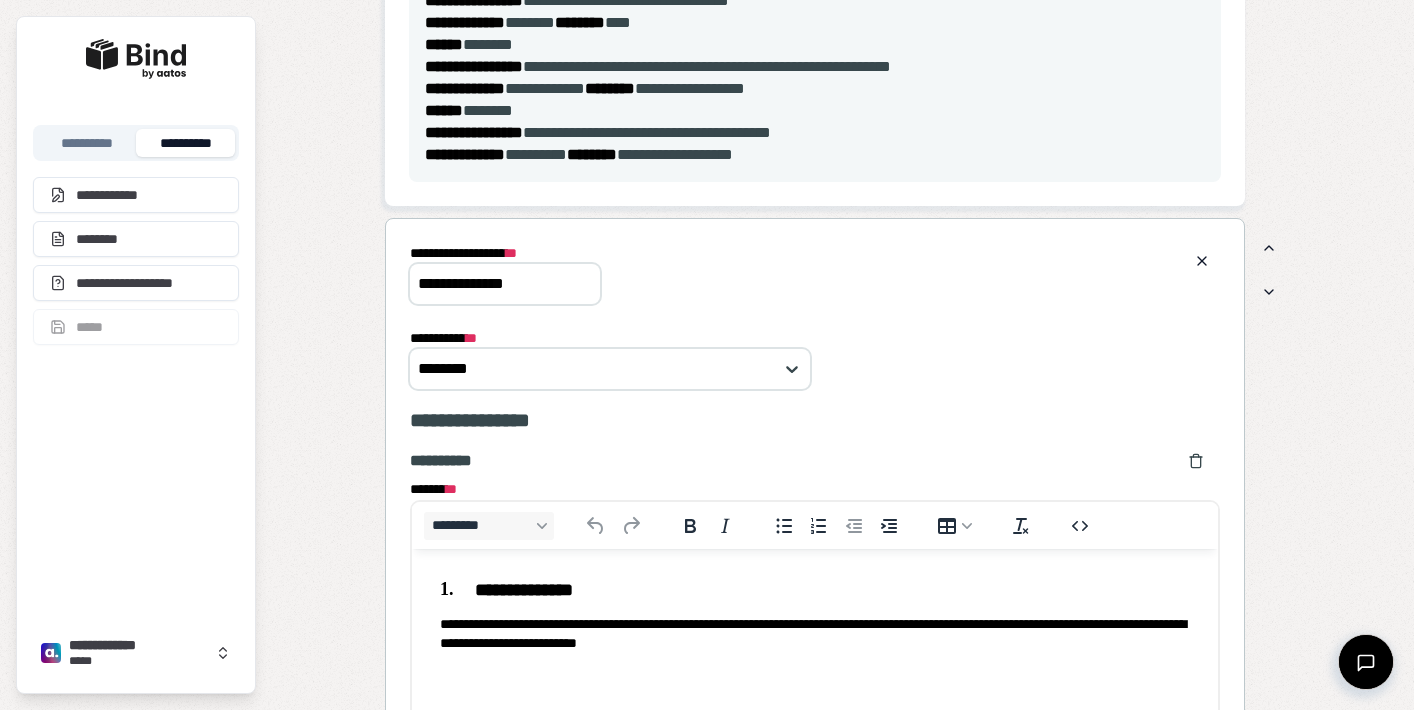 scroll, scrollTop: 1568, scrollLeft: 0, axis: vertical 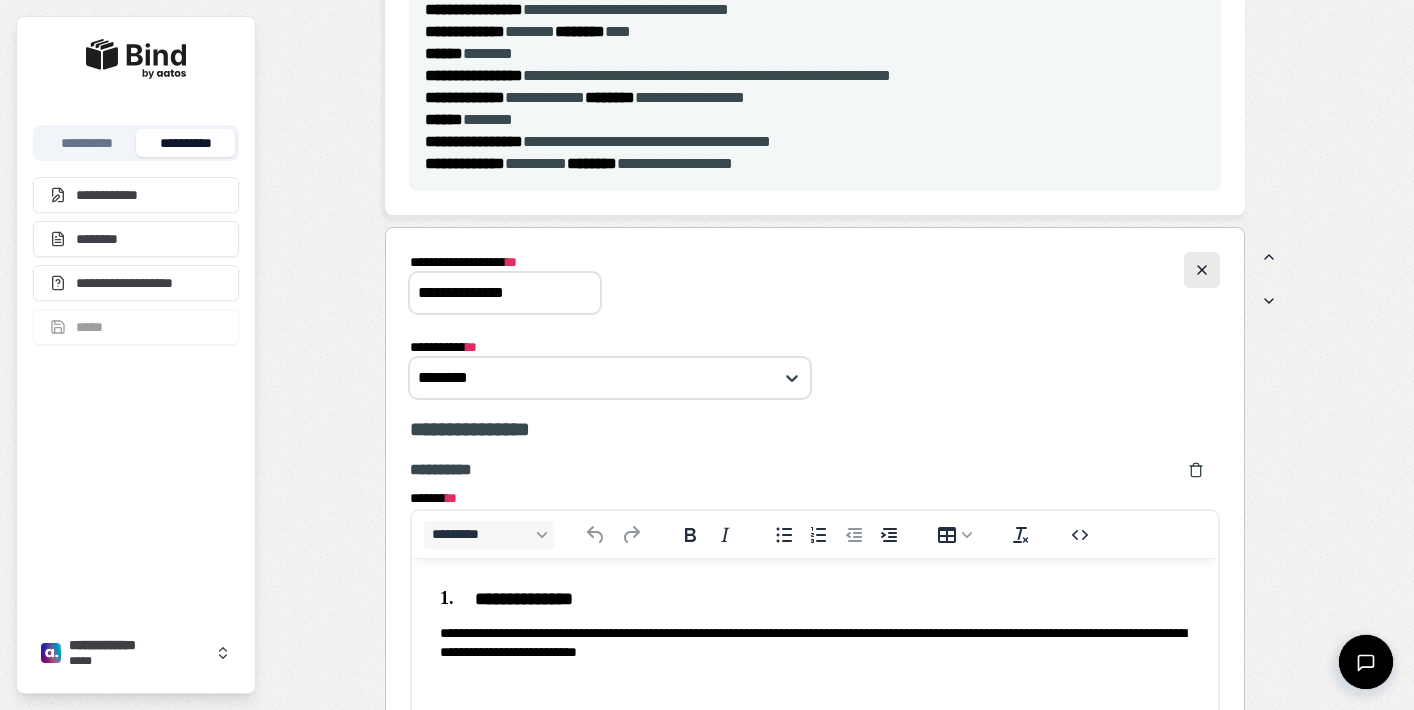 click at bounding box center (1202, 270) 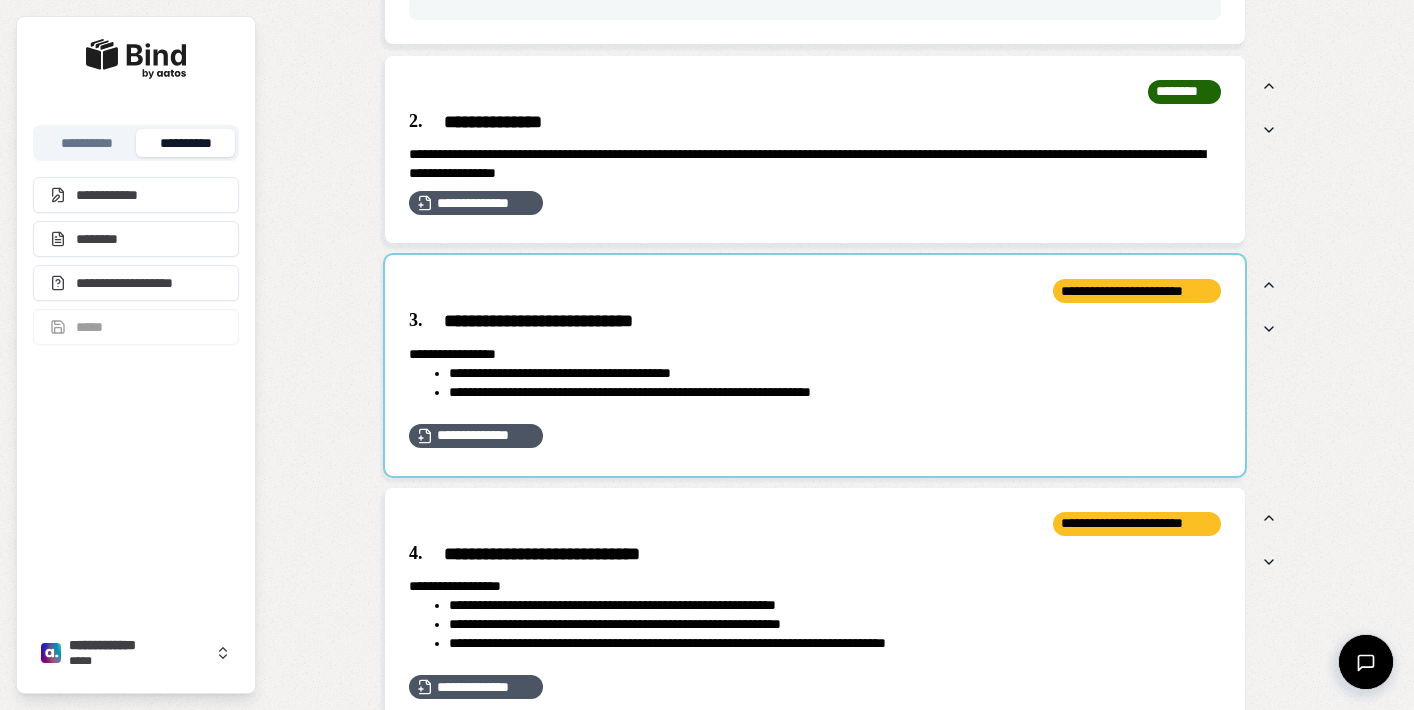 scroll, scrollTop: 1628, scrollLeft: 0, axis: vertical 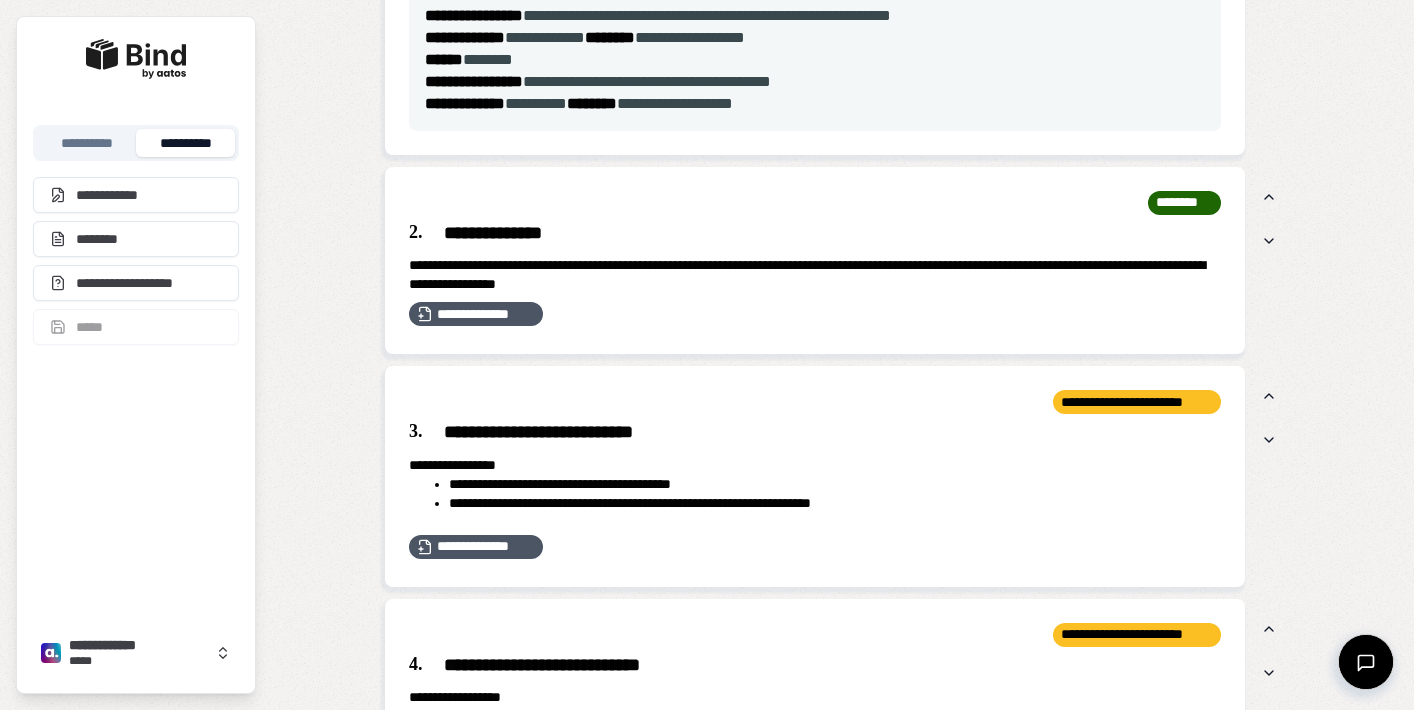 click on "**********" at bounding box center [815, 432] 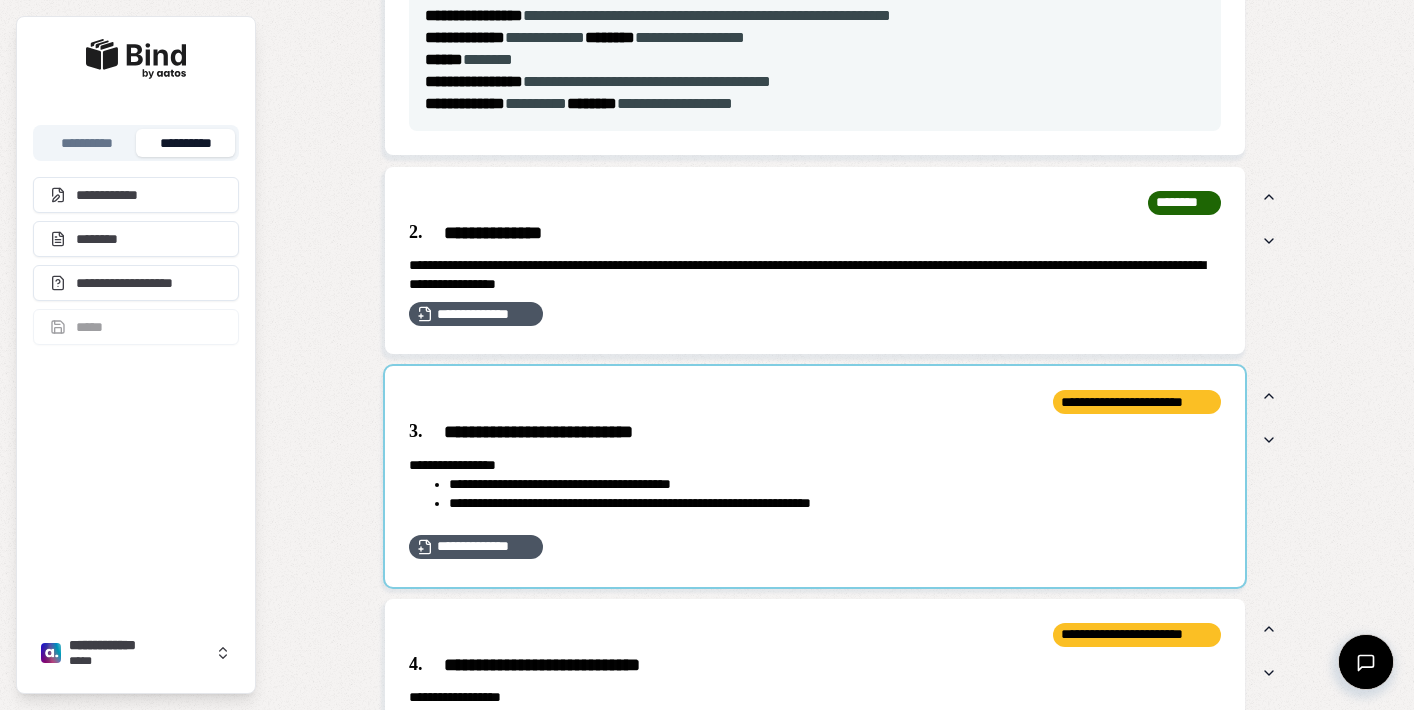 click at bounding box center [815, 476] 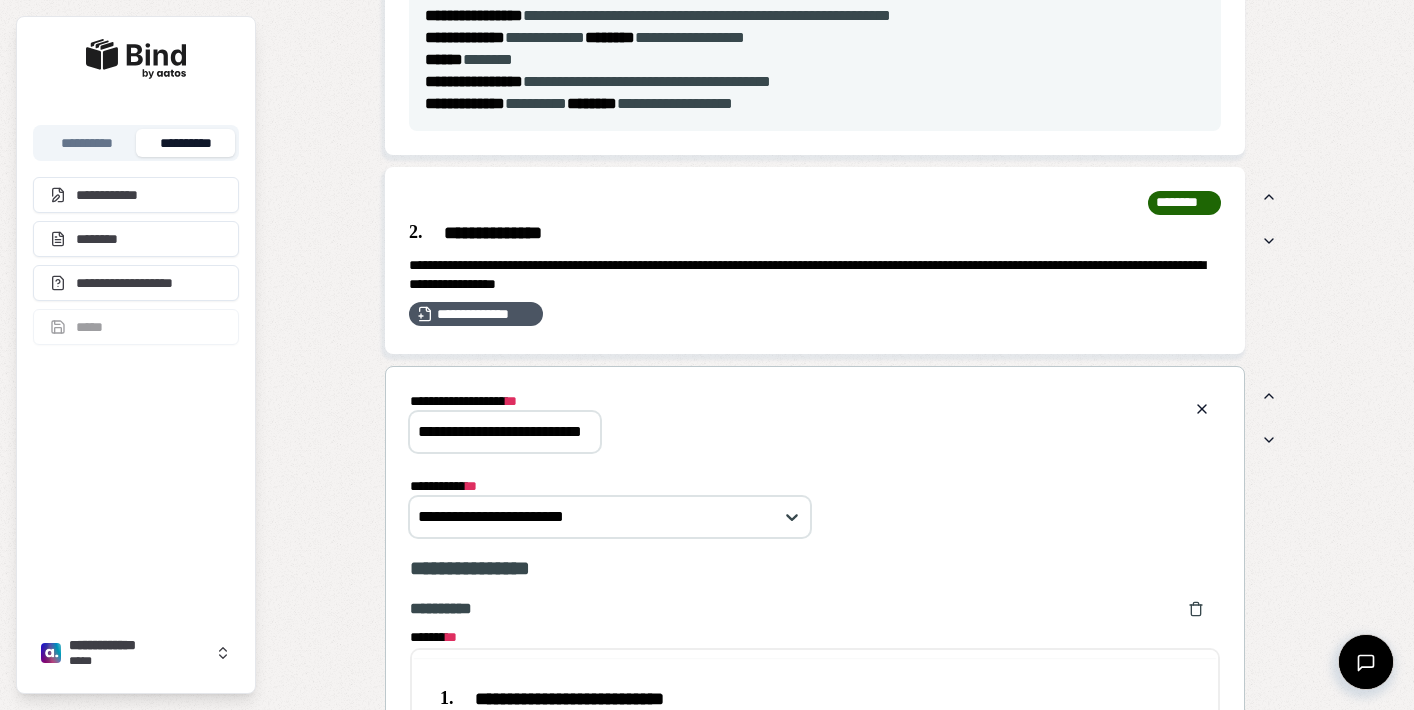 scroll, scrollTop: 0, scrollLeft: 0, axis: both 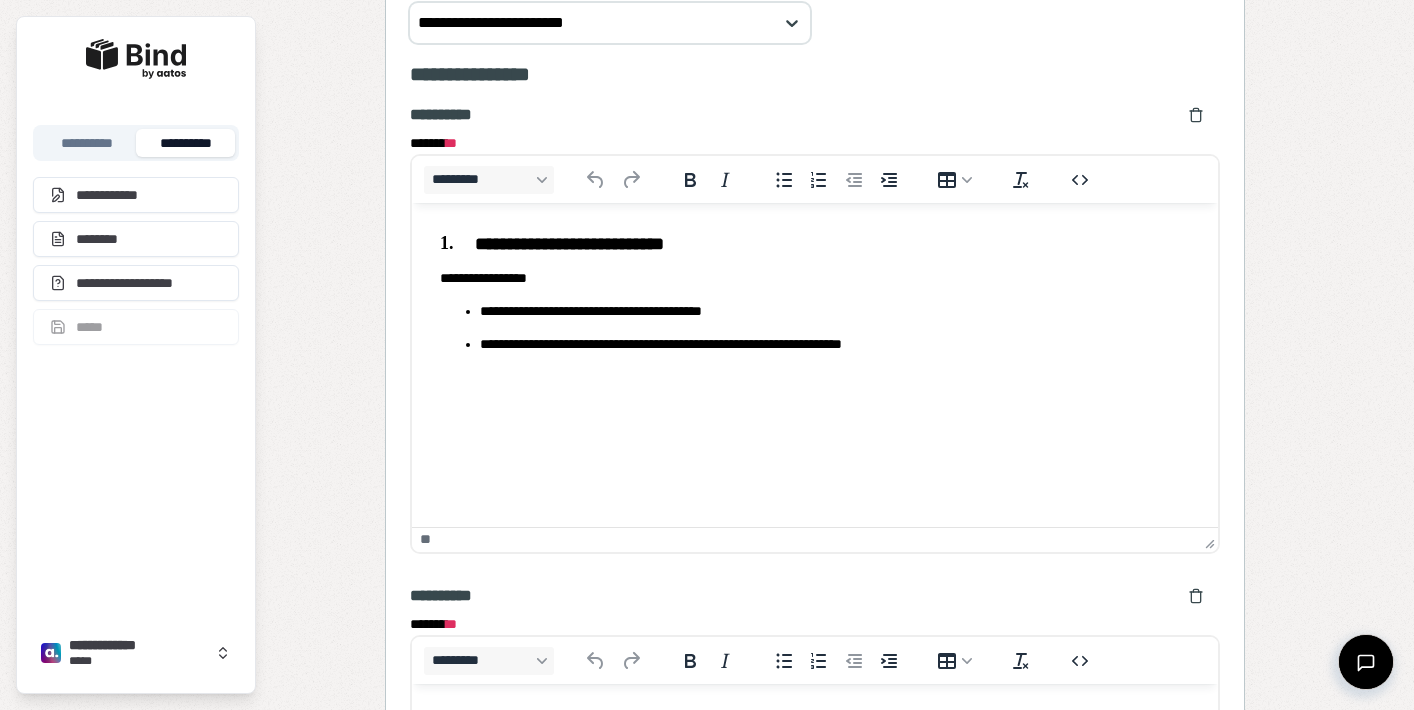 click on "**********" at bounding box center (815, 329) 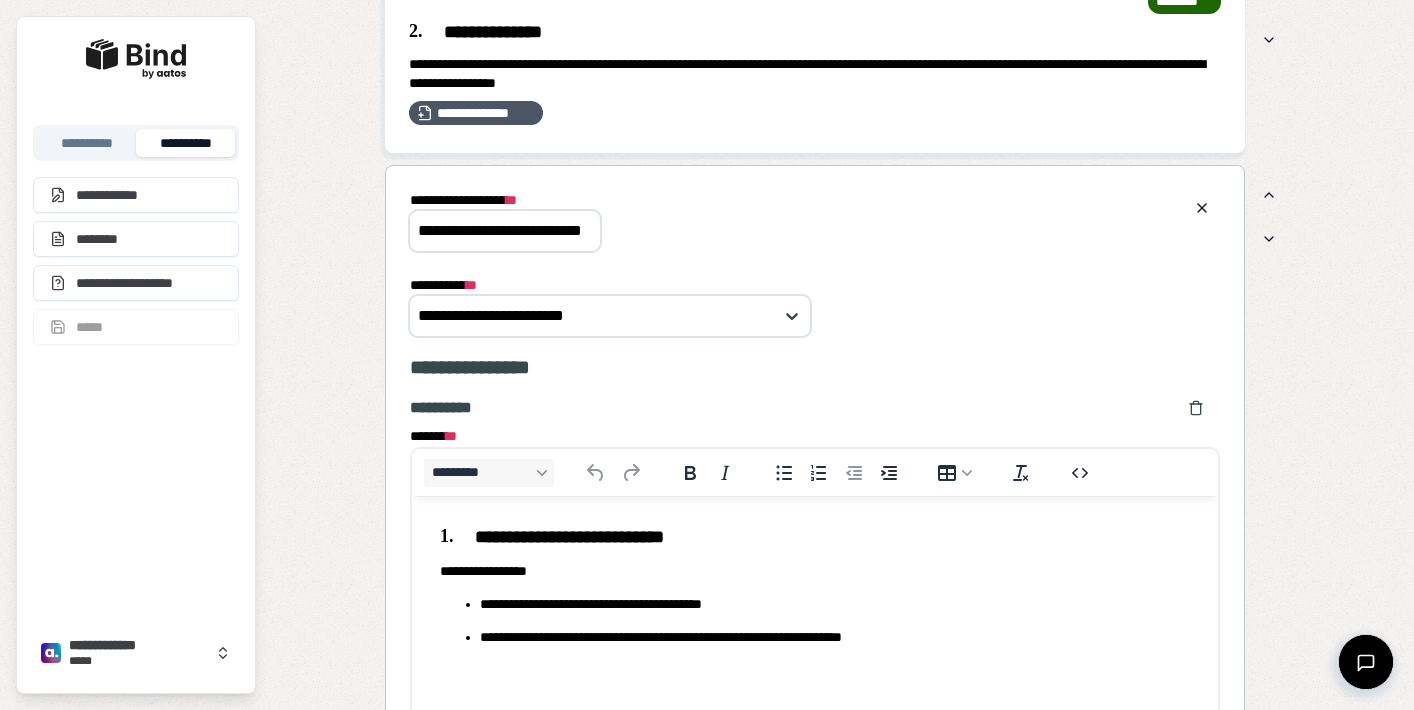 scroll, scrollTop: 1821, scrollLeft: 0, axis: vertical 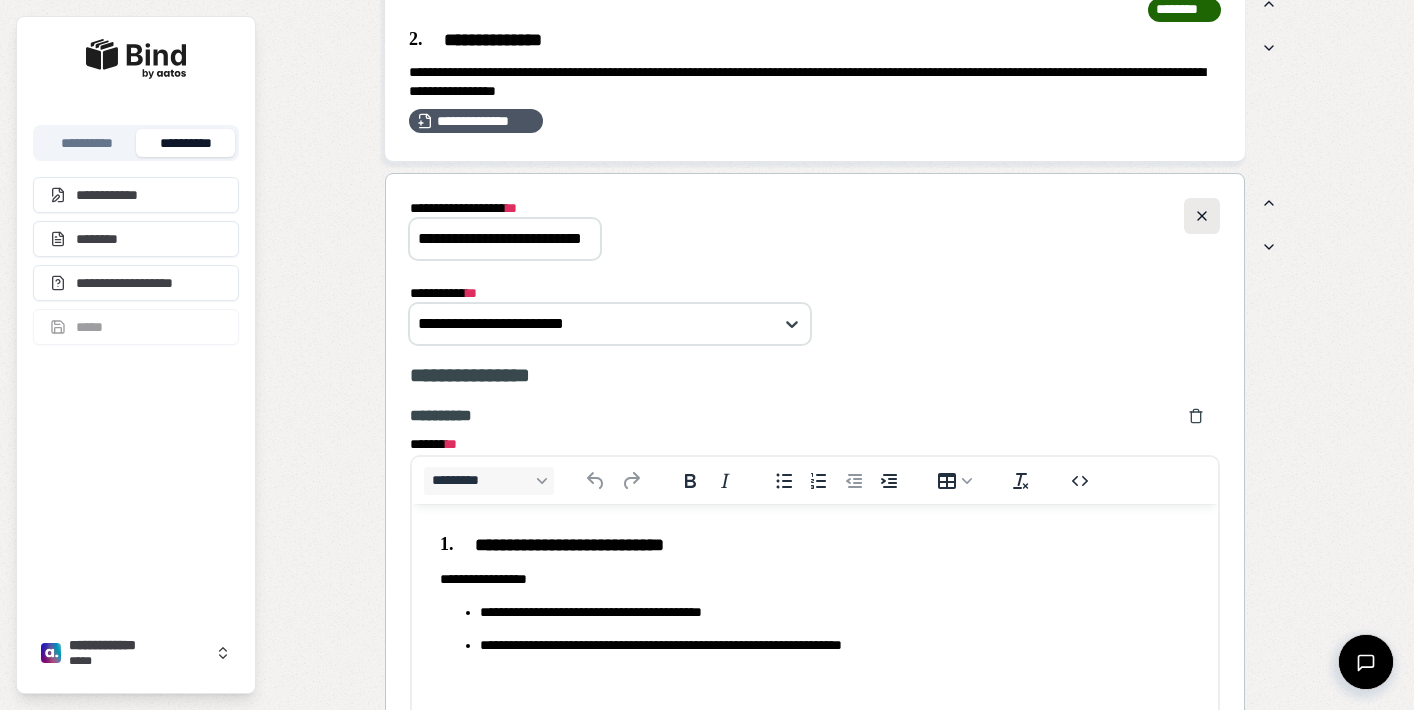 click at bounding box center [1202, 216] 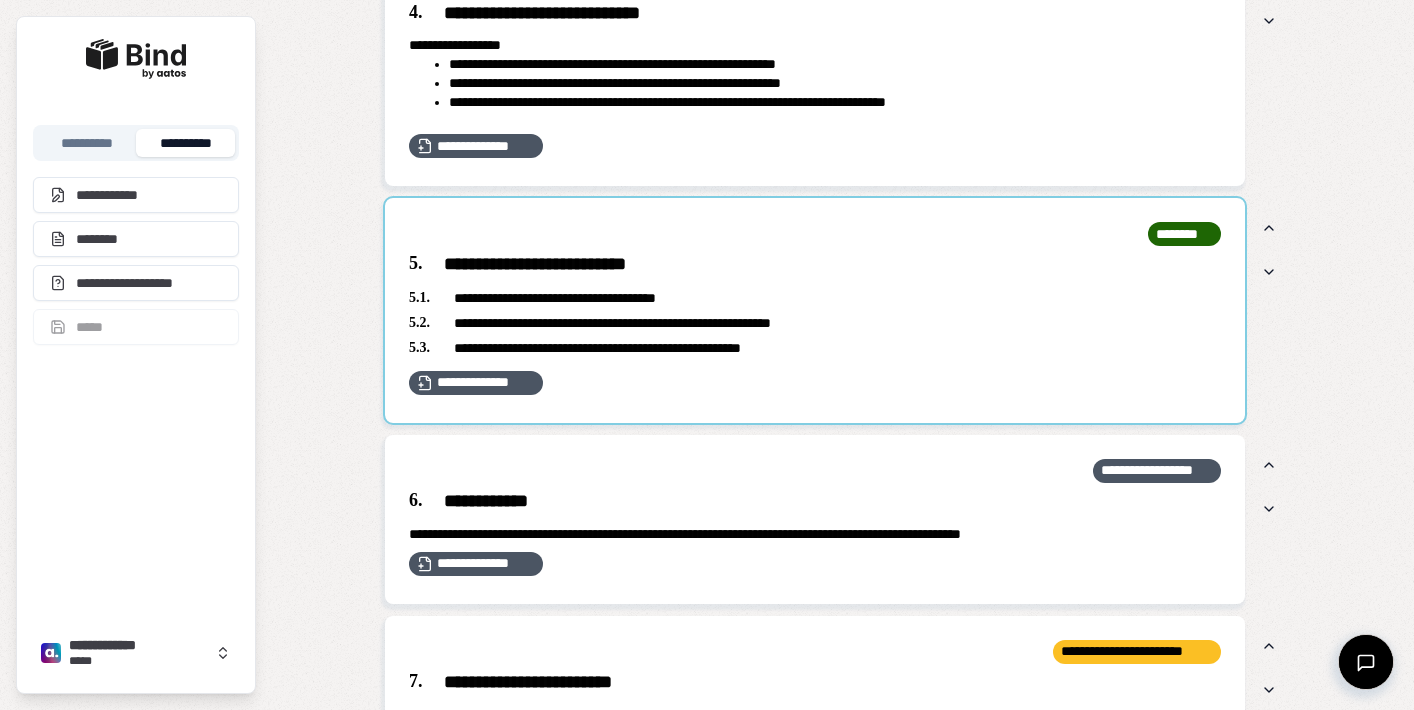 scroll, scrollTop: 2283, scrollLeft: 0, axis: vertical 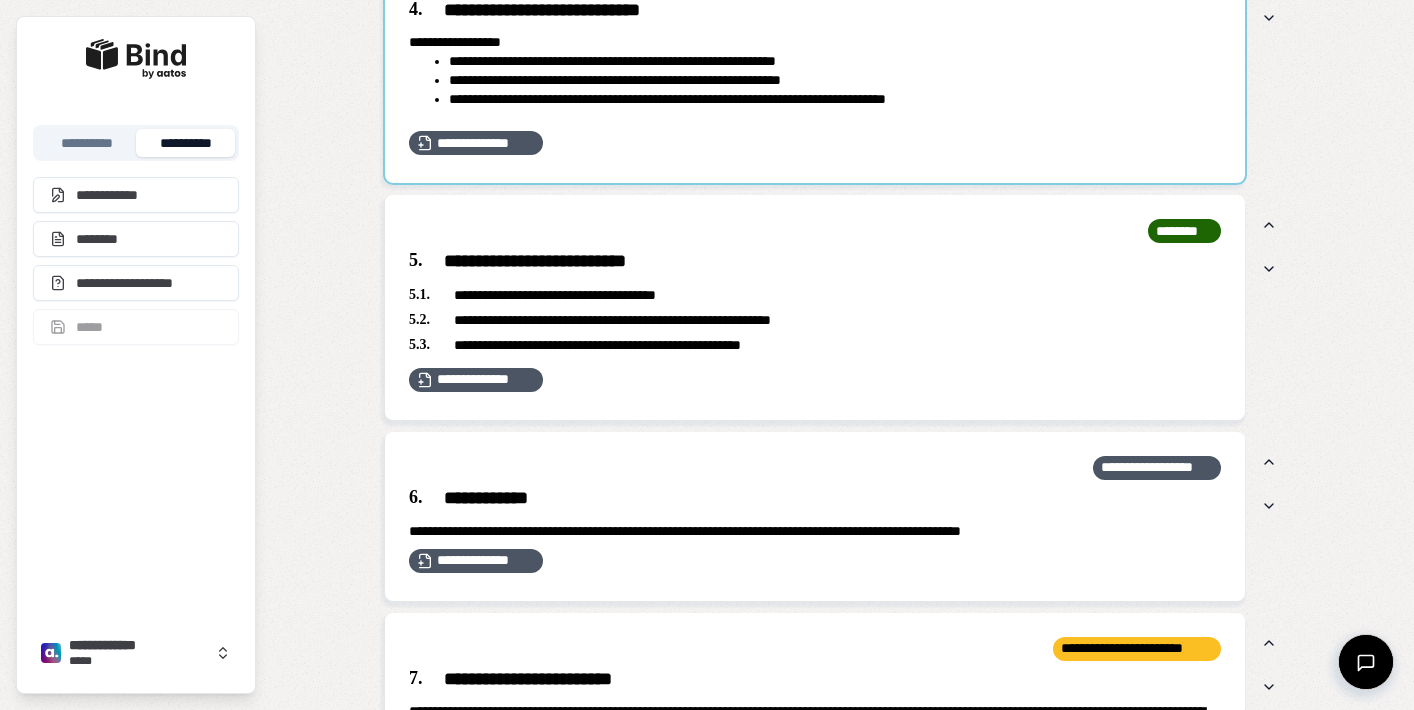 click at bounding box center (815, 64) 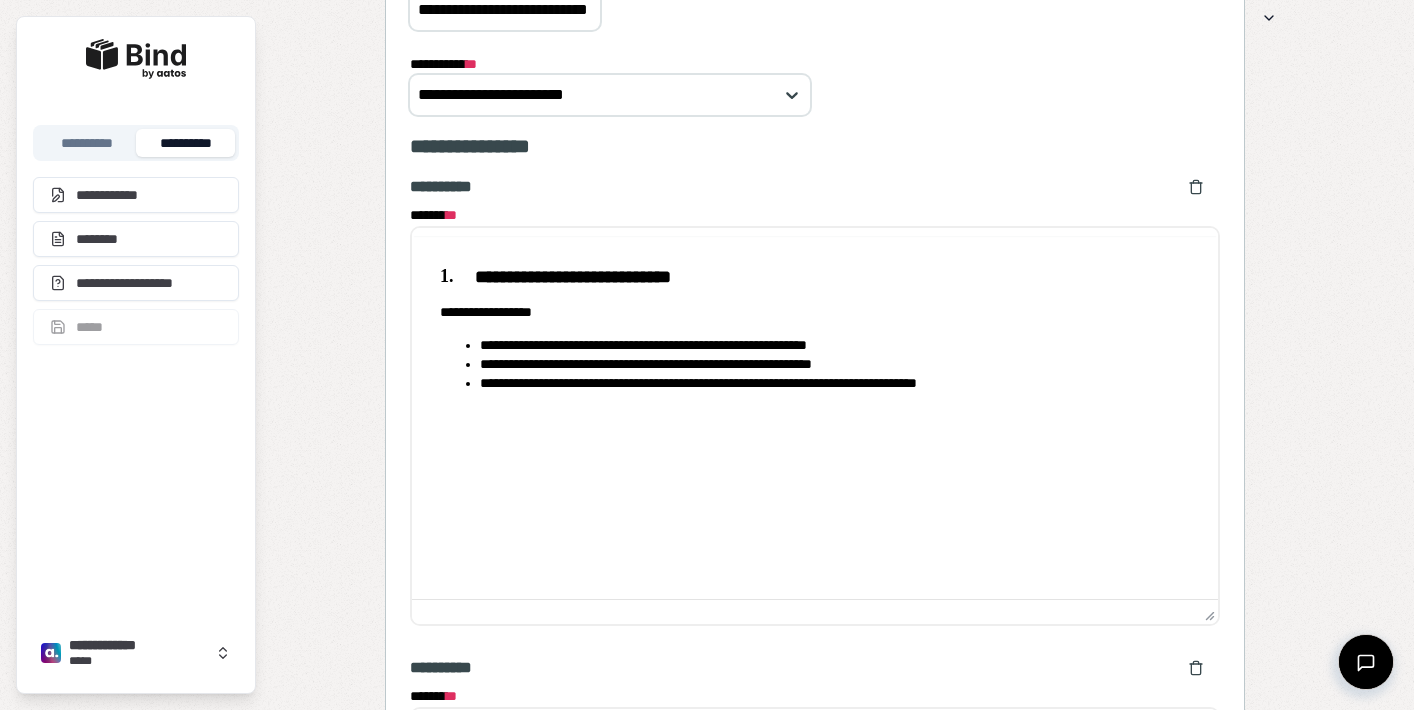 scroll, scrollTop: 0, scrollLeft: 0, axis: both 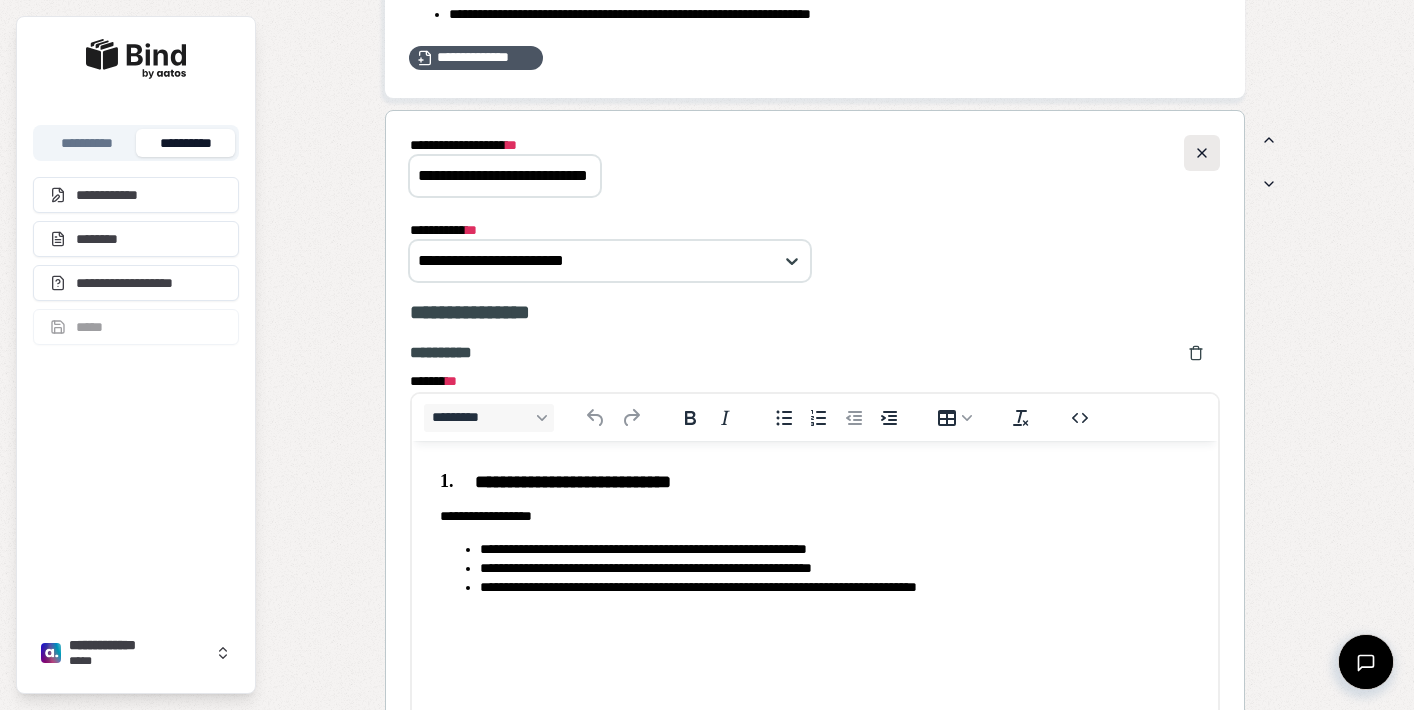click at bounding box center [1202, 153] 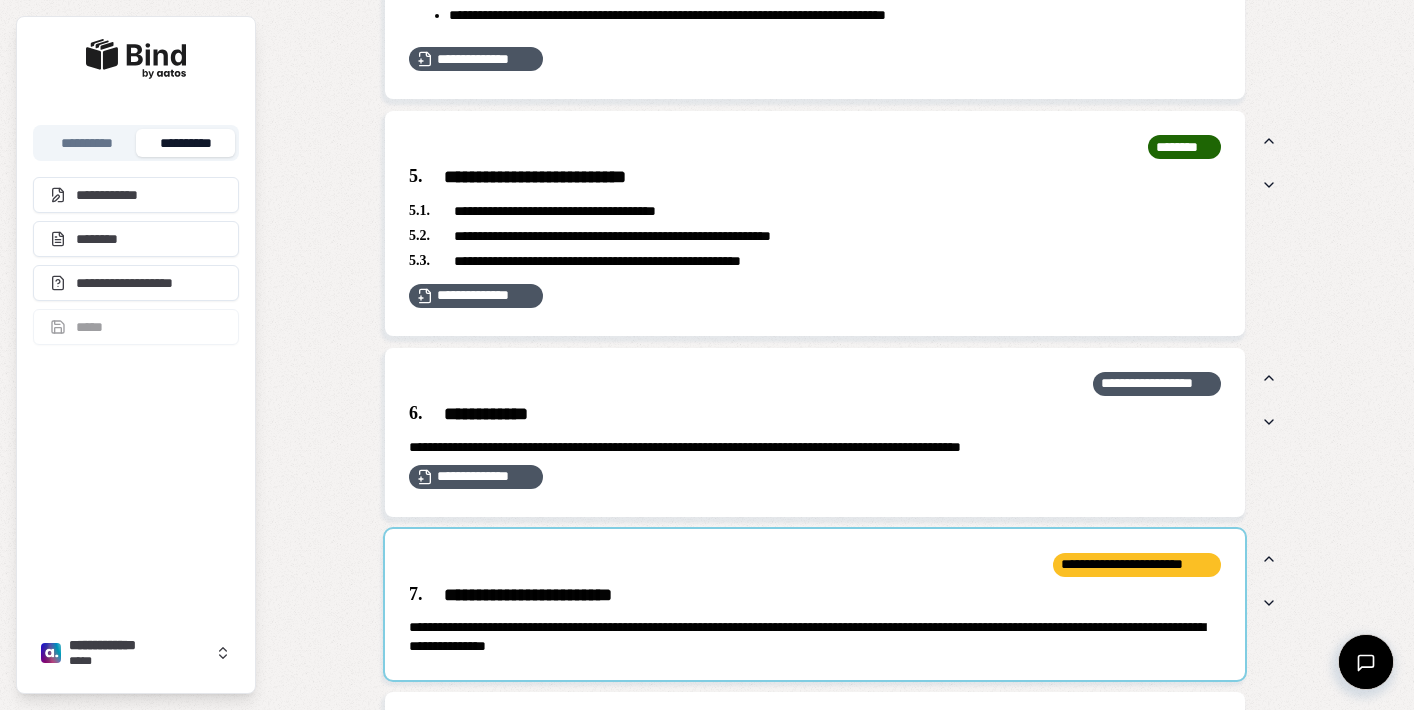 scroll, scrollTop: 2278, scrollLeft: 0, axis: vertical 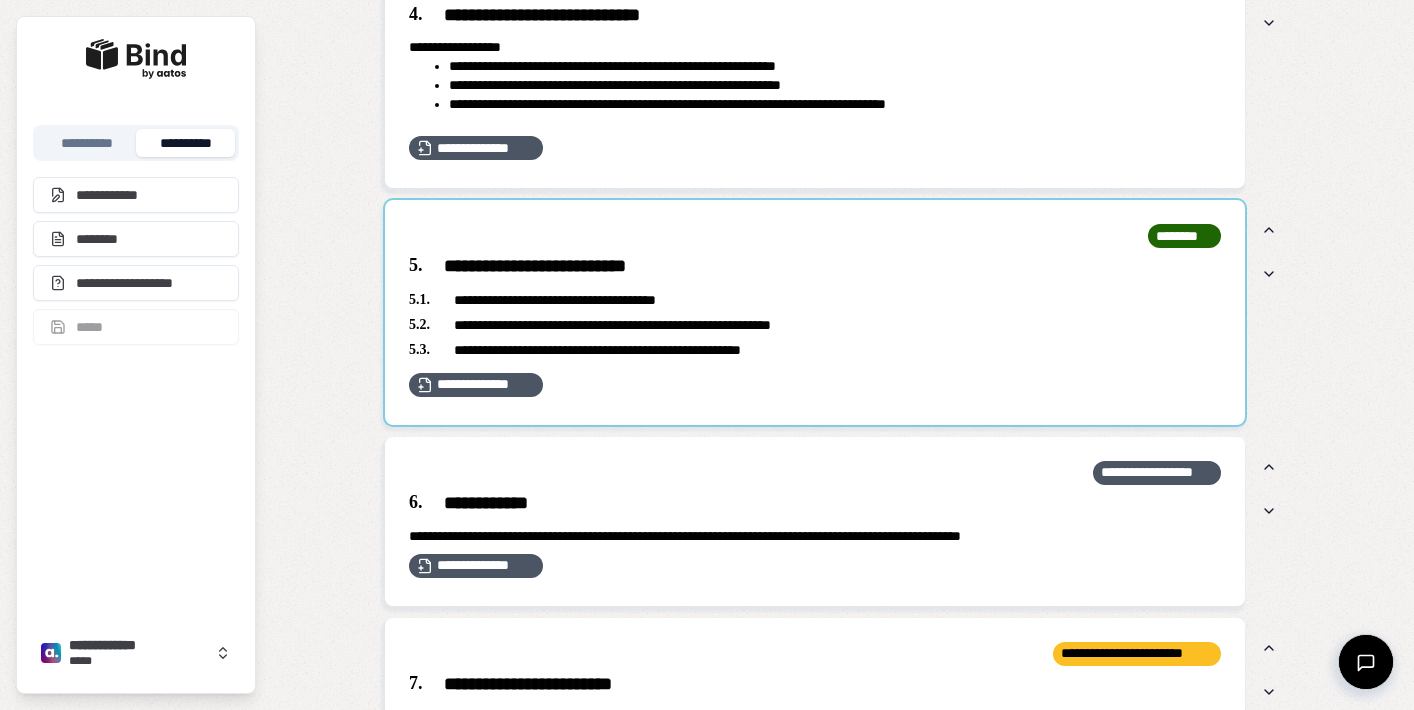 click at bounding box center [815, 312] 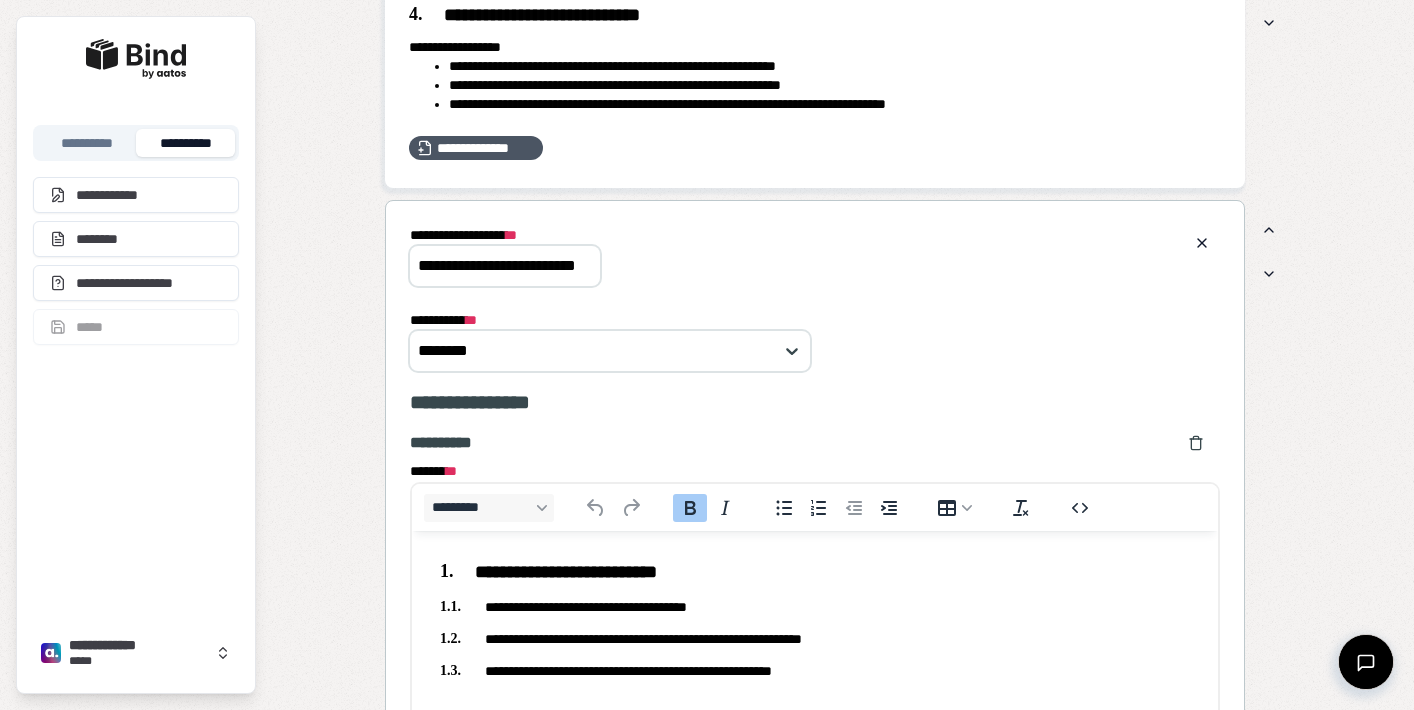 scroll, scrollTop: 0, scrollLeft: 0, axis: both 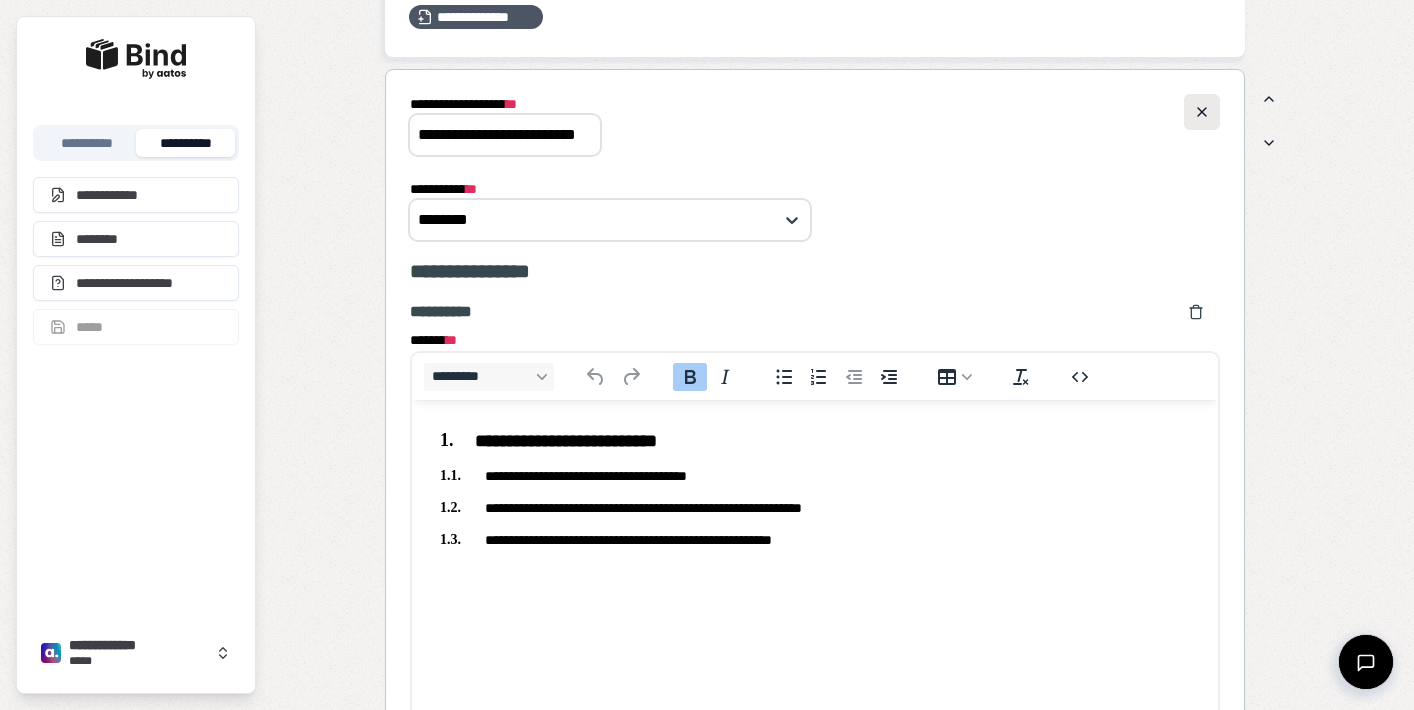 click at bounding box center [1202, 112] 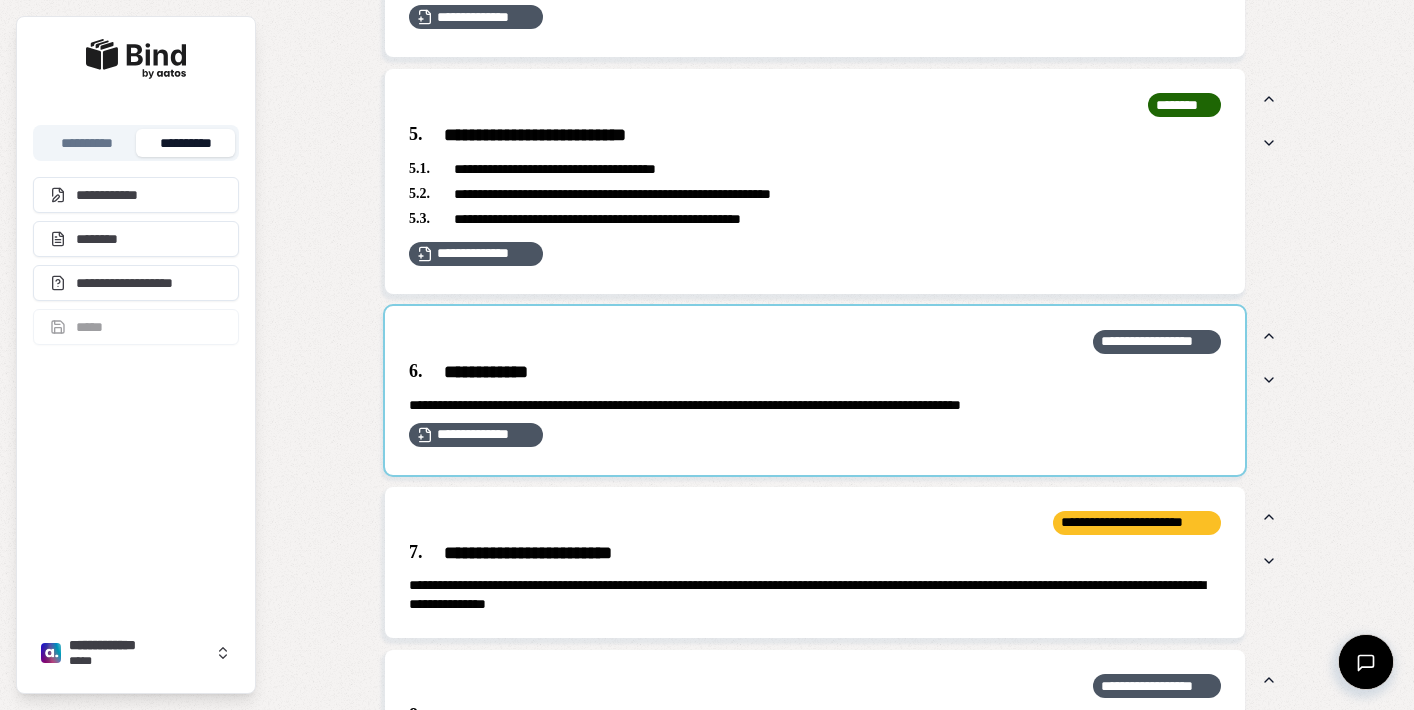 scroll, scrollTop: 2493, scrollLeft: 0, axis: vertical 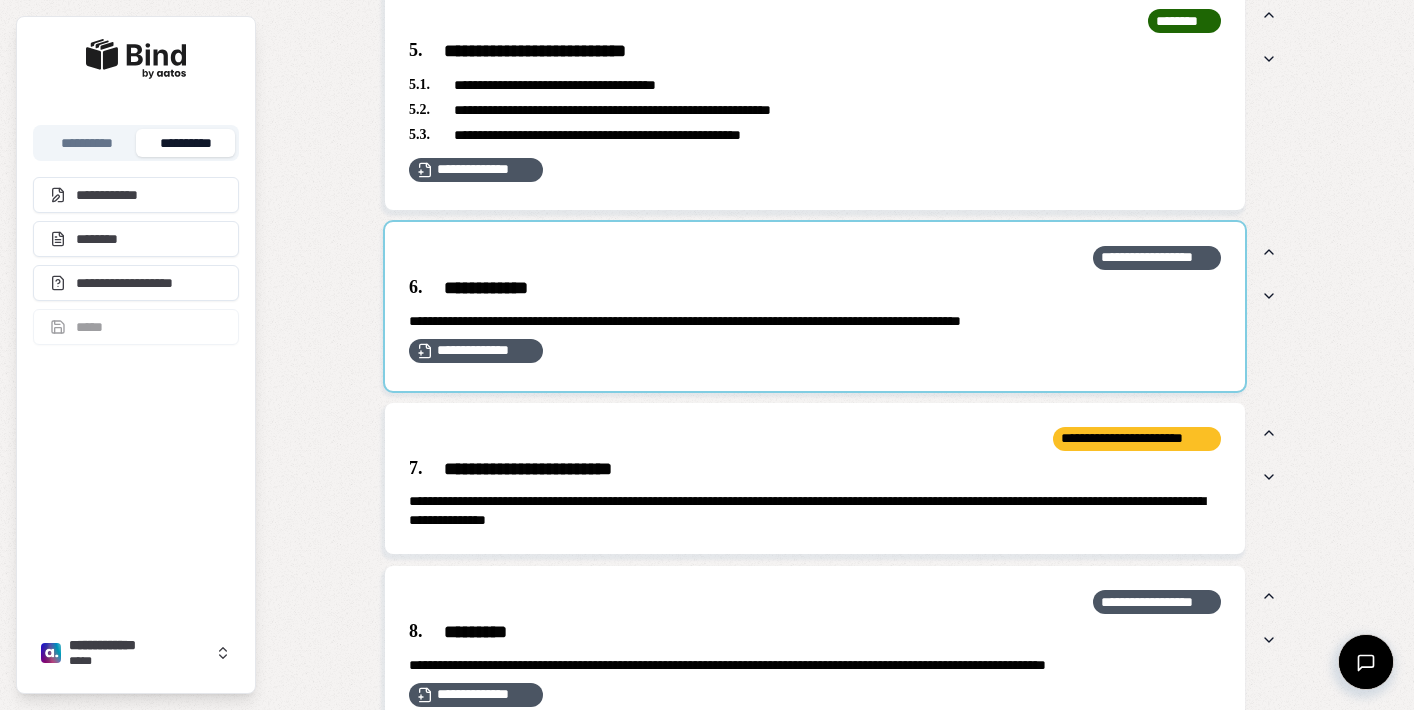 click at bounding box center (815, 306) 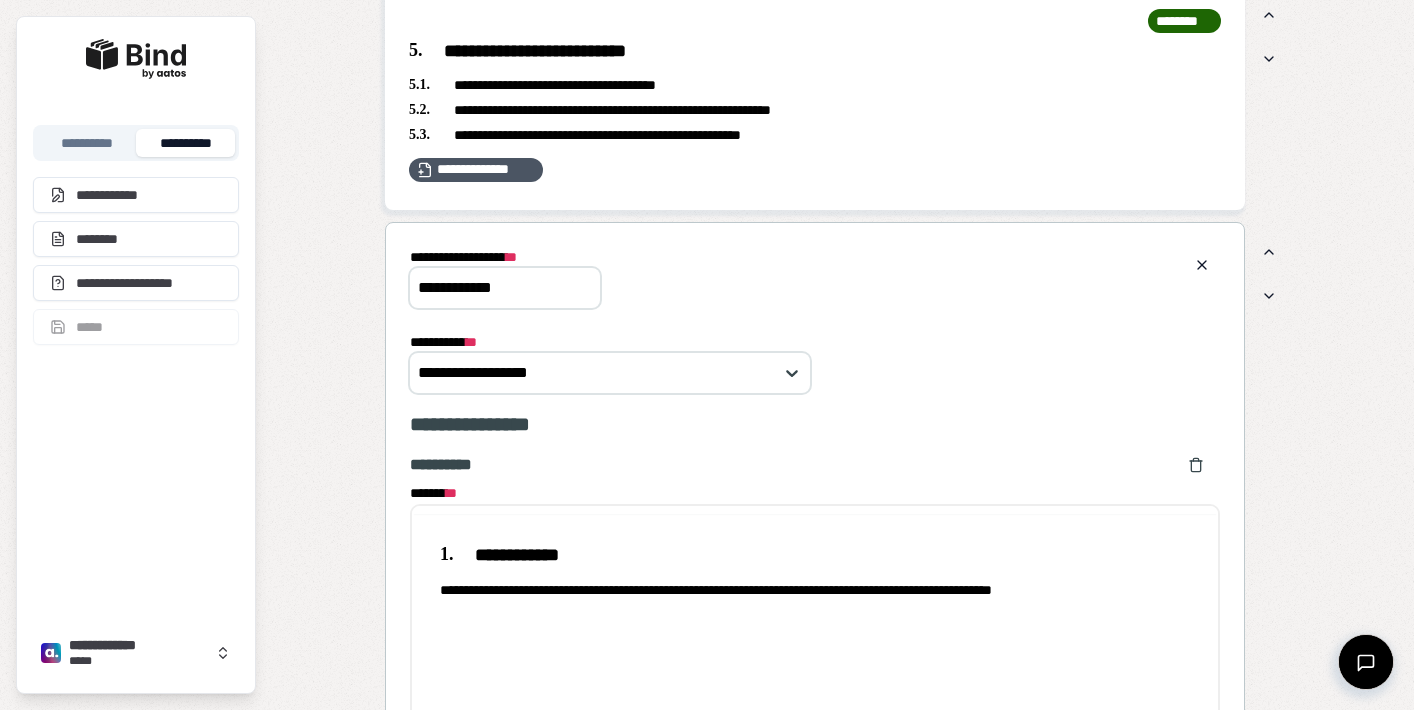 scroll, scrollTop: 0, scrollLeft: 0, axis: both 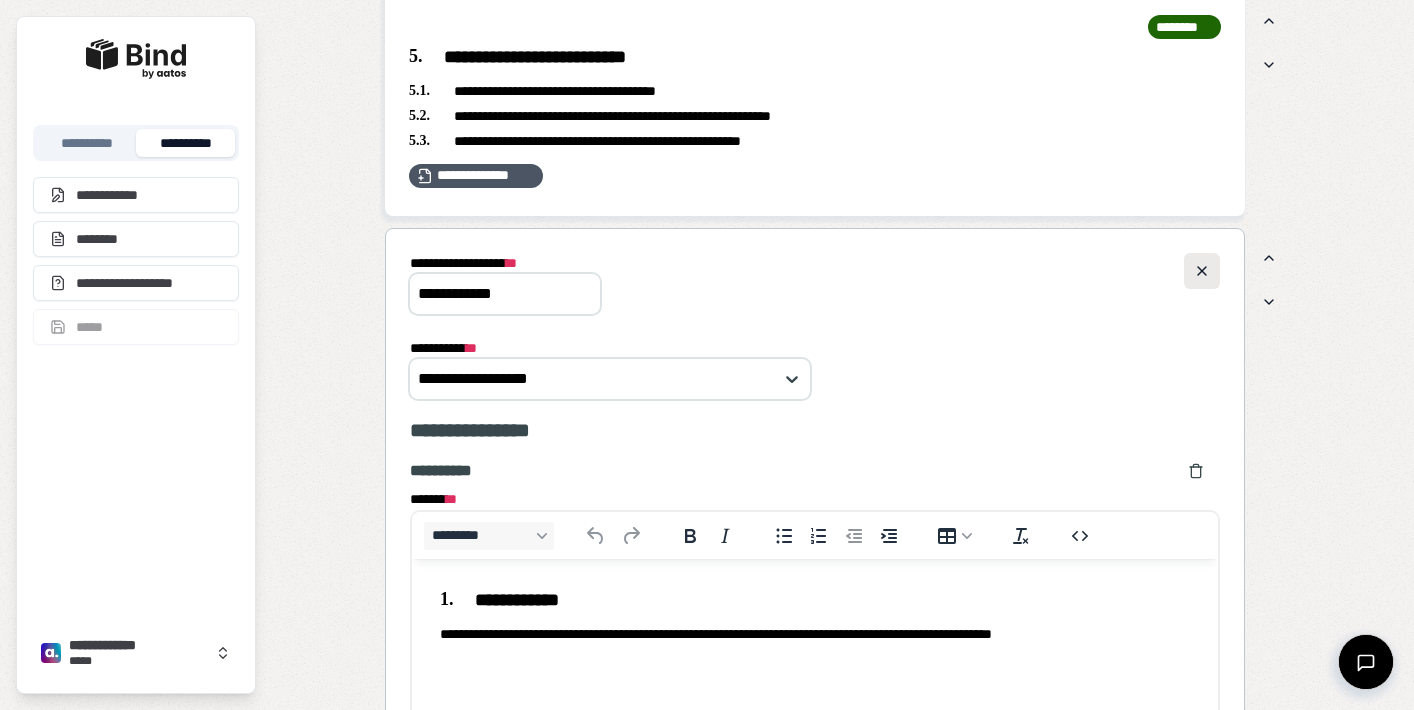 click at bounding box center (1202, 271) 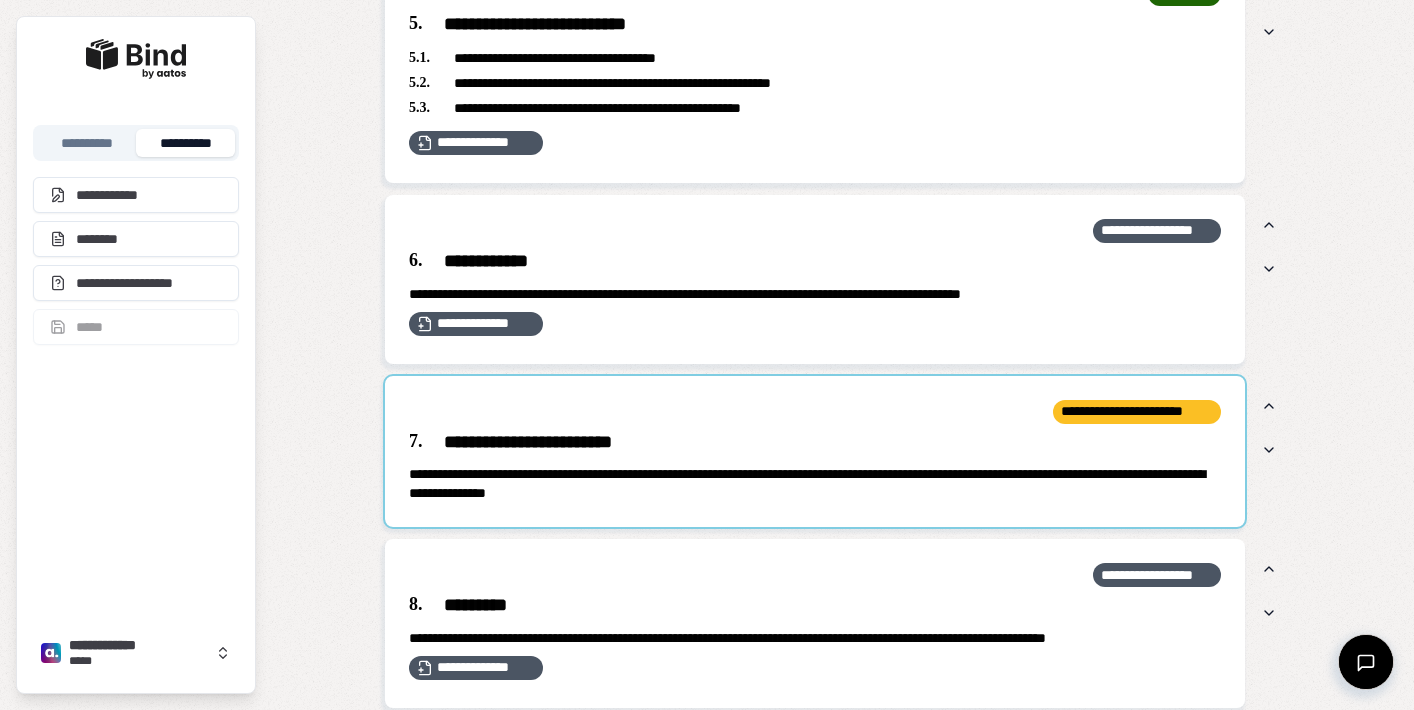 scroll, scrollTop: 2521, scrollLeft: 0, axis: vertical 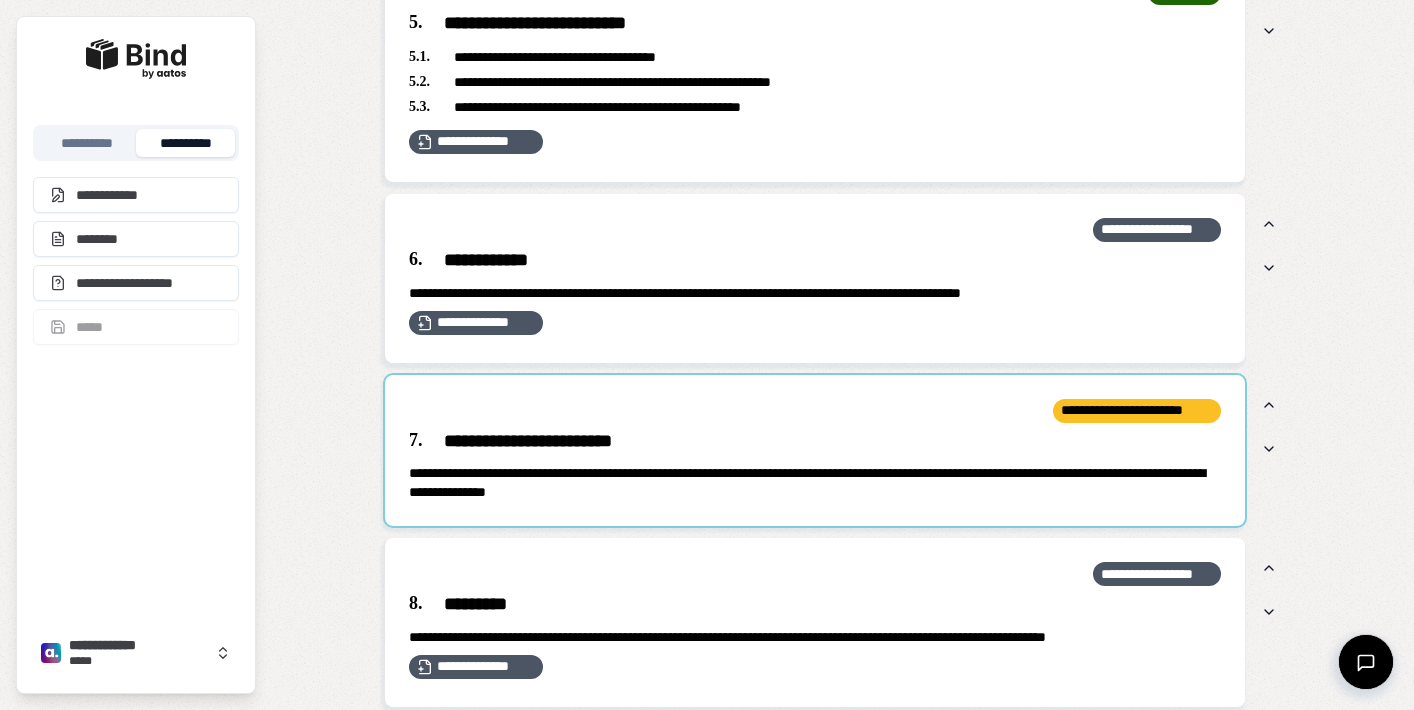 click at bounding box center (815, 451) 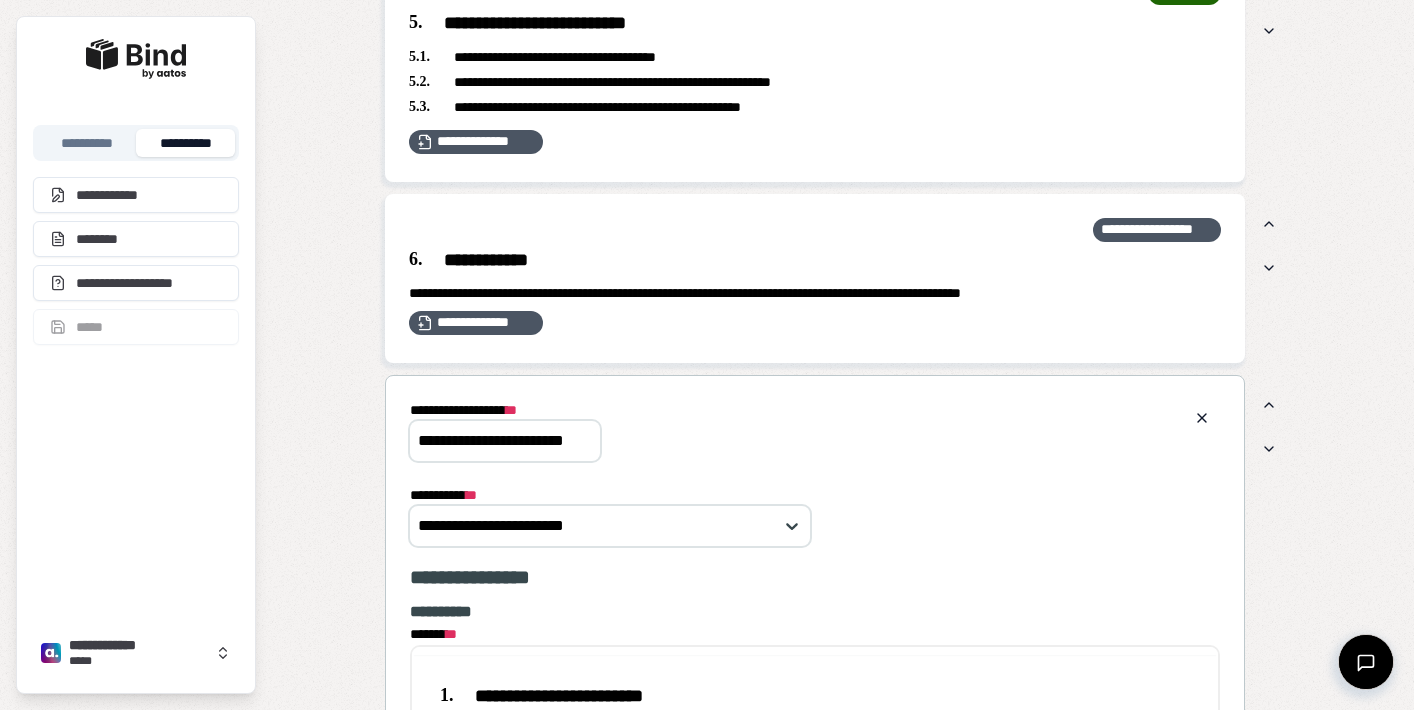 scroll, scrollTop: 0, scrollLeft: 0, axis: both 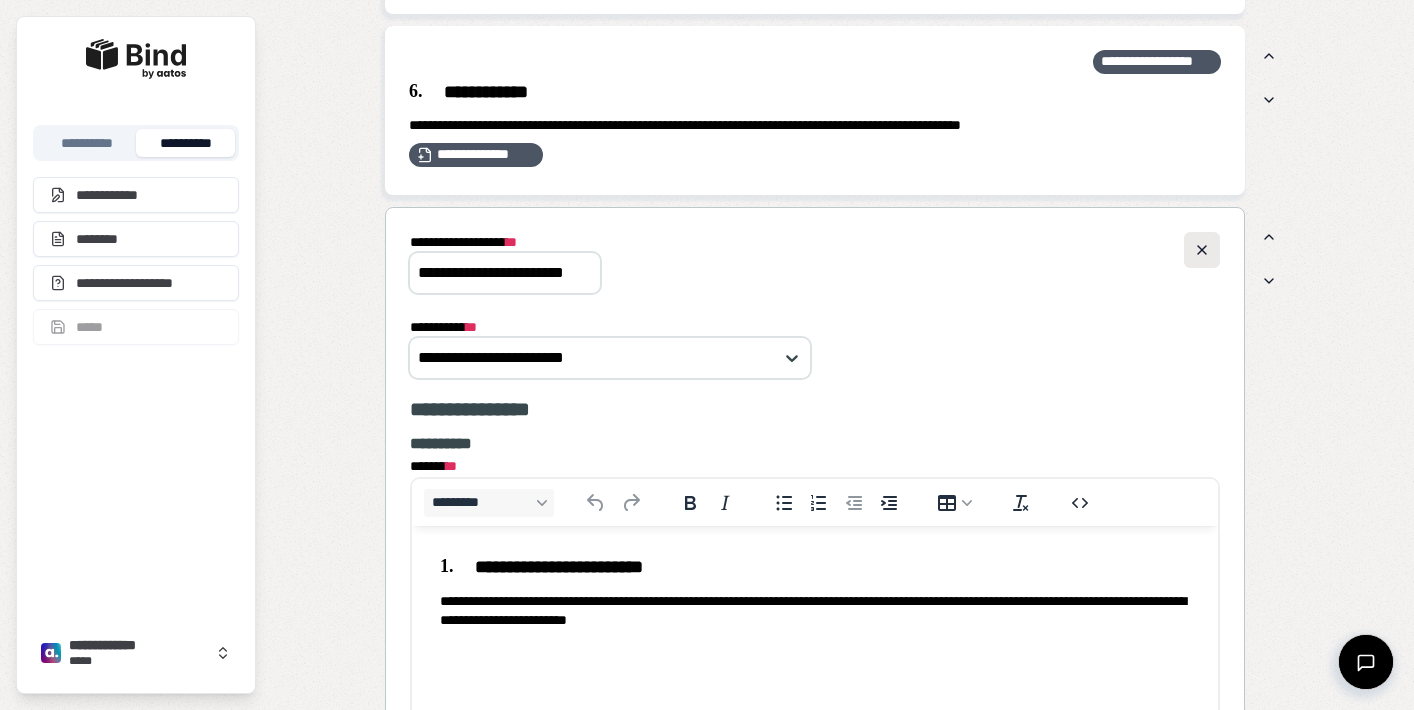 click at bounding box center [1202, 250] 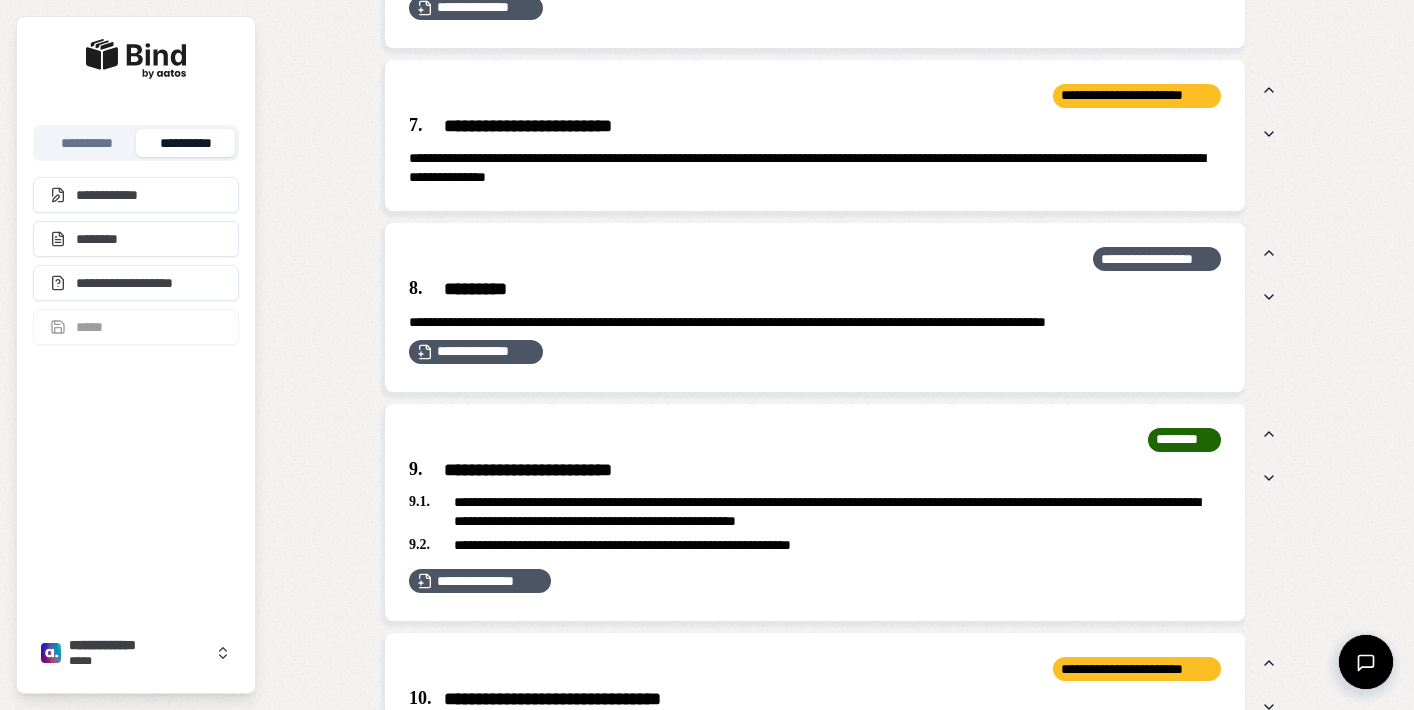 scroll, scrollTop: 2843, scrollLeft: 0, axis: vertical 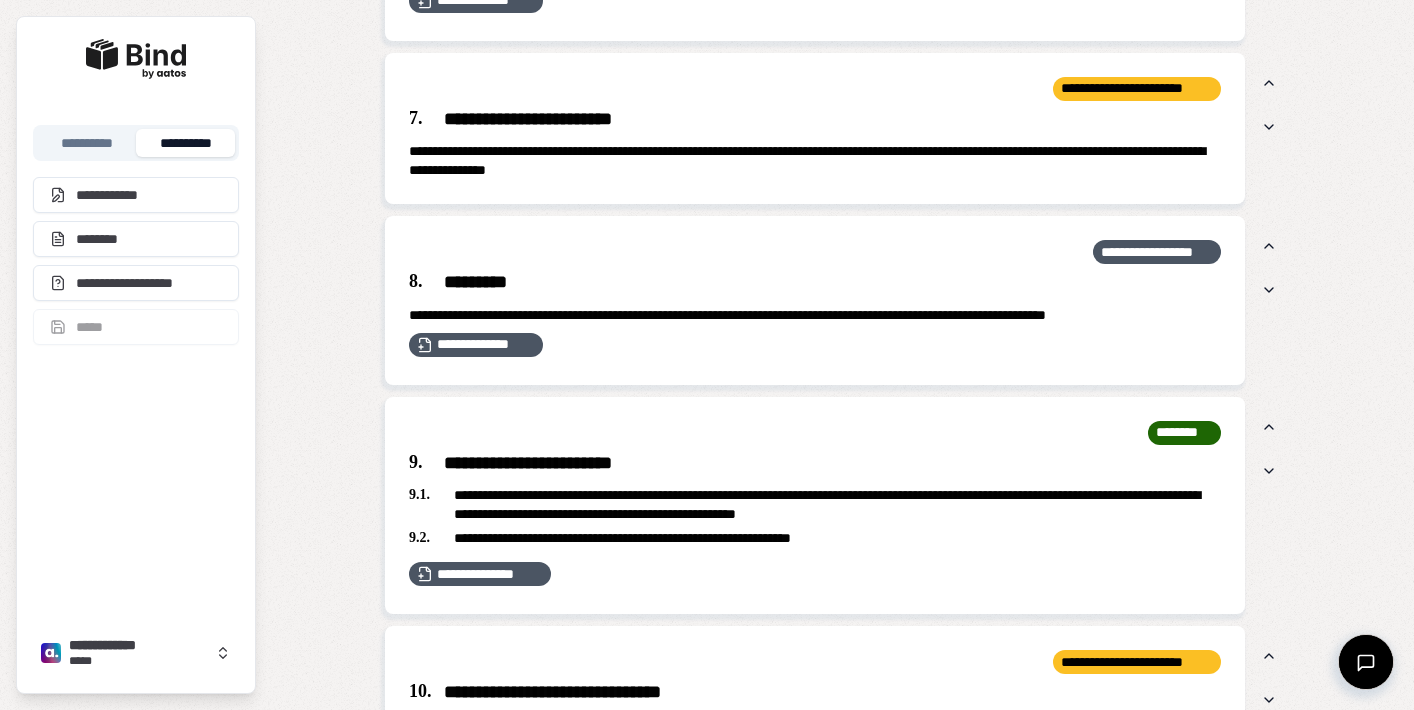 click on "**********" at bounding box center [815, 119] 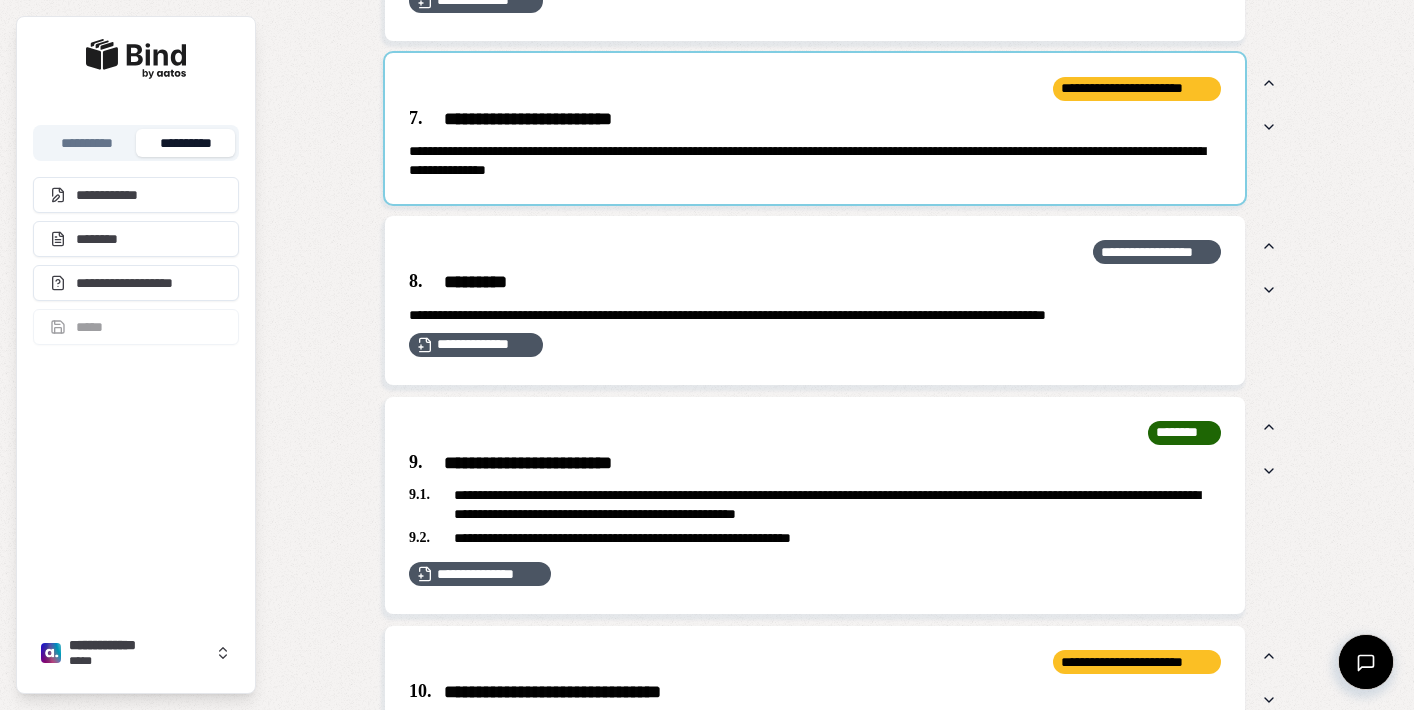 click at bounding box center (815, 129) 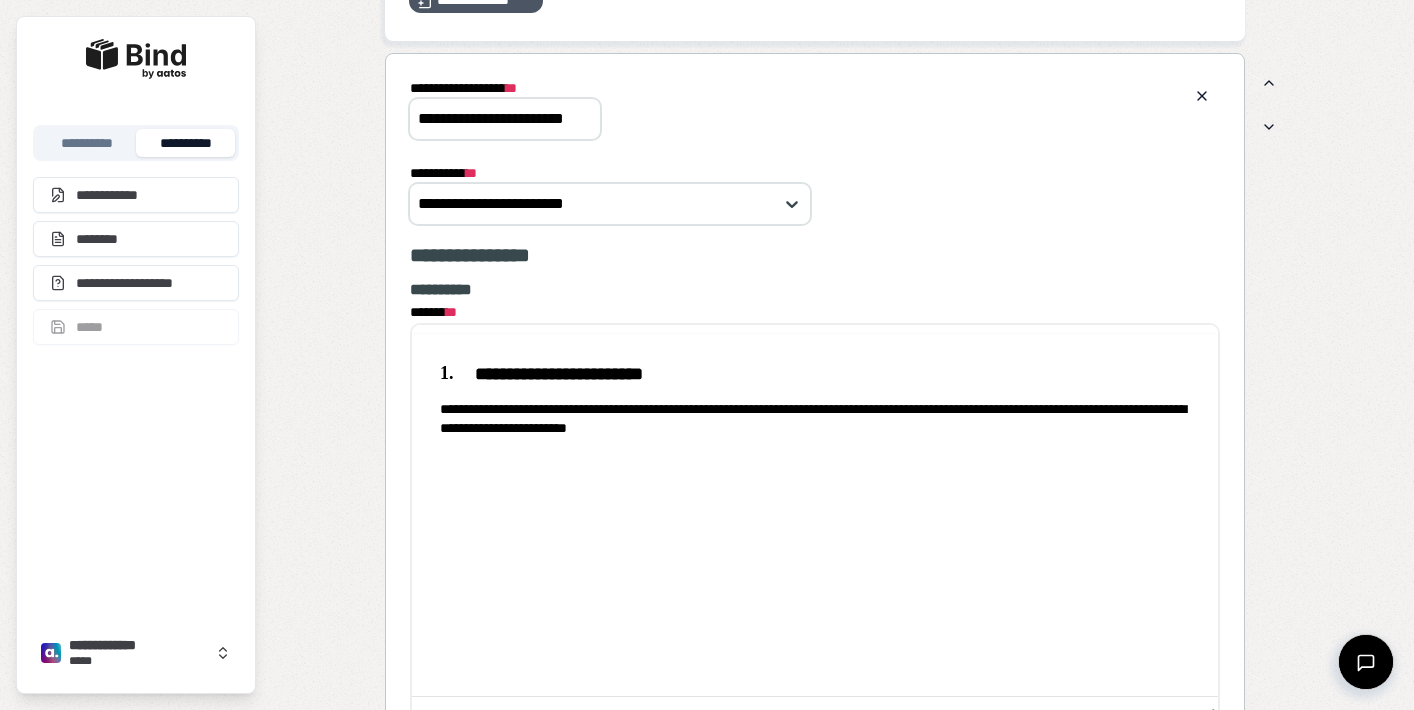 scroll, scrollTop: 0, scrollLeft: 0, axis: both 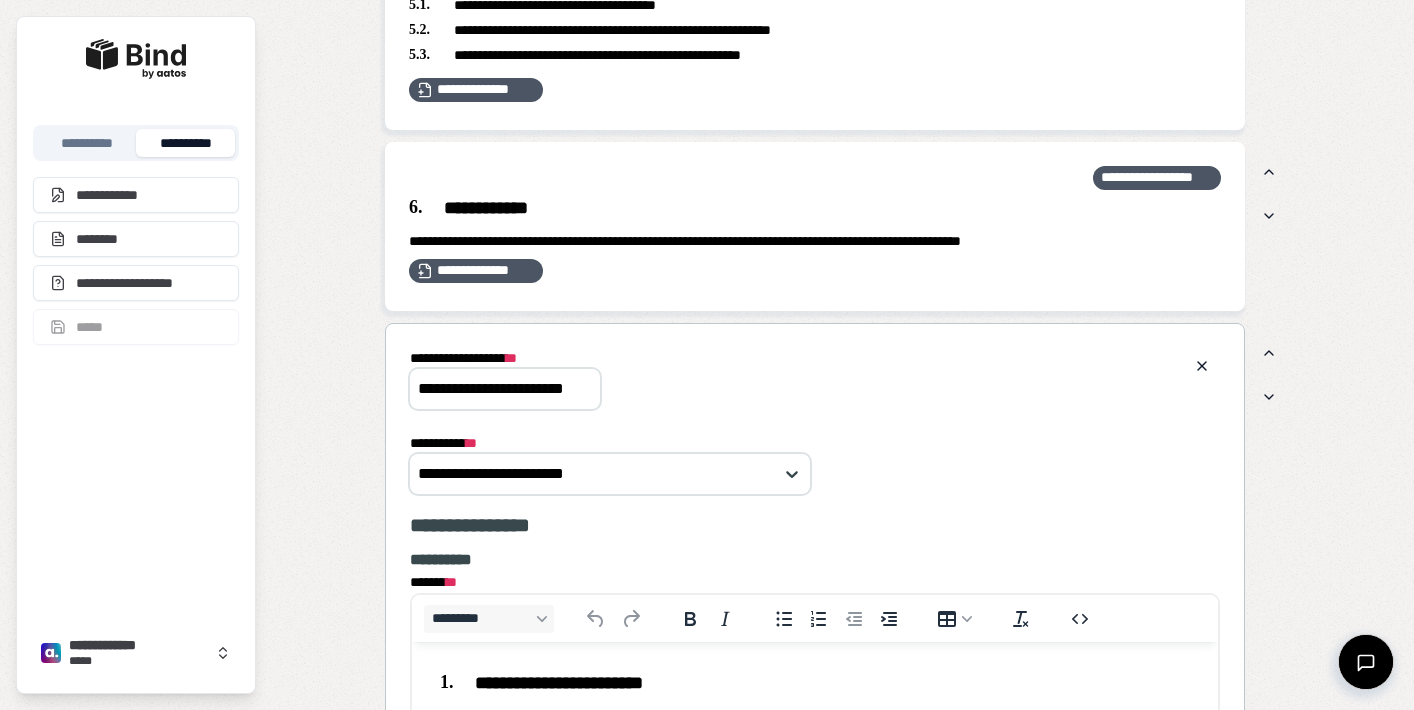 click on "**********" at bounding box center [815, 378] 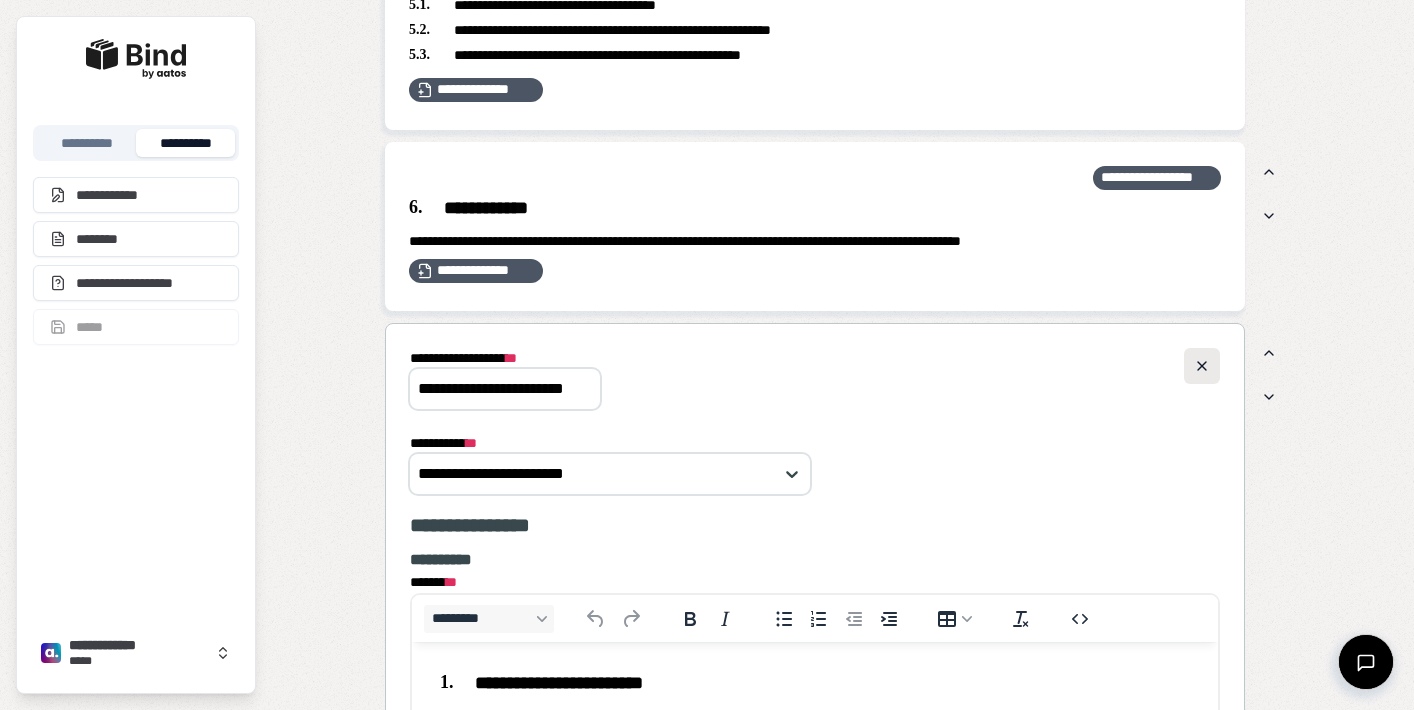 click at bounding box center (1202, 366) 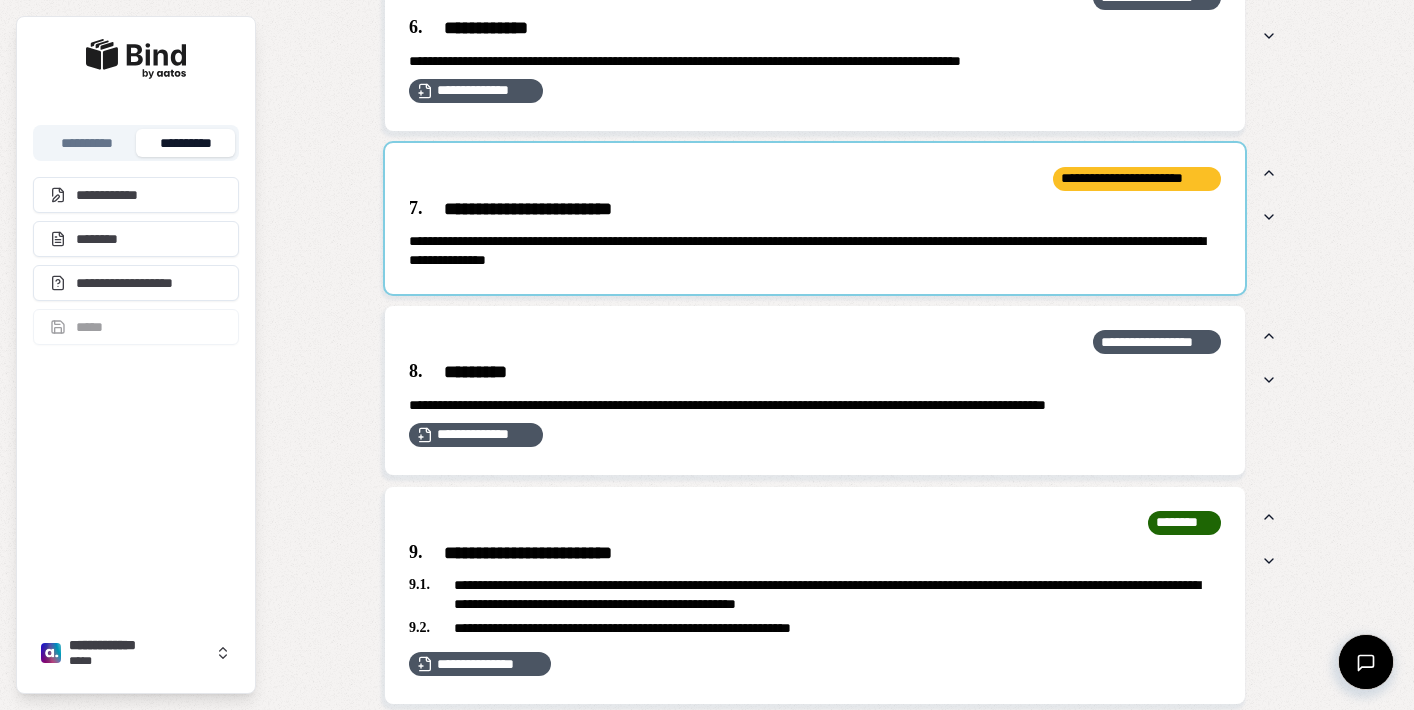 scroll, scrollTop: 2949, scrollLeft: 0, axis: vertical 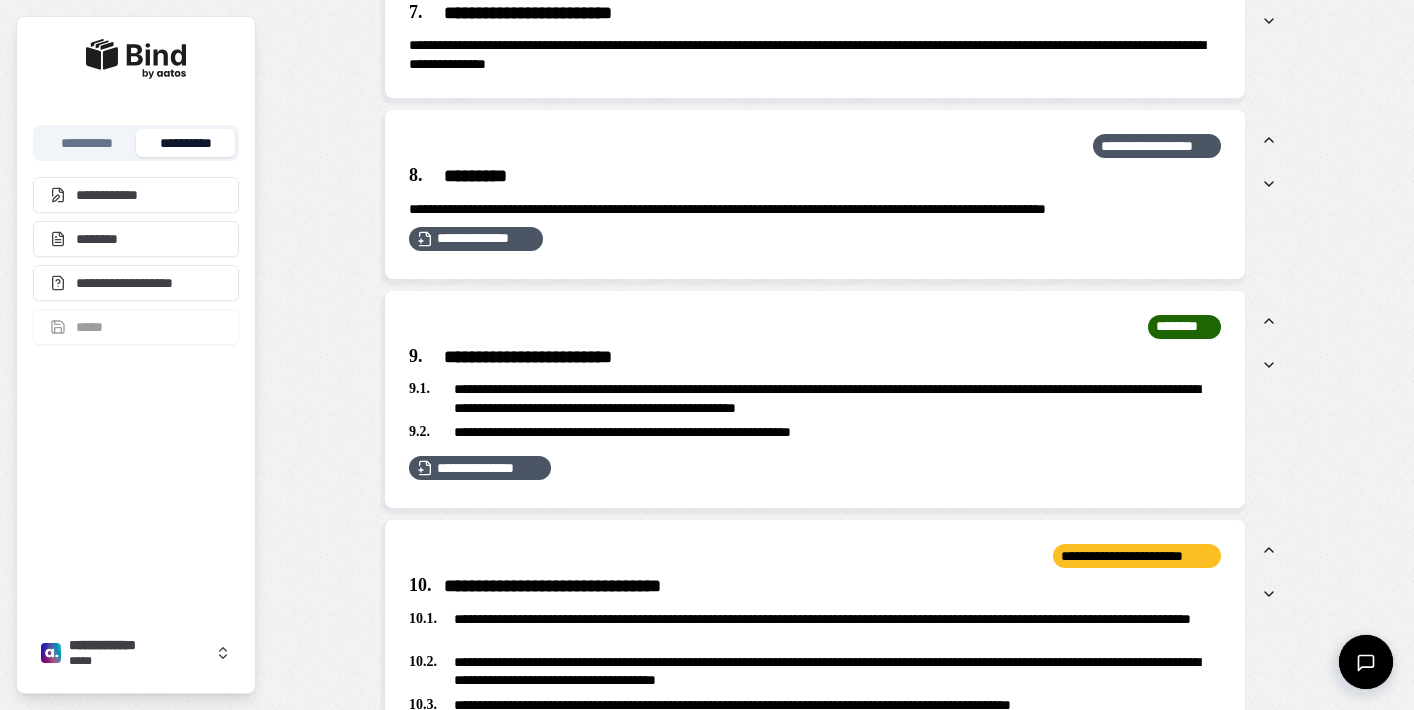 click on "*********" at bounding box center (815, 176) 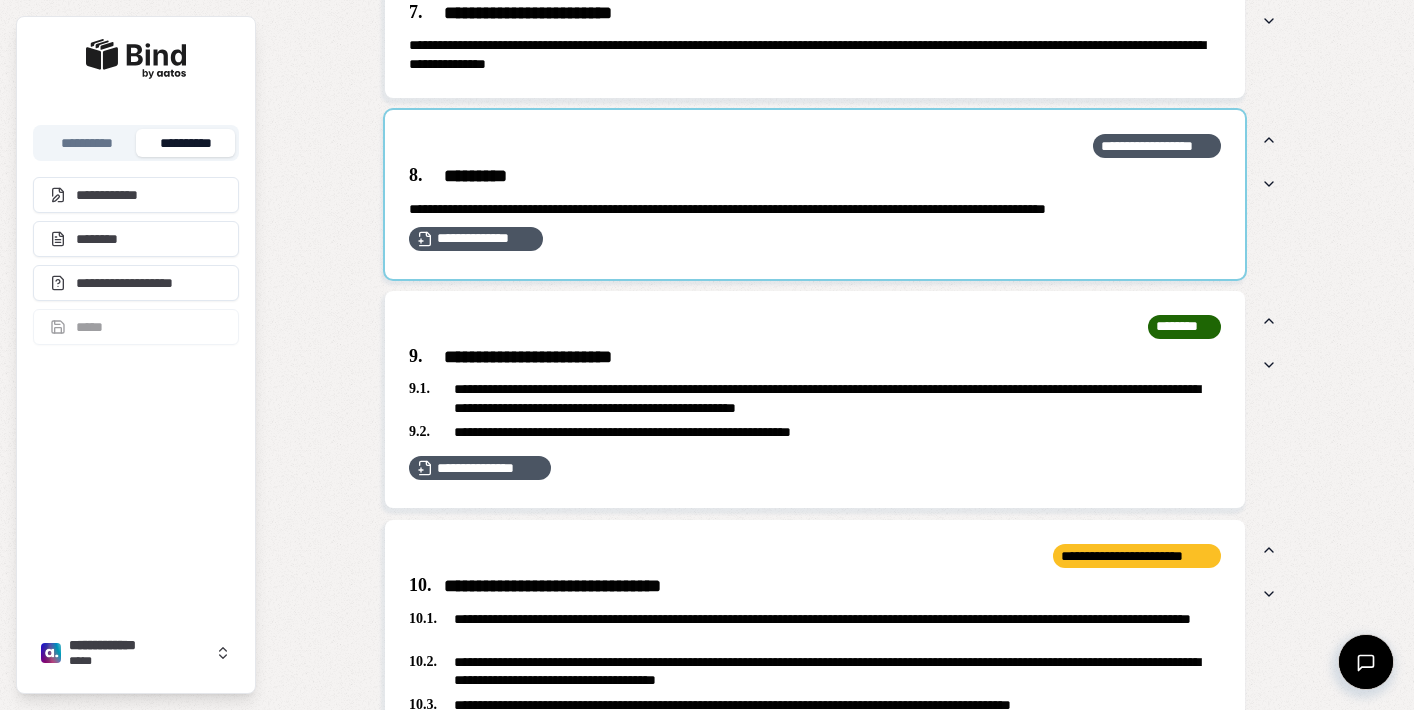 click at bounding box center [815, 194] 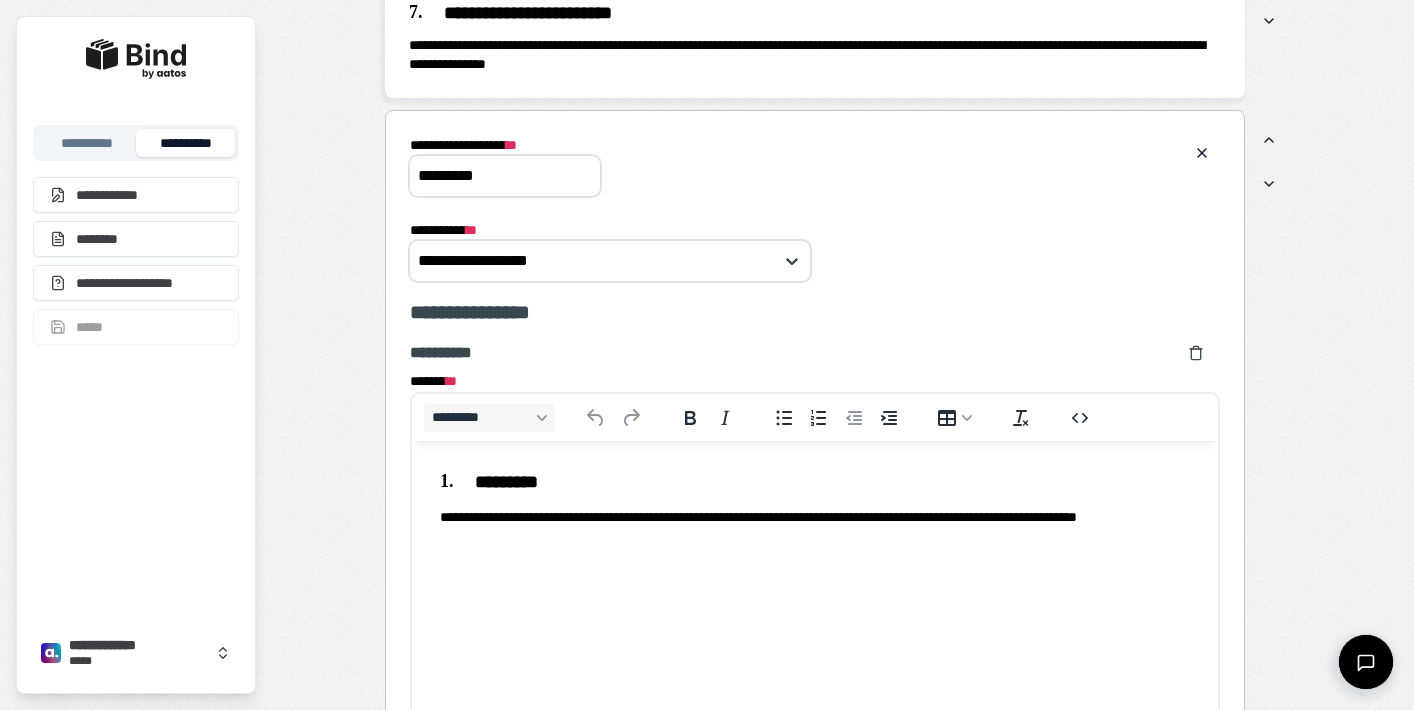 scroll, scrollTop: 0, scrollLeft: 0, axis: both 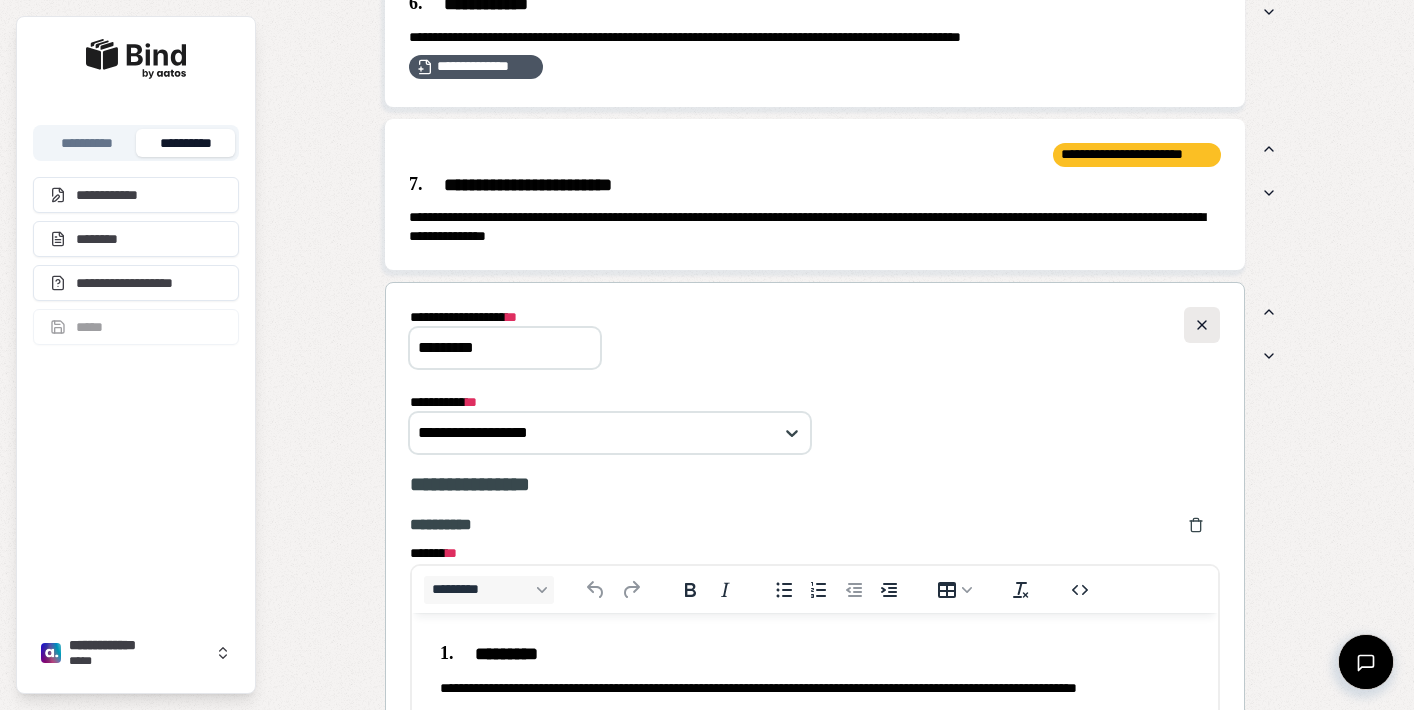 click at bounding box center (1202, 325) 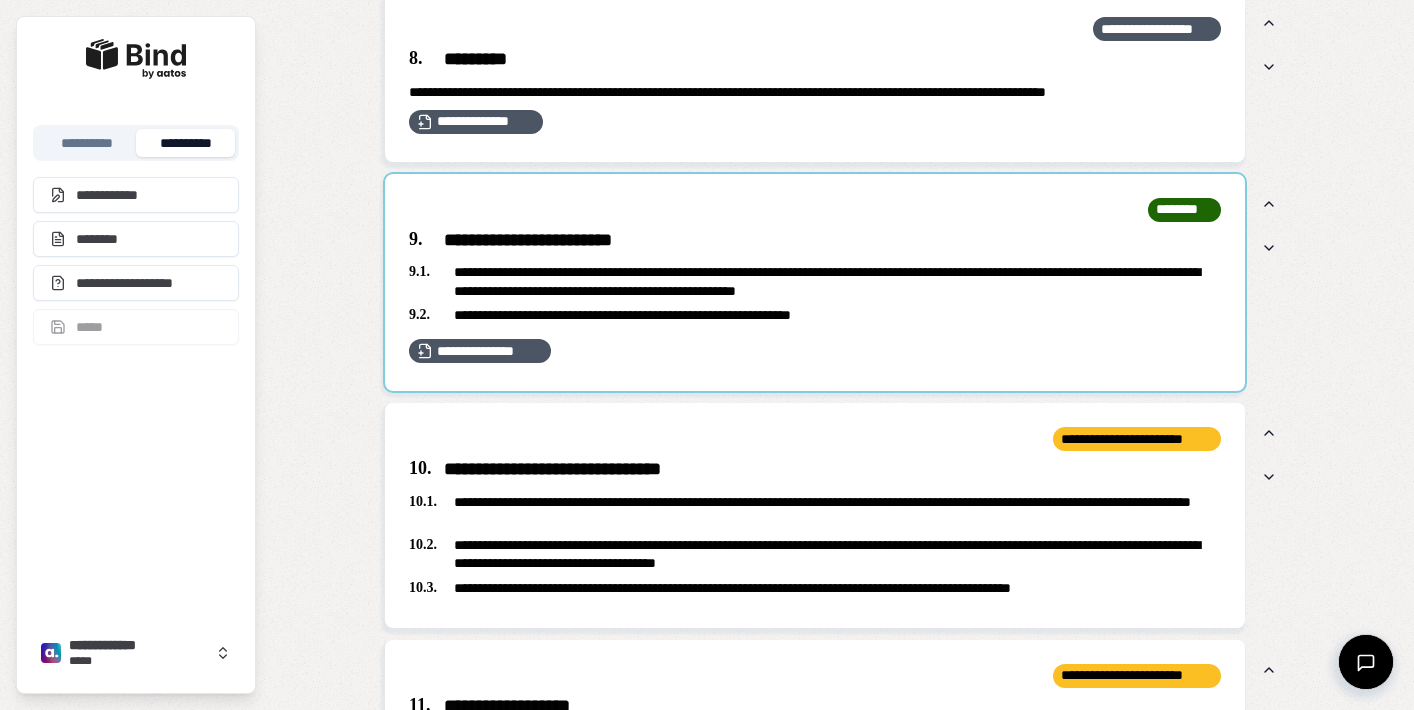 scroll, scrollTop: 3077, scrollLeft: 0, axis: vertical 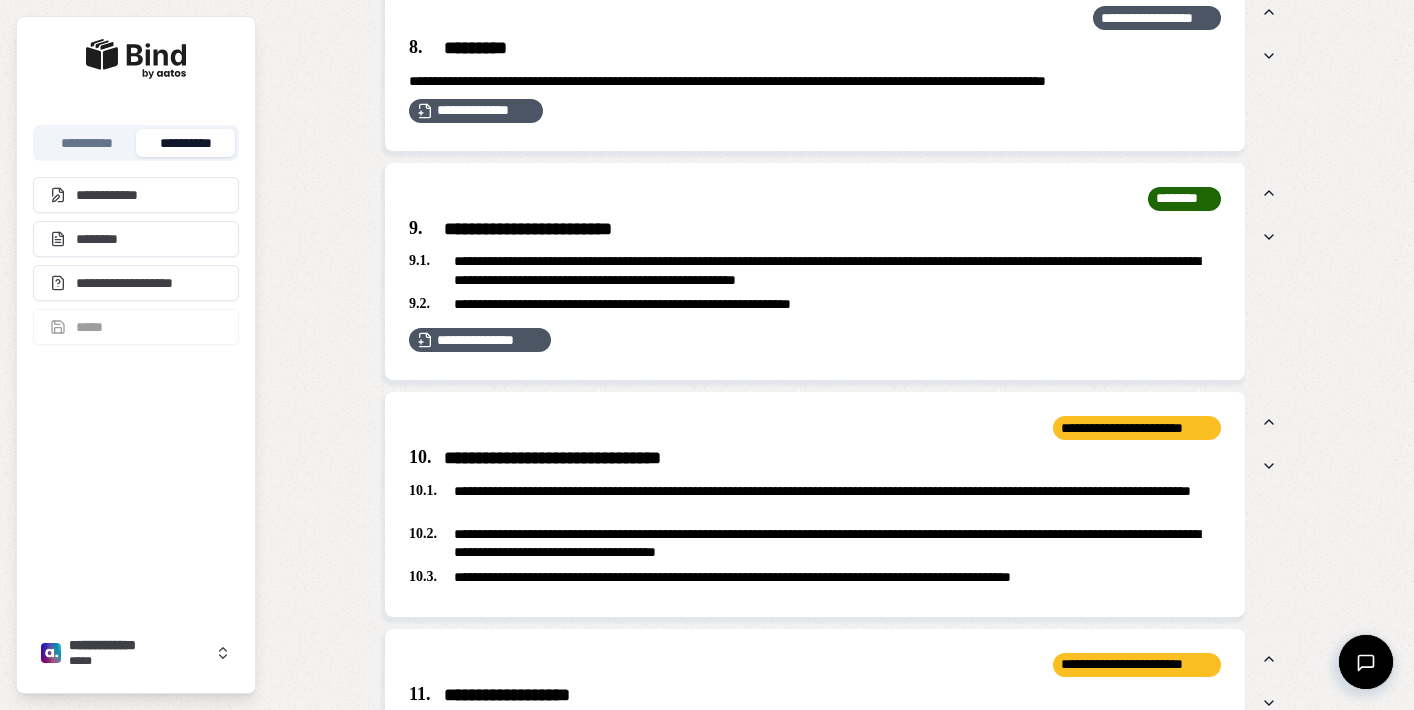 click on "**********" at bounding box center (815, 304) 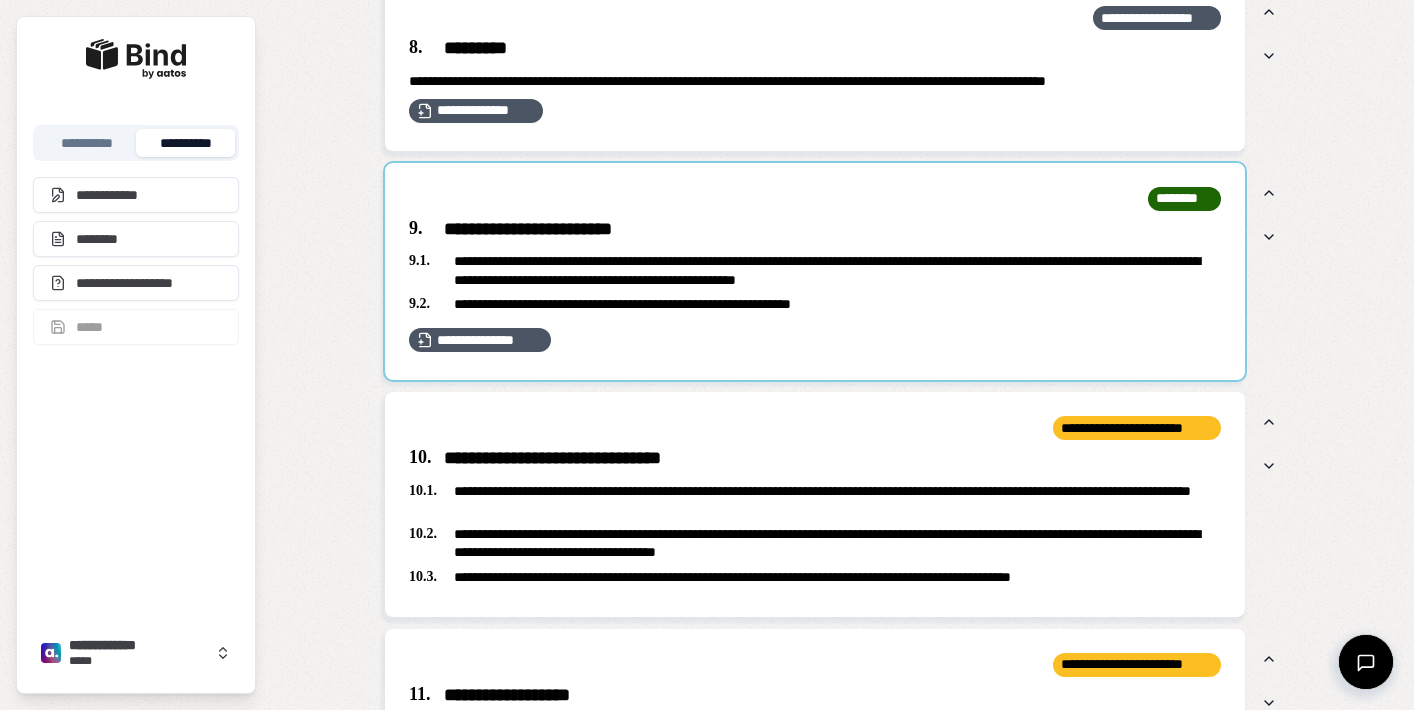 click at bounding box center [815, 272] 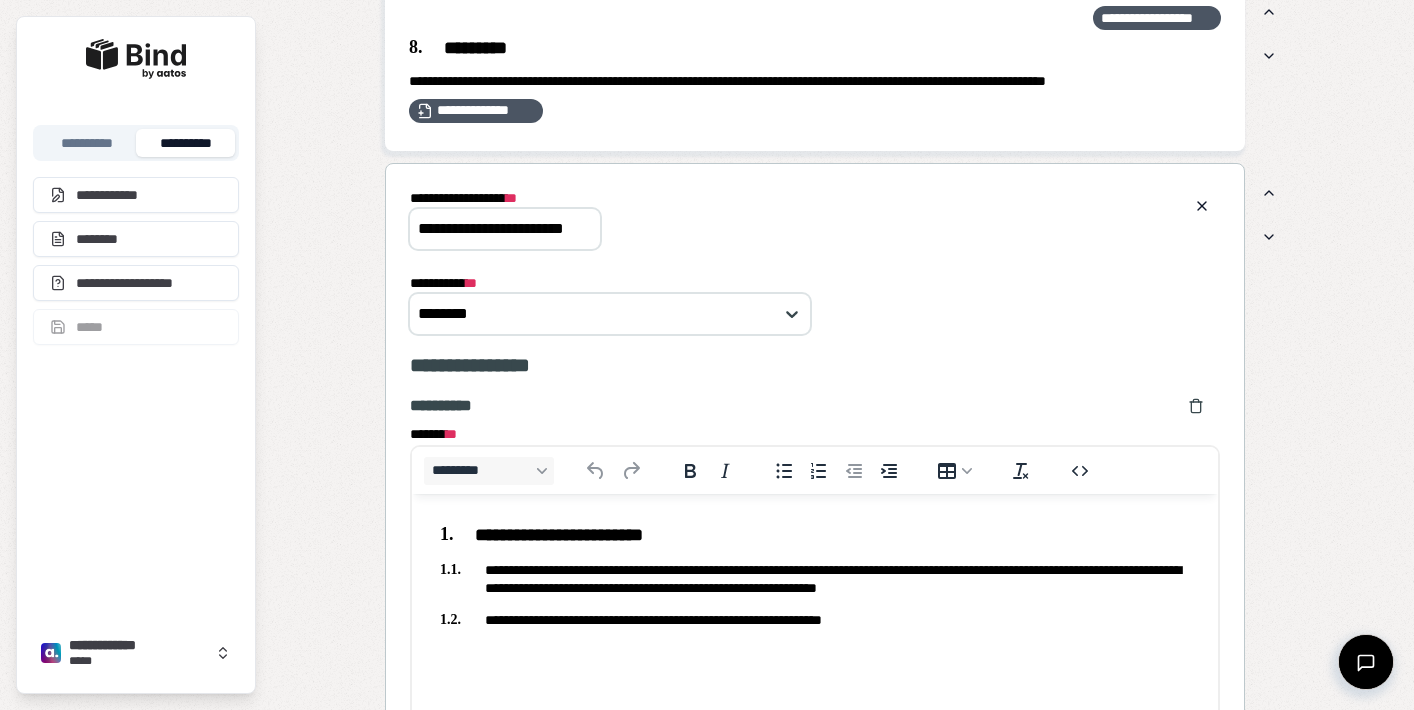 scroll, scrollTop: 0, scrollLeft: 0, axis: both 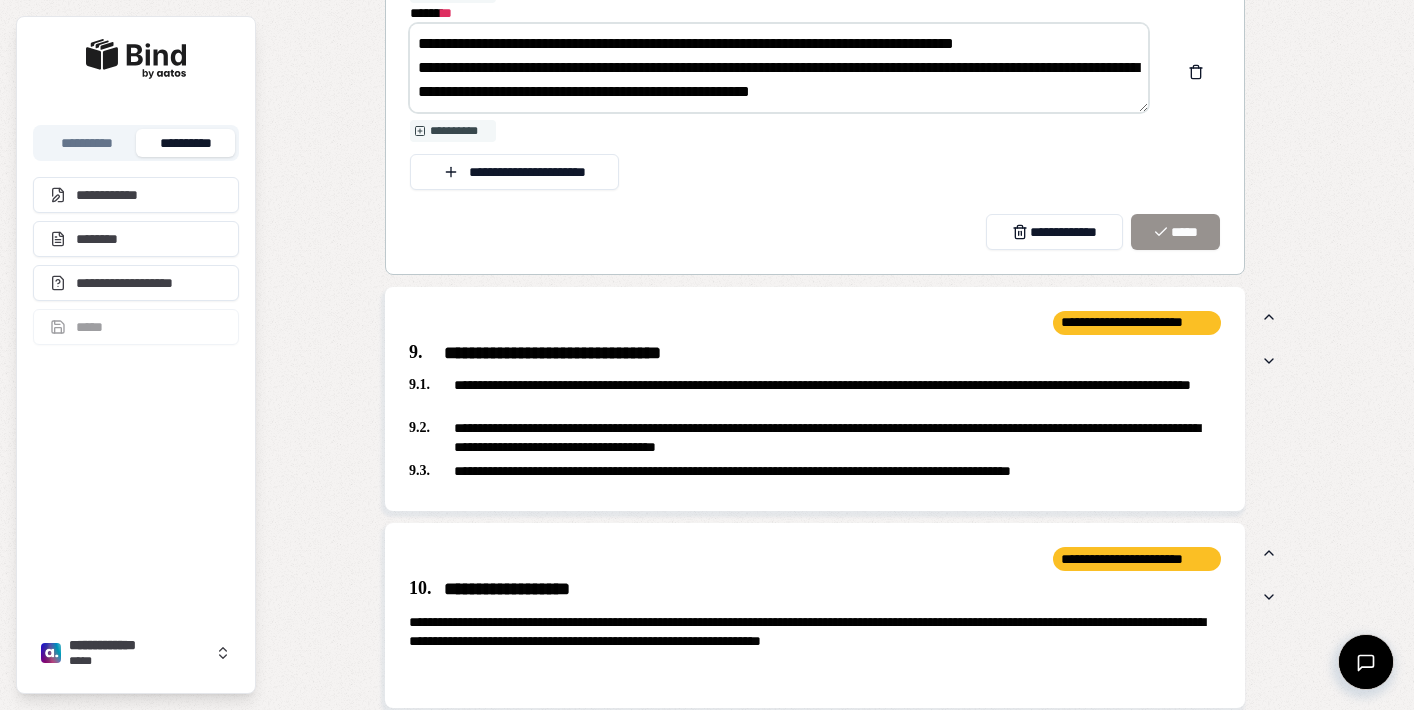 click on "**********" at bounding box center [815, 394] 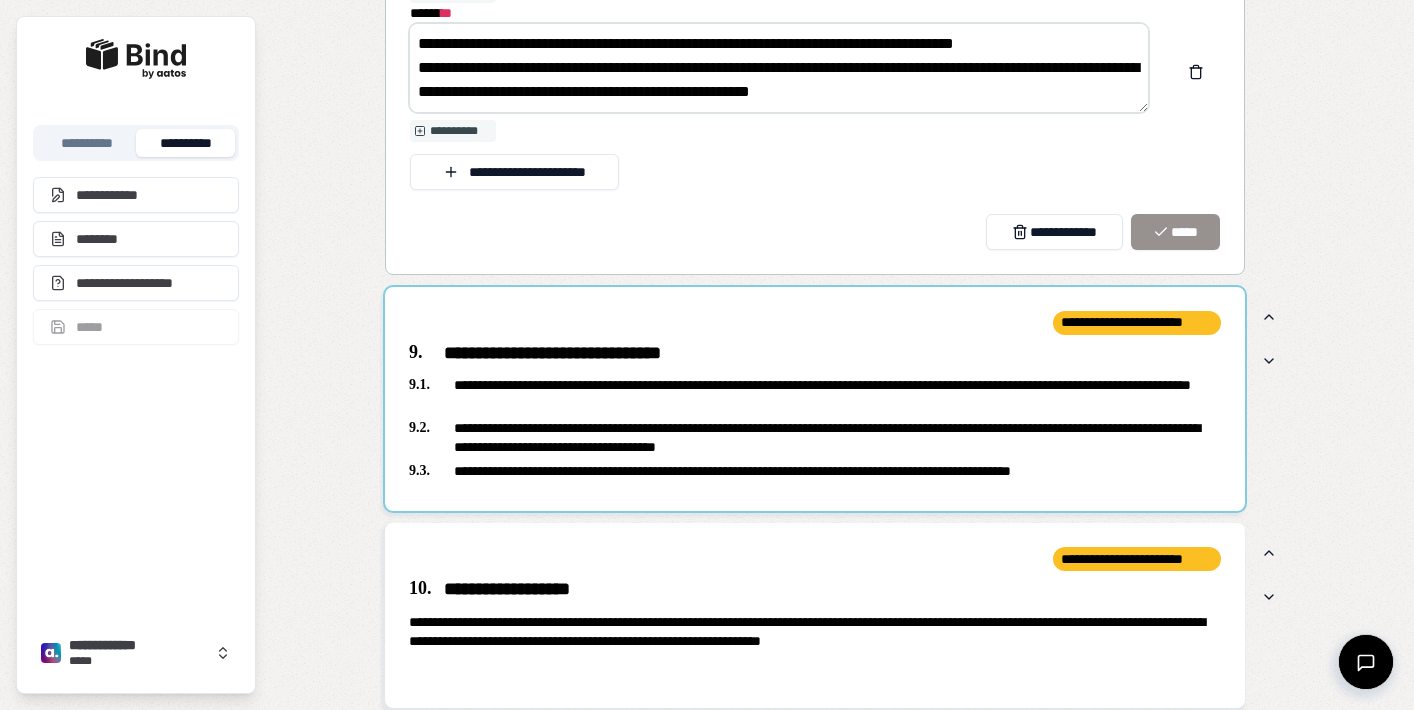 click at bounding box center [815, 399] 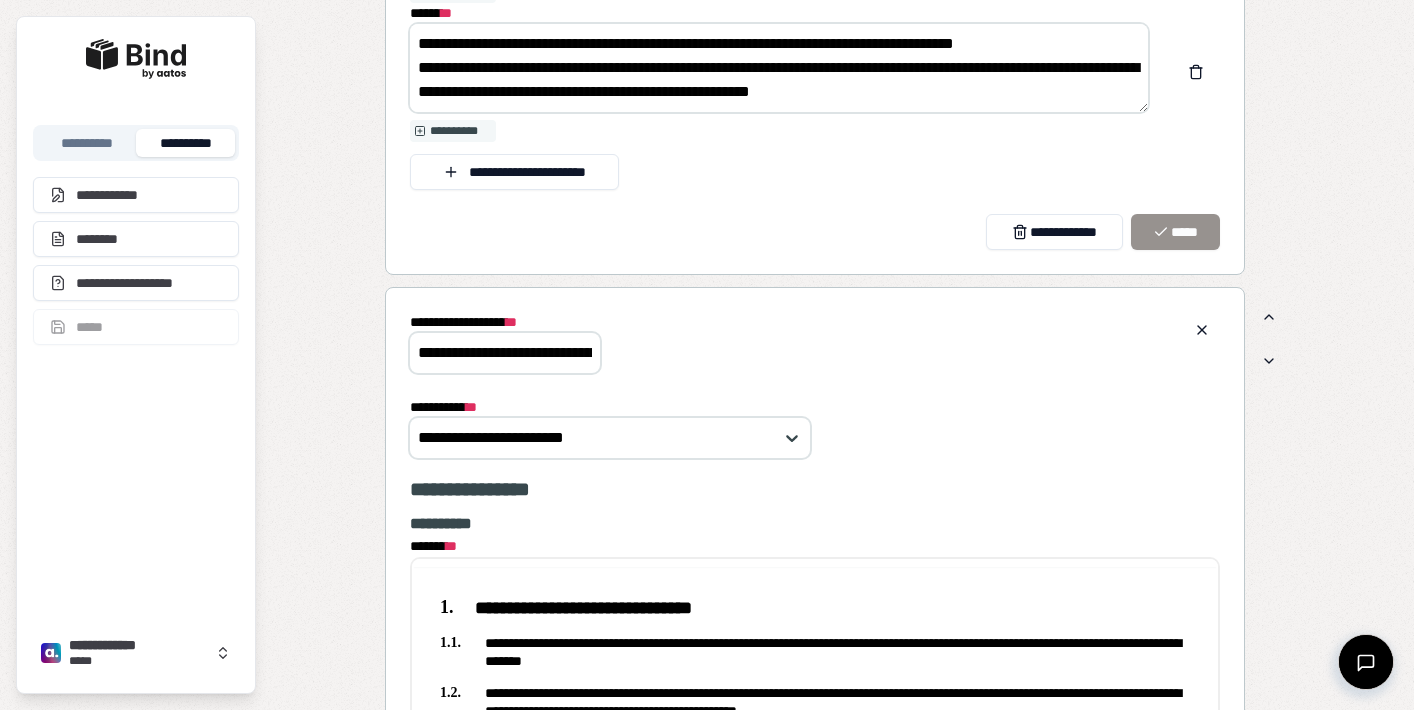 scroll, scrollTop: 0, scrollLeft: 0, axis: both 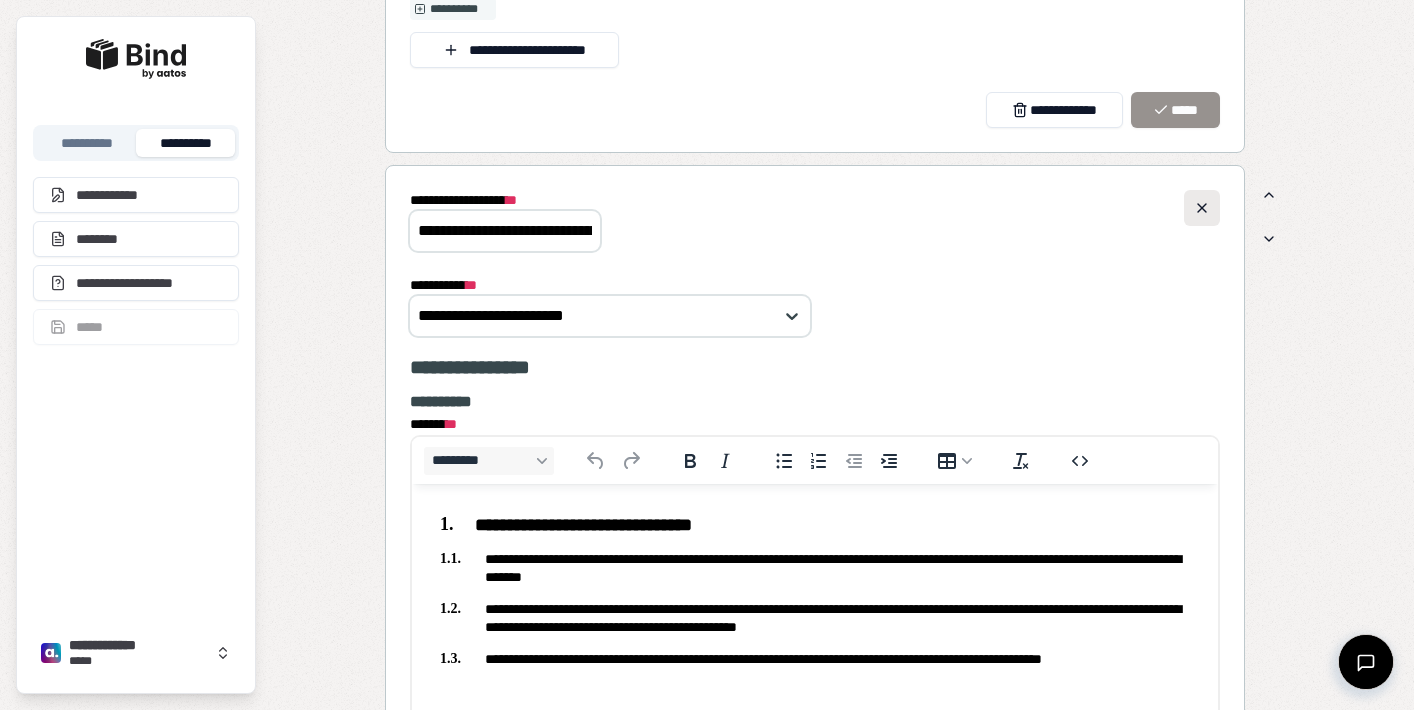 click at bounding box center (1202, 208) 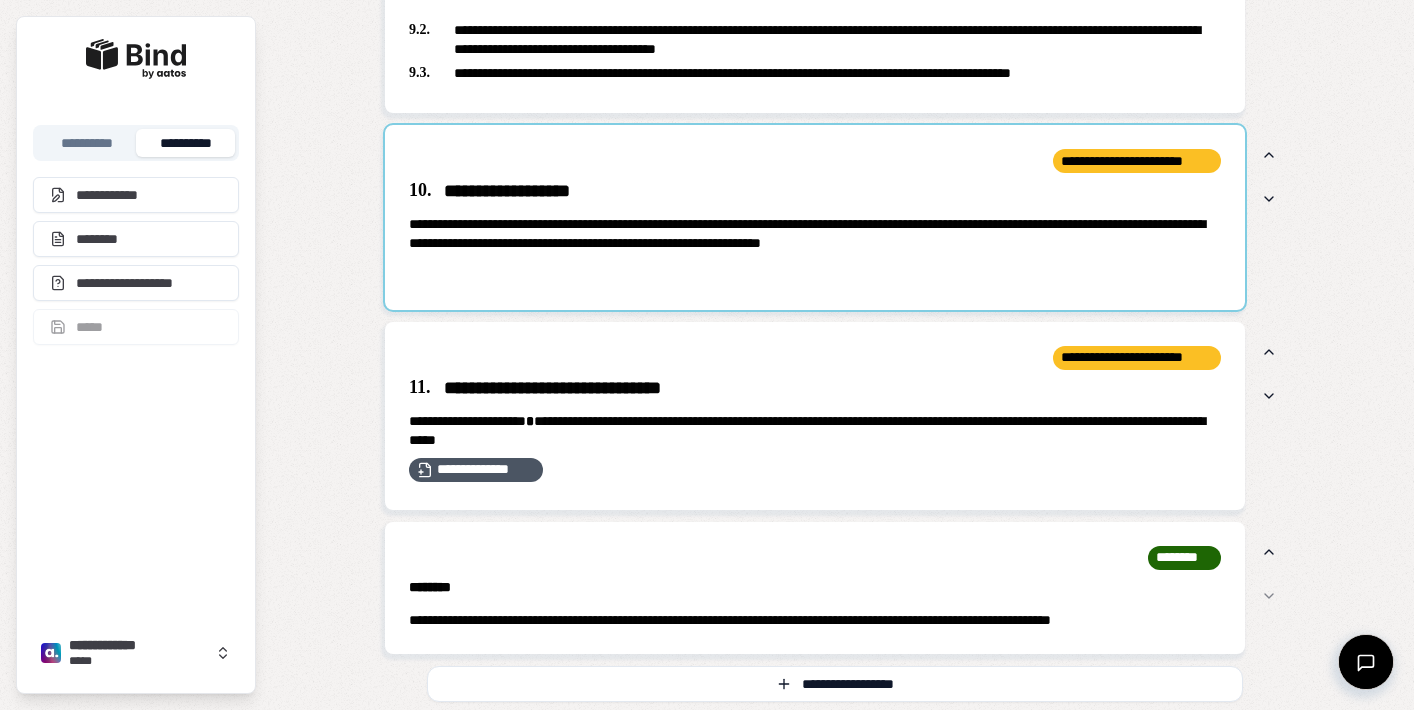 scroll, scrollTop: 5863, scrollLeft: 0, axis: vertical 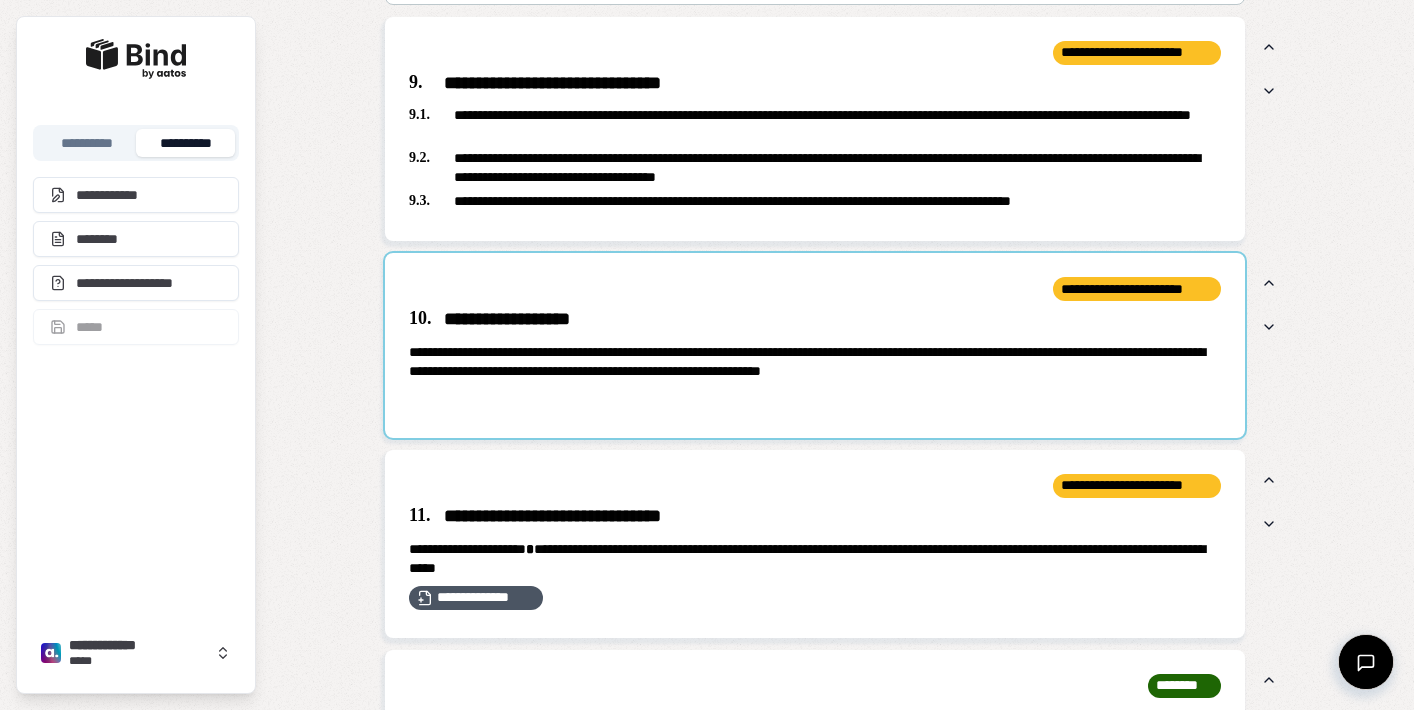 click at bounding box center [815, 345] 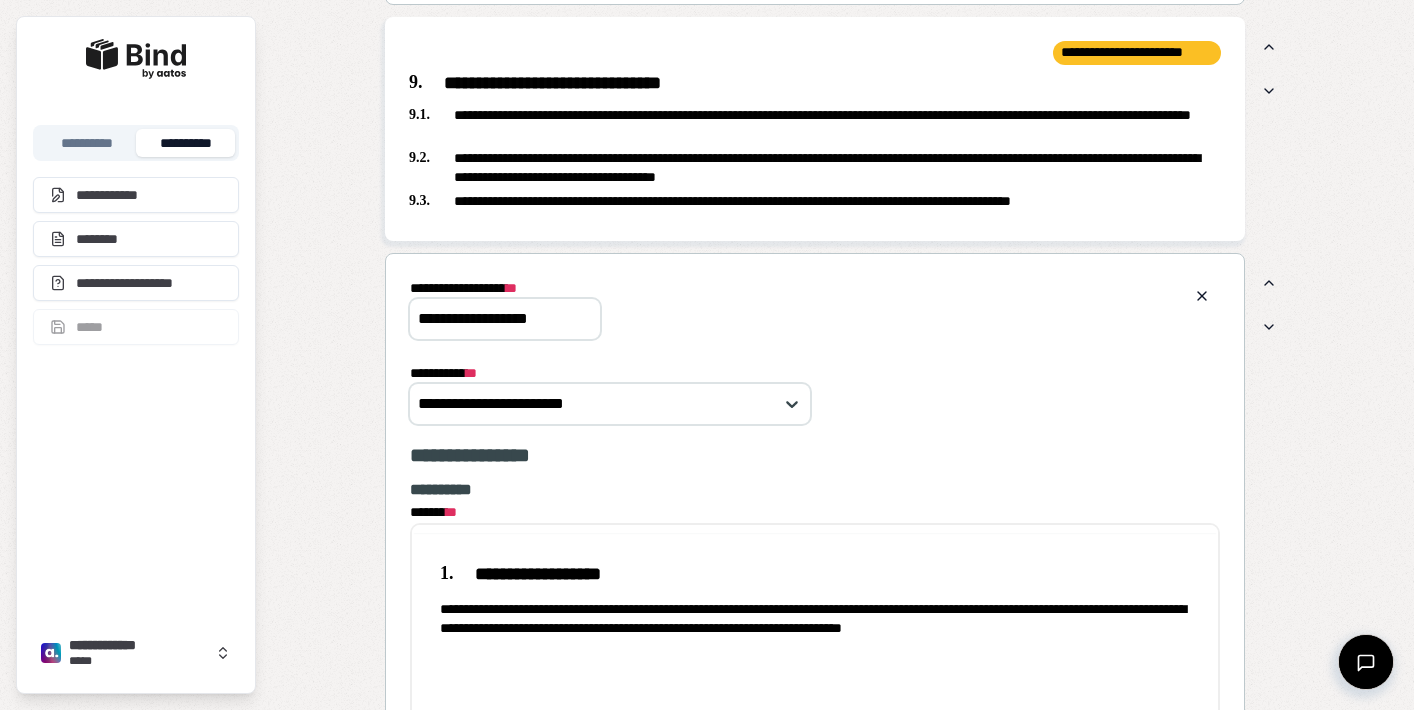 scroll, scrollTop: 0, scrollLeft: 0, axis: both 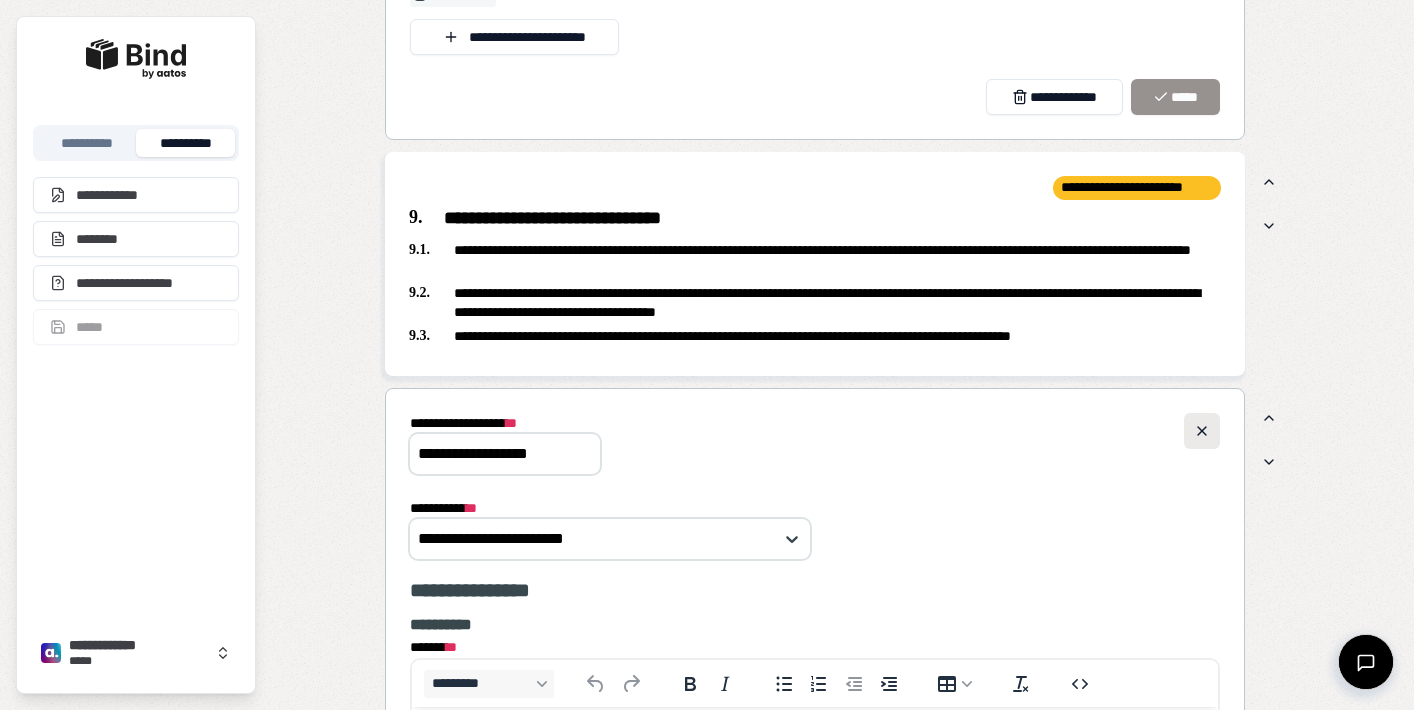 click at bounding box center (1202, 431) 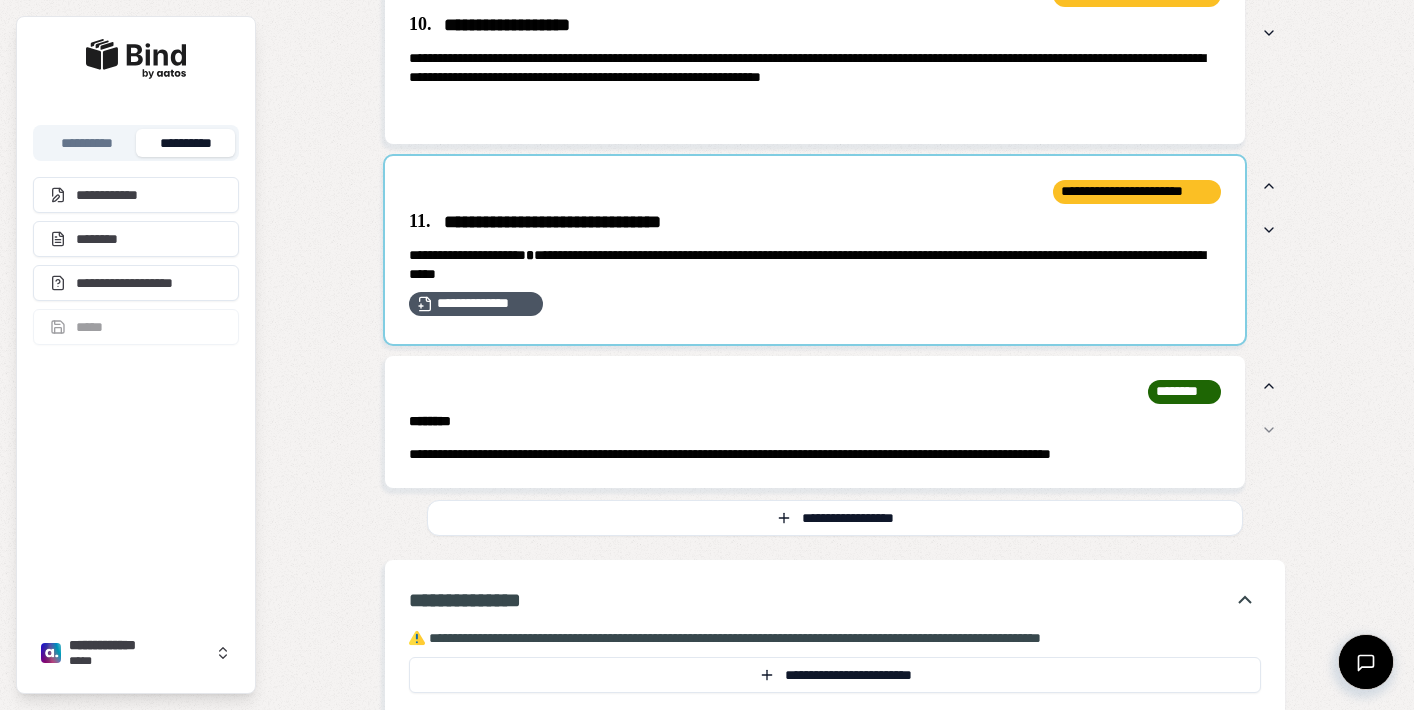 click at bounding box center (815, 250) 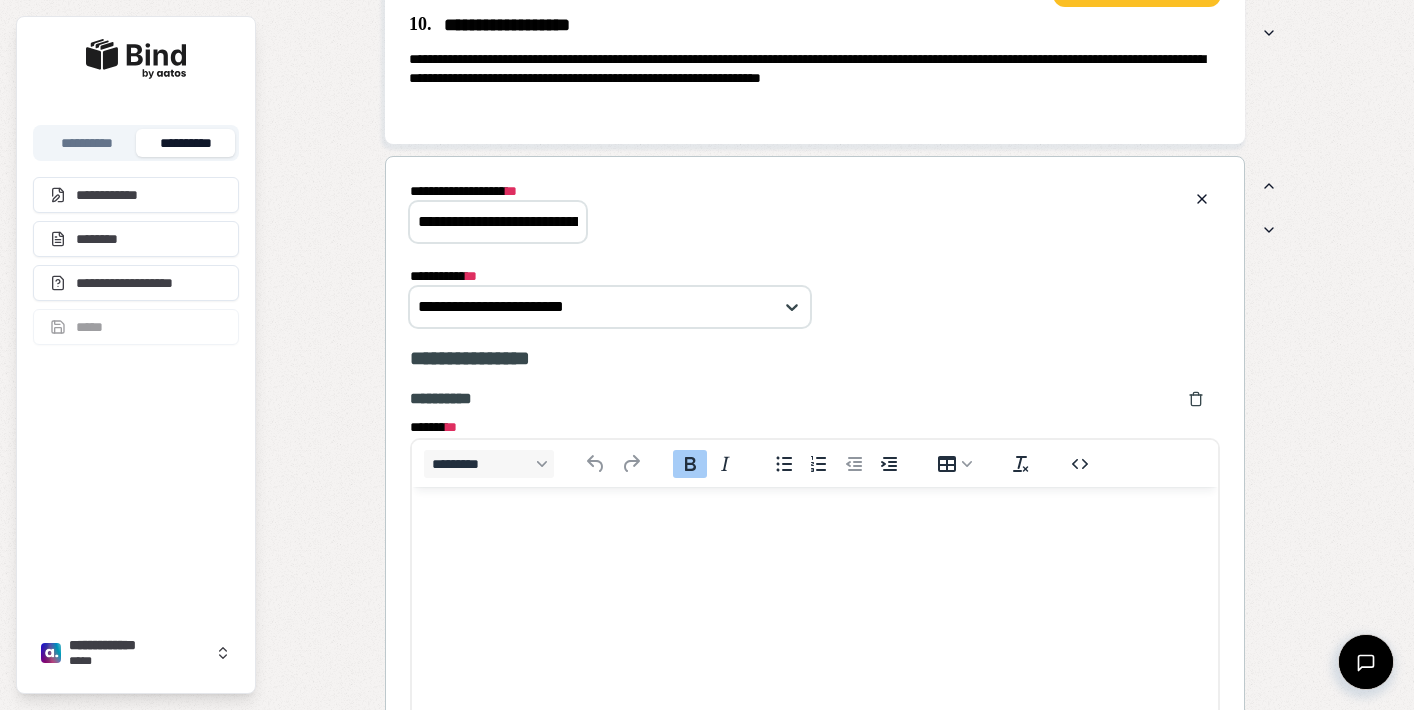 scroll, scrollTop: 6156, scrollLeft: 0, axis: vertical 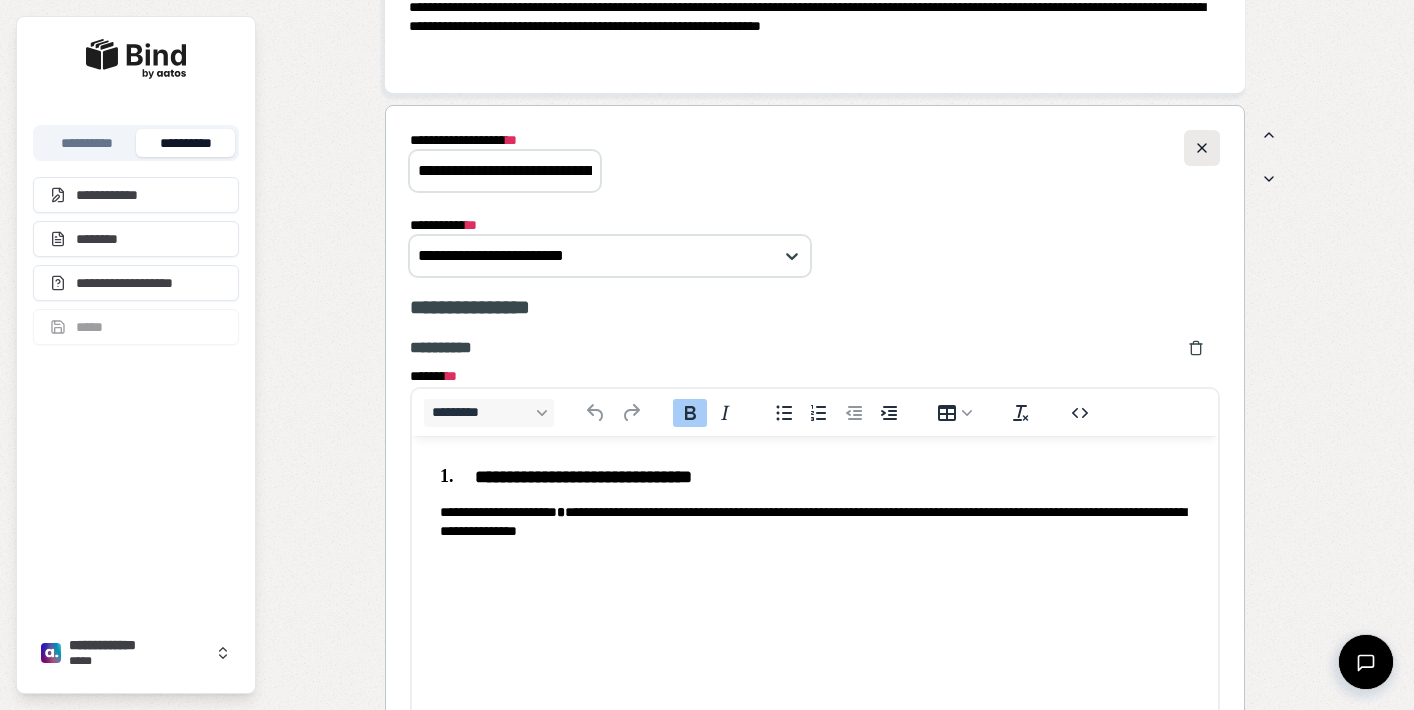 click at bounding box center (1202, 148) 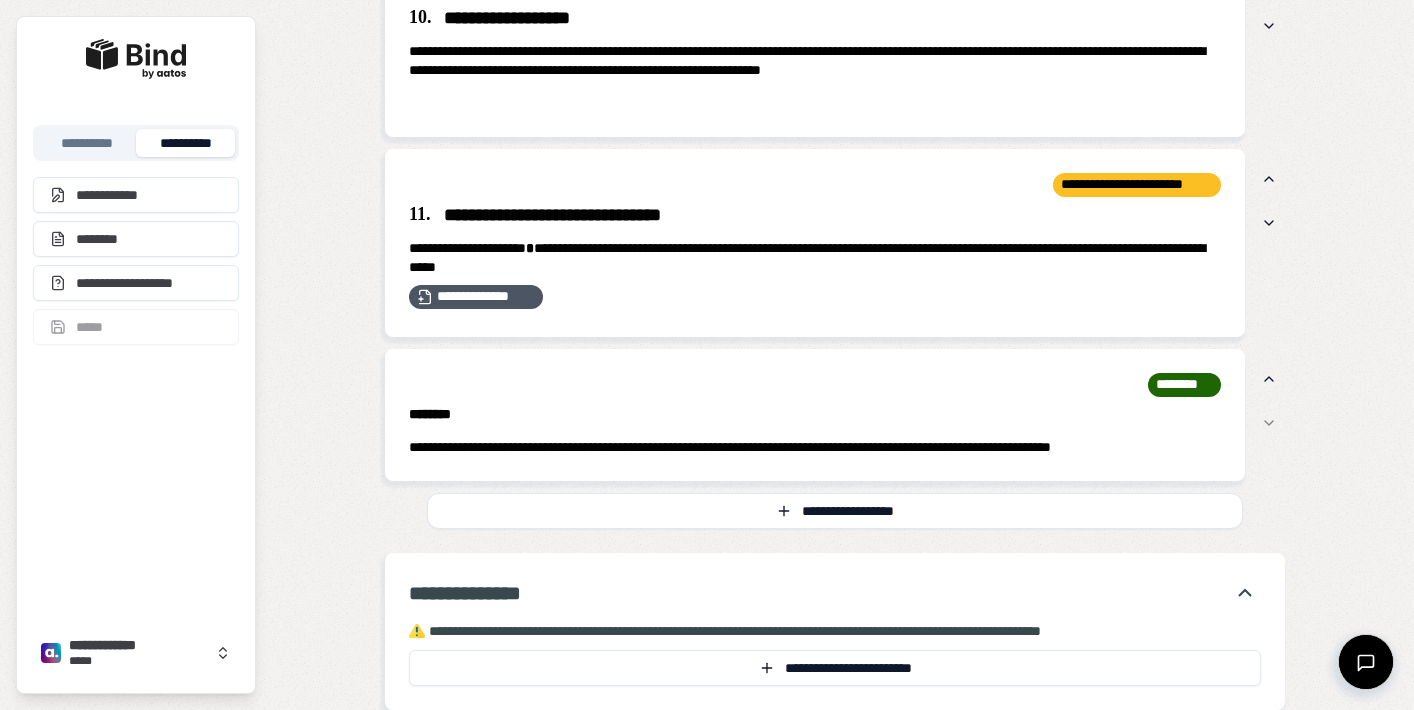 scroll, scrollTop: 6156, scrollLeft: 0, axis: vertical 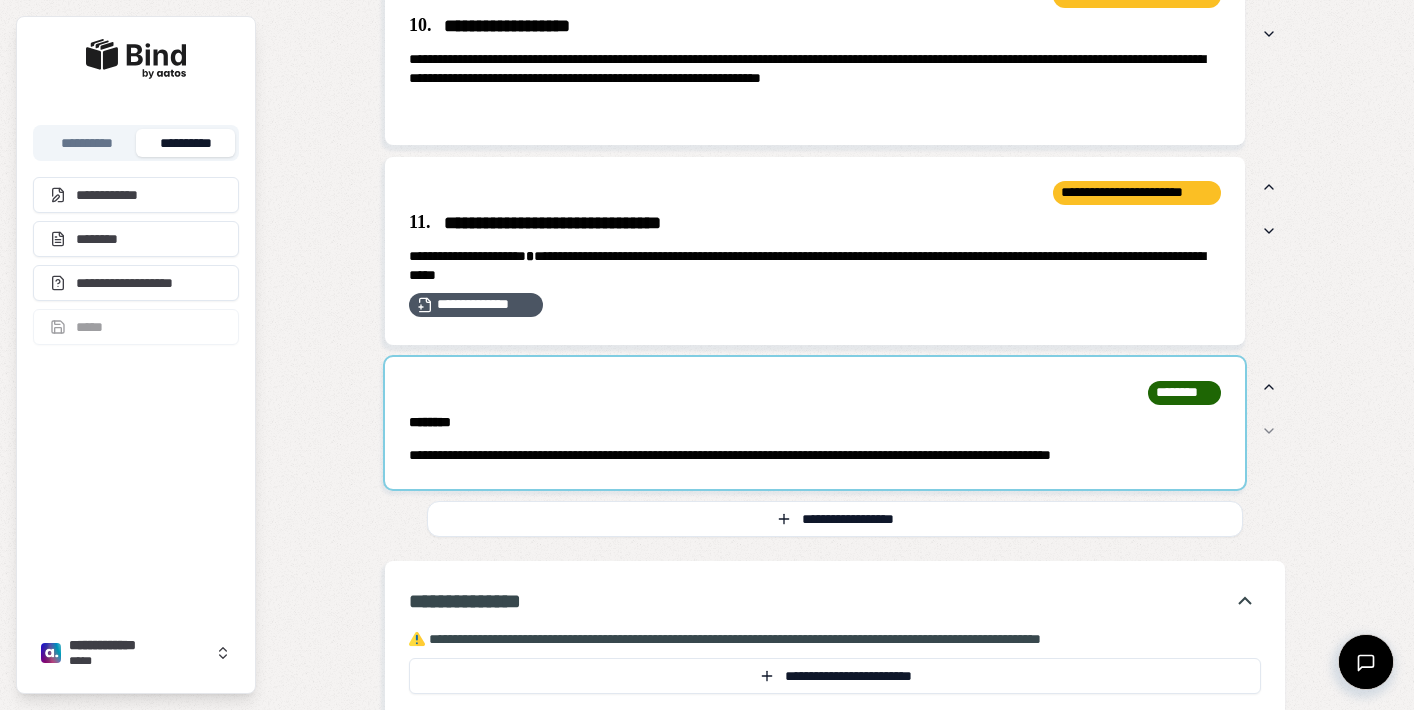 click at bounding box center (815, 423) 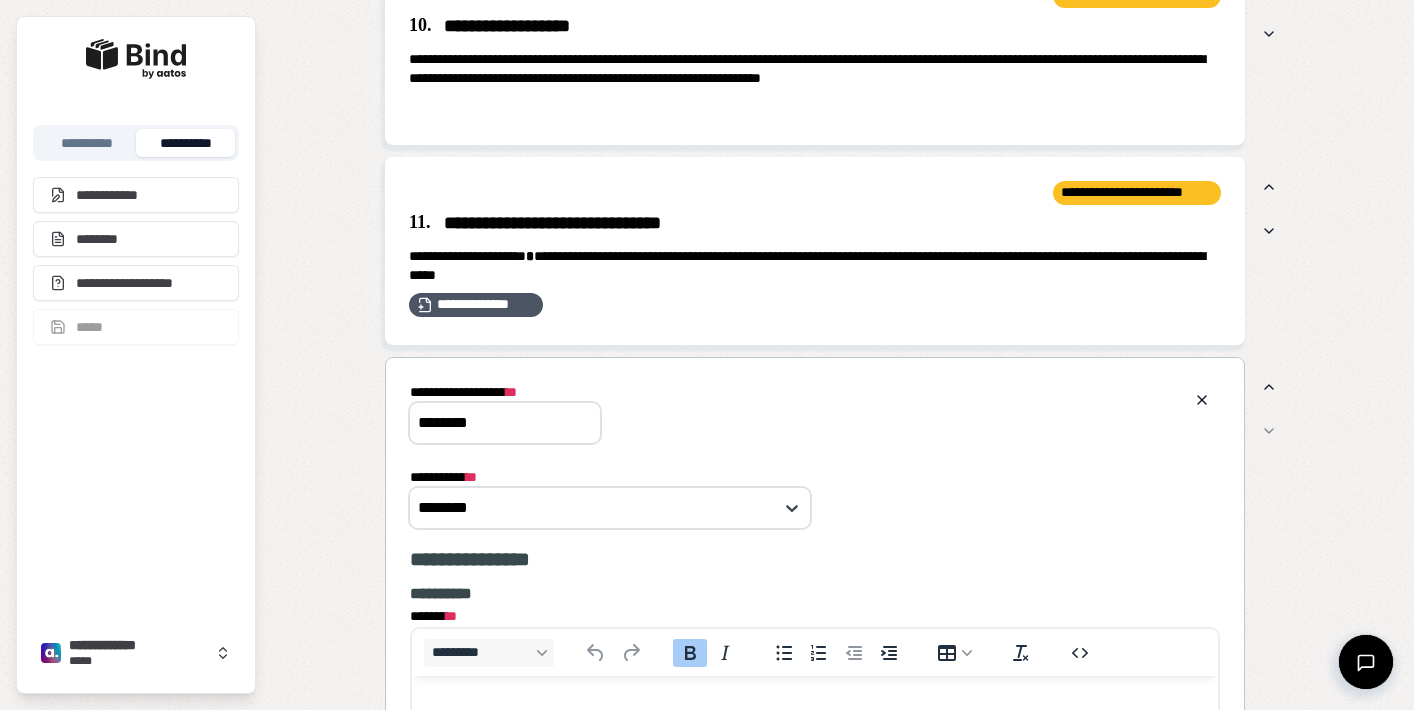 scroll, scrollTop: 0, scrollLeft: 0, axis: both 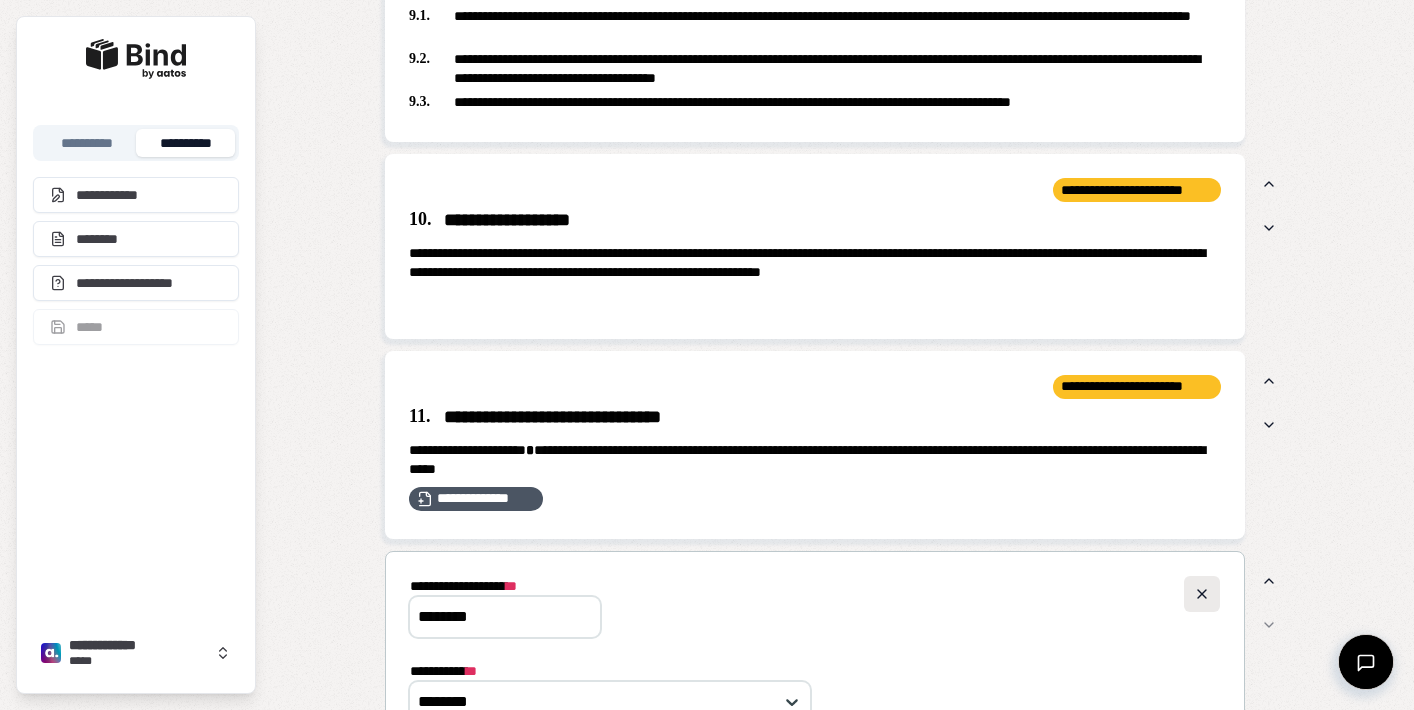 click at bounding box center (1202, 594) 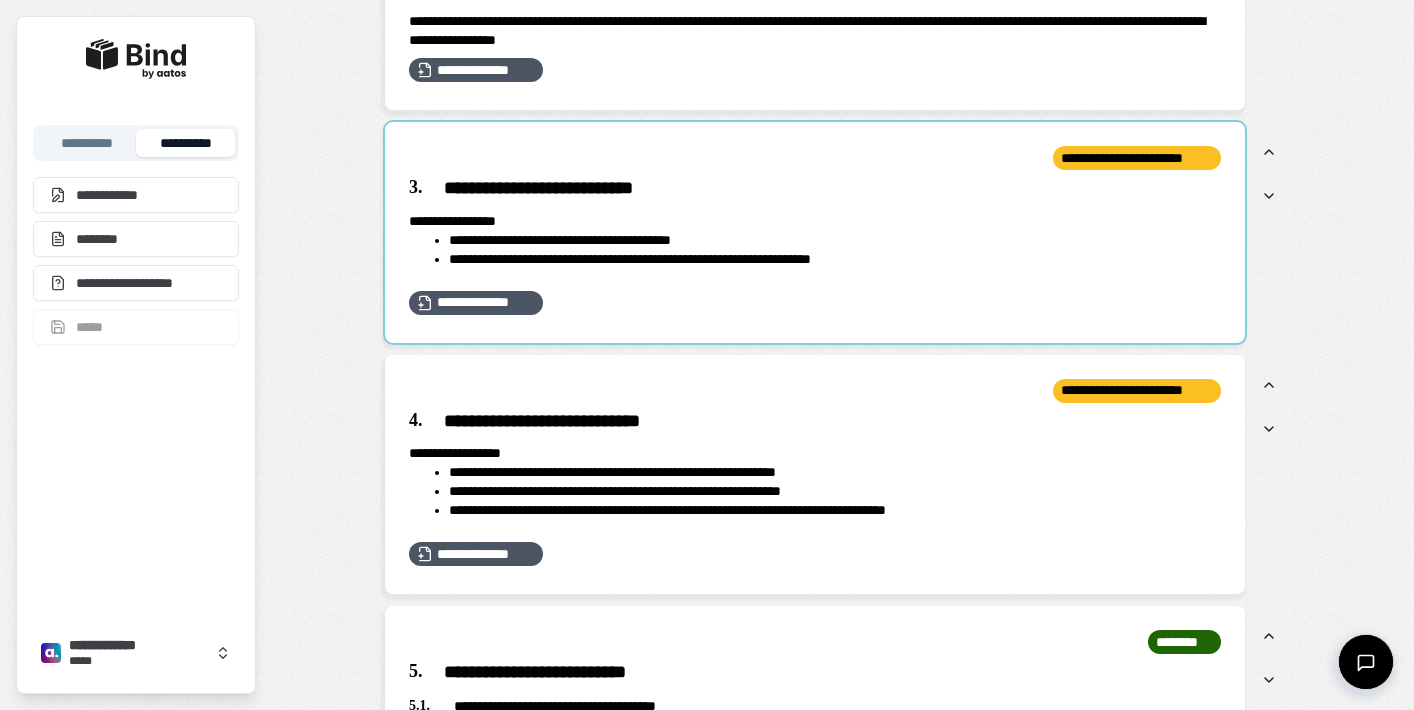 scroll, scrollTop: 1569, scrollLeft: 0, axis: vertical 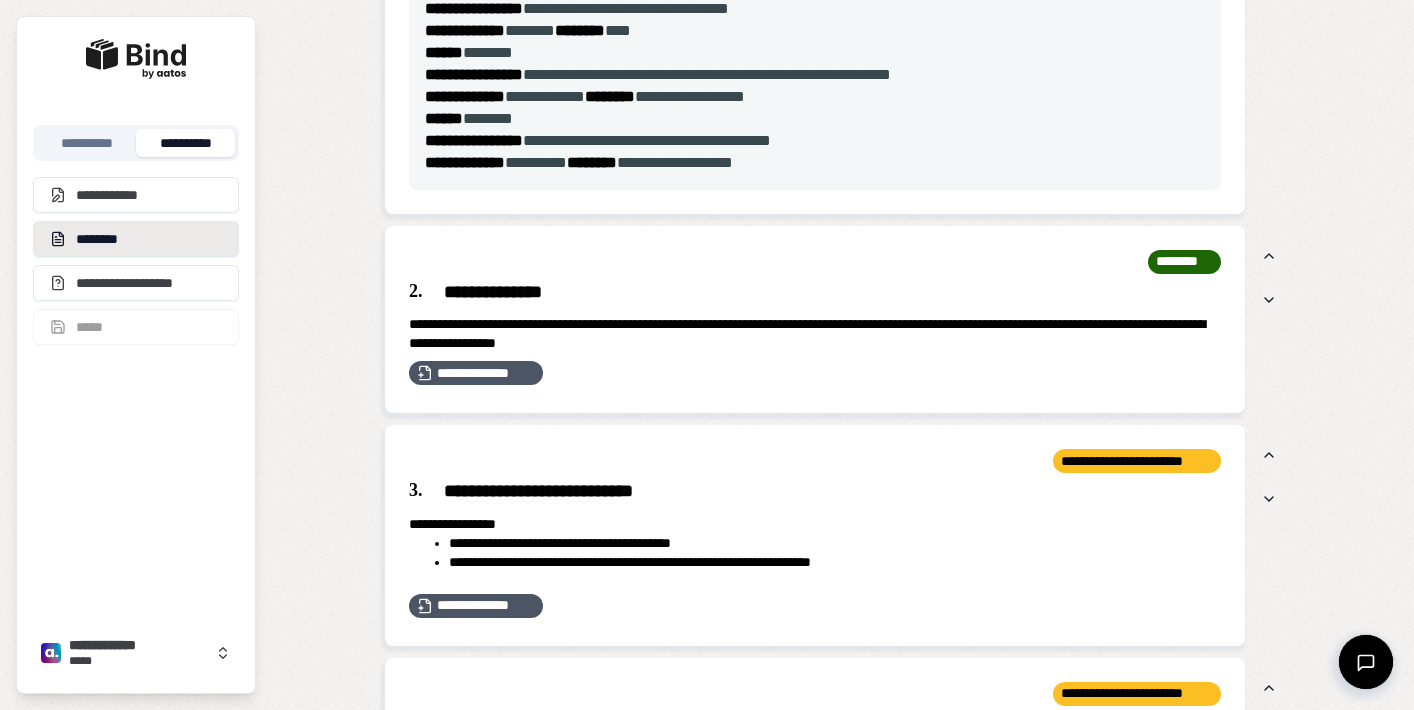 click on "********" at bounding box center [136, 239] 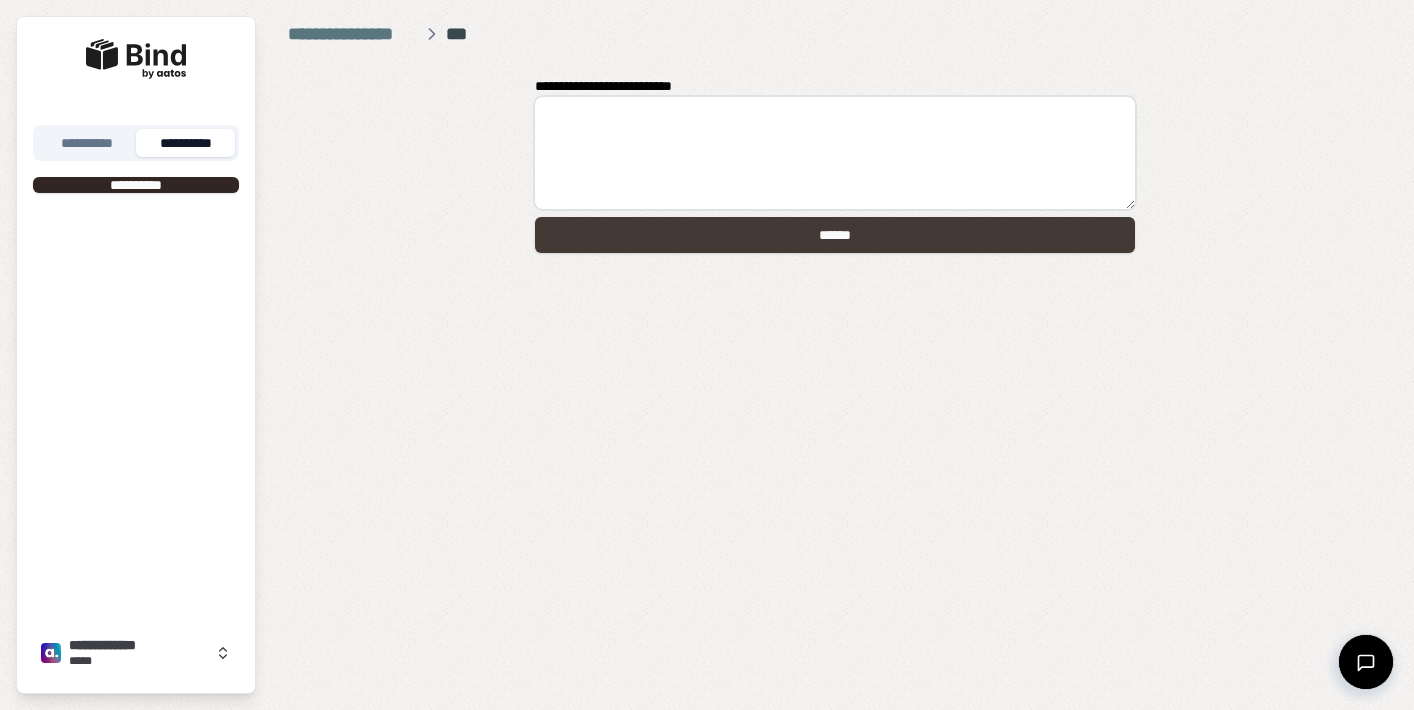 click on "******" at bounding box center [835, 235] 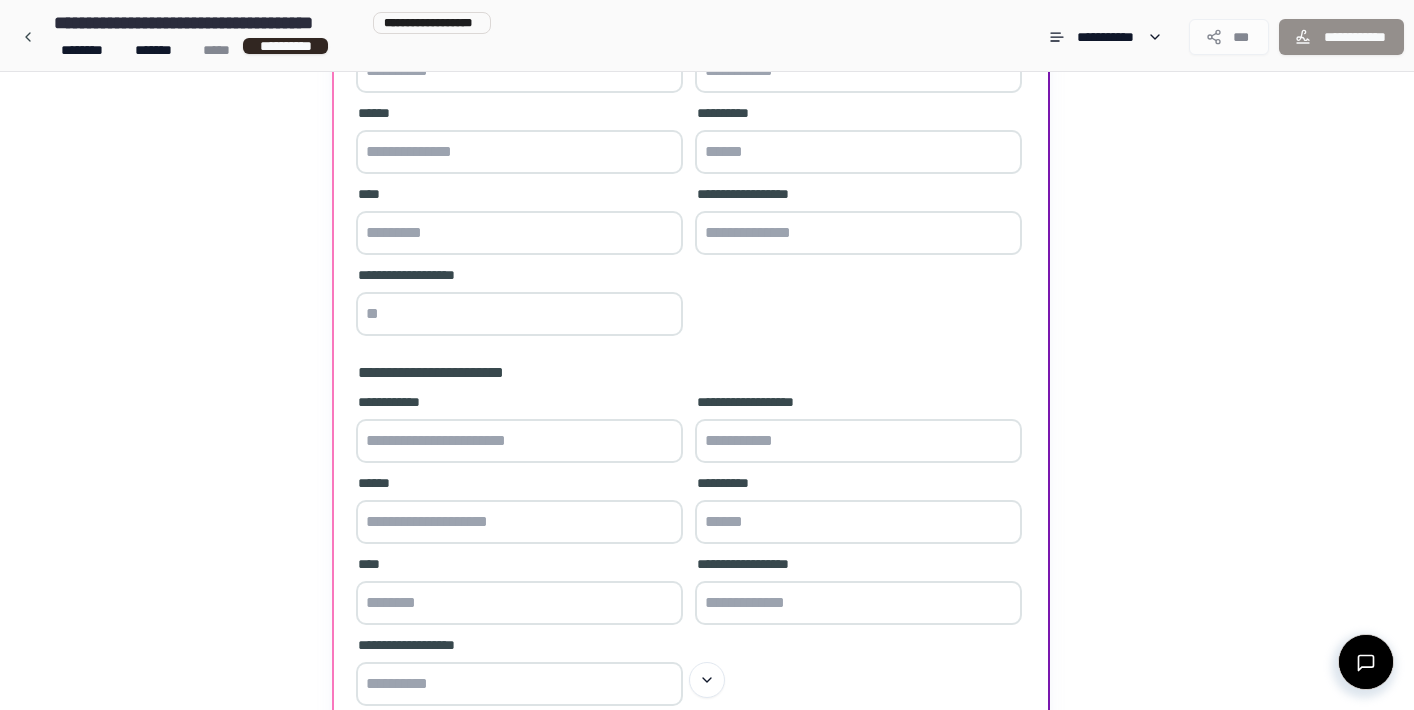 scroll, scrollTop: 0, scrollLeft: 0, axis: both 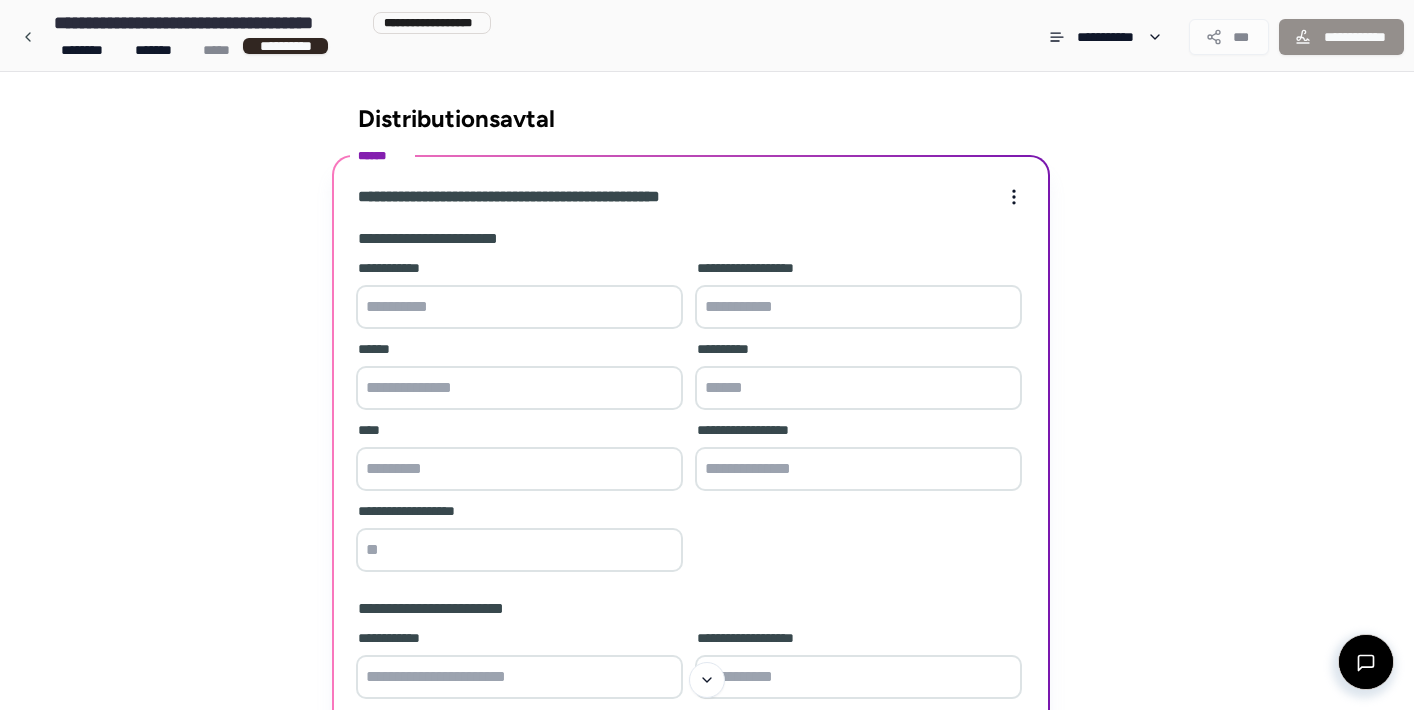 click at bounding box center [519, 307] 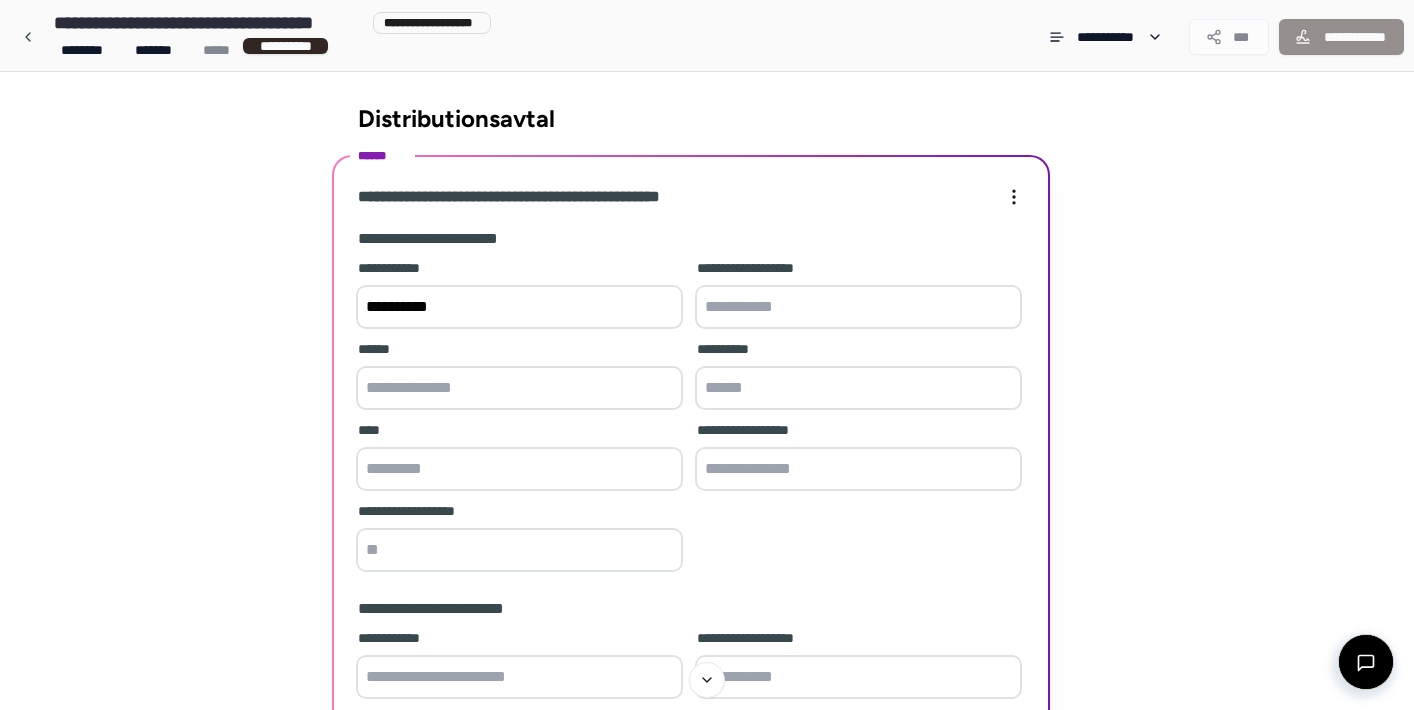 type on "**********" 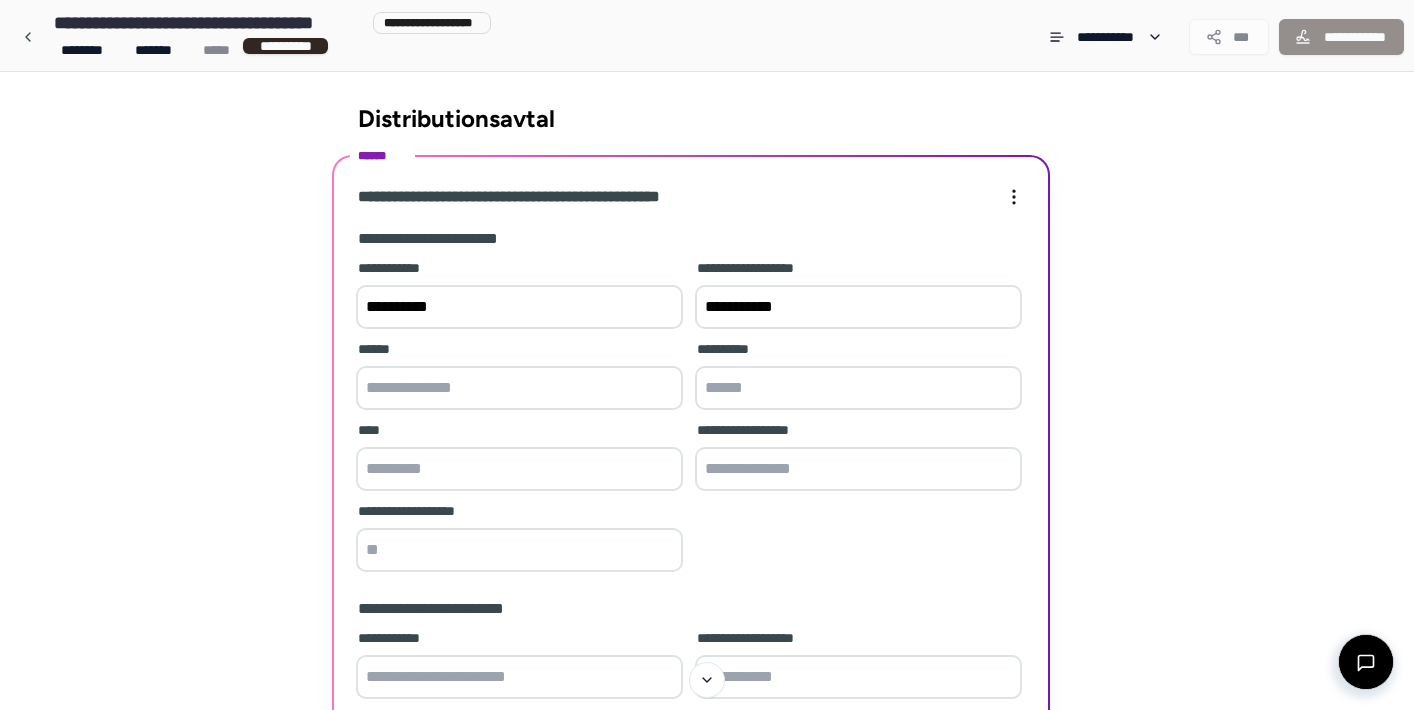 type on "**********" 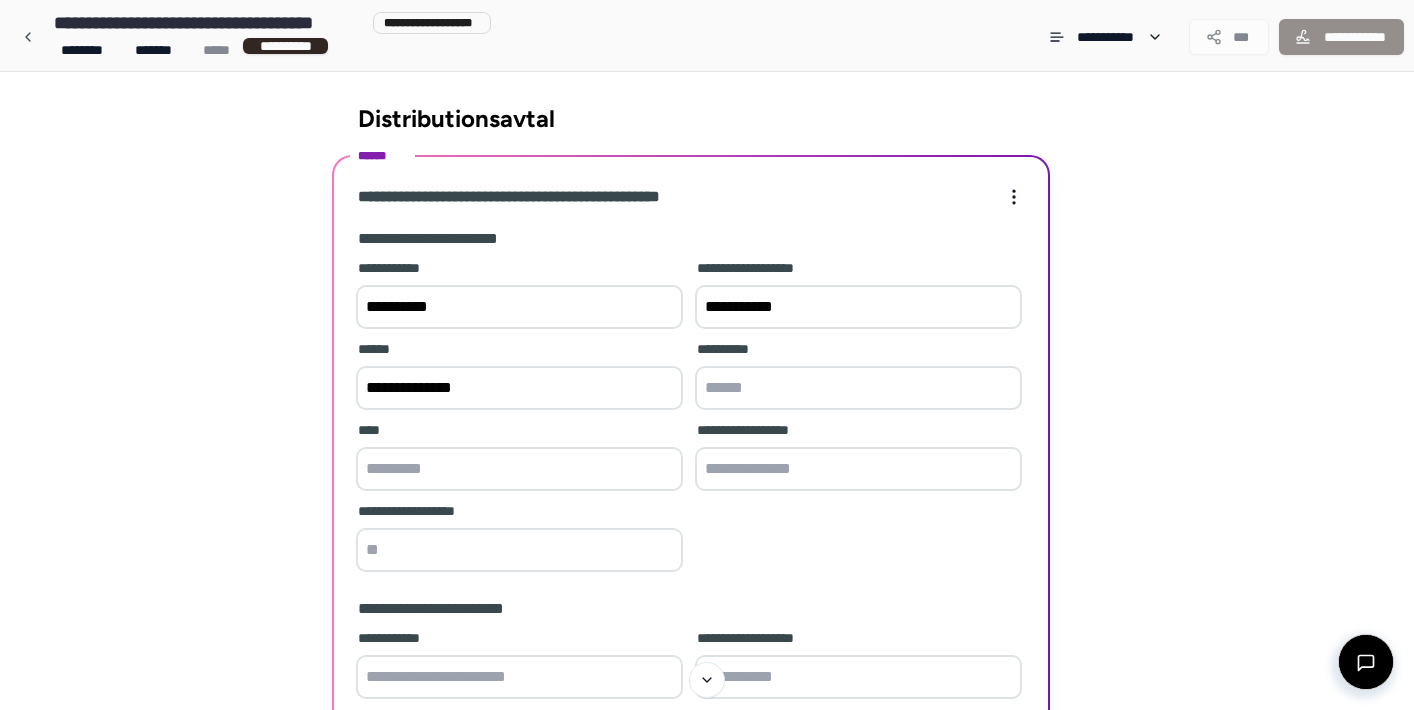 type on "******" 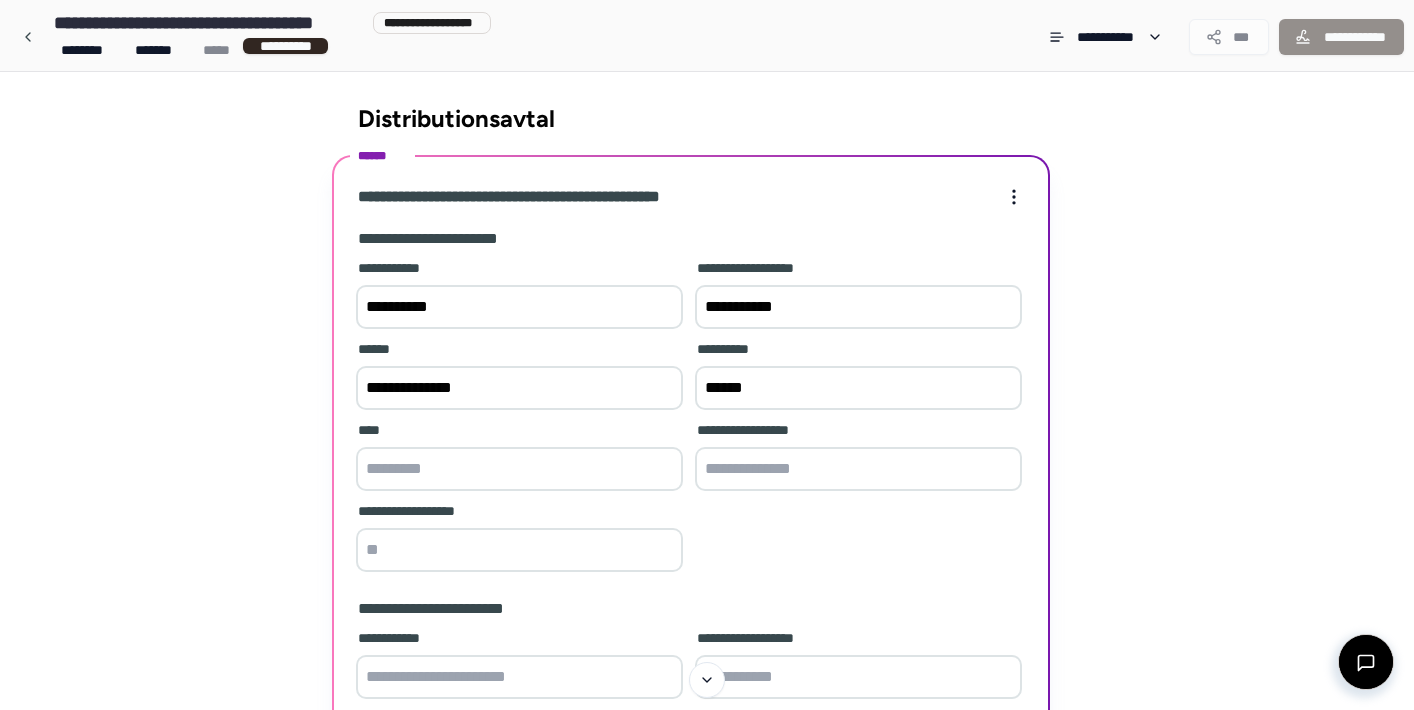 type on "*********" 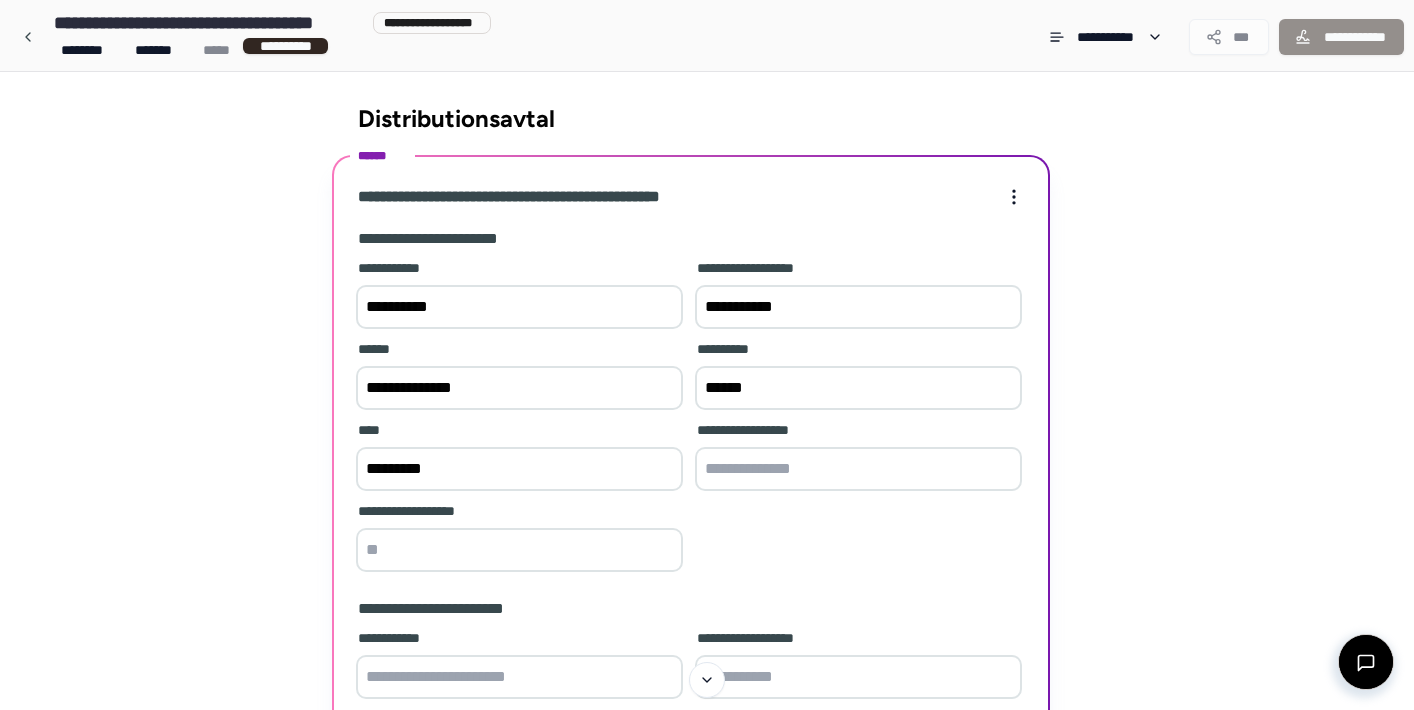 type on "**********" 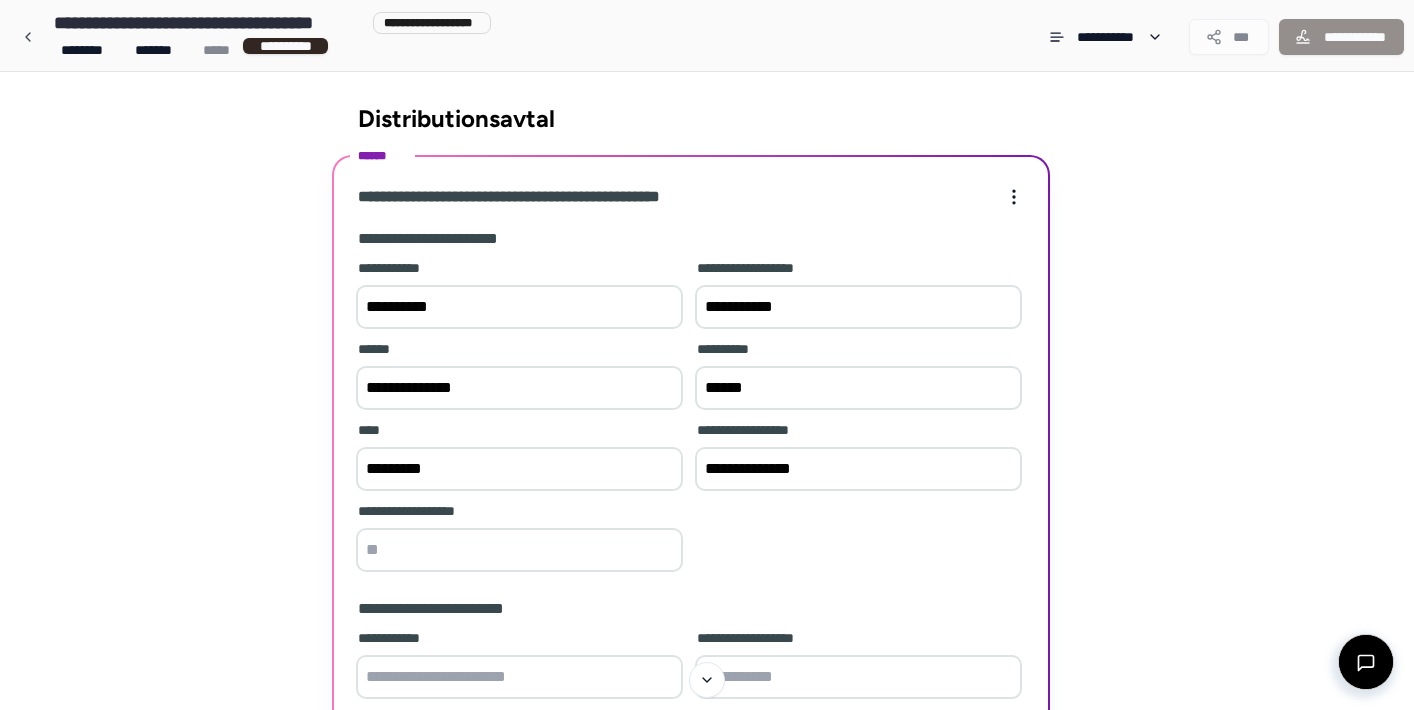 type on "**" 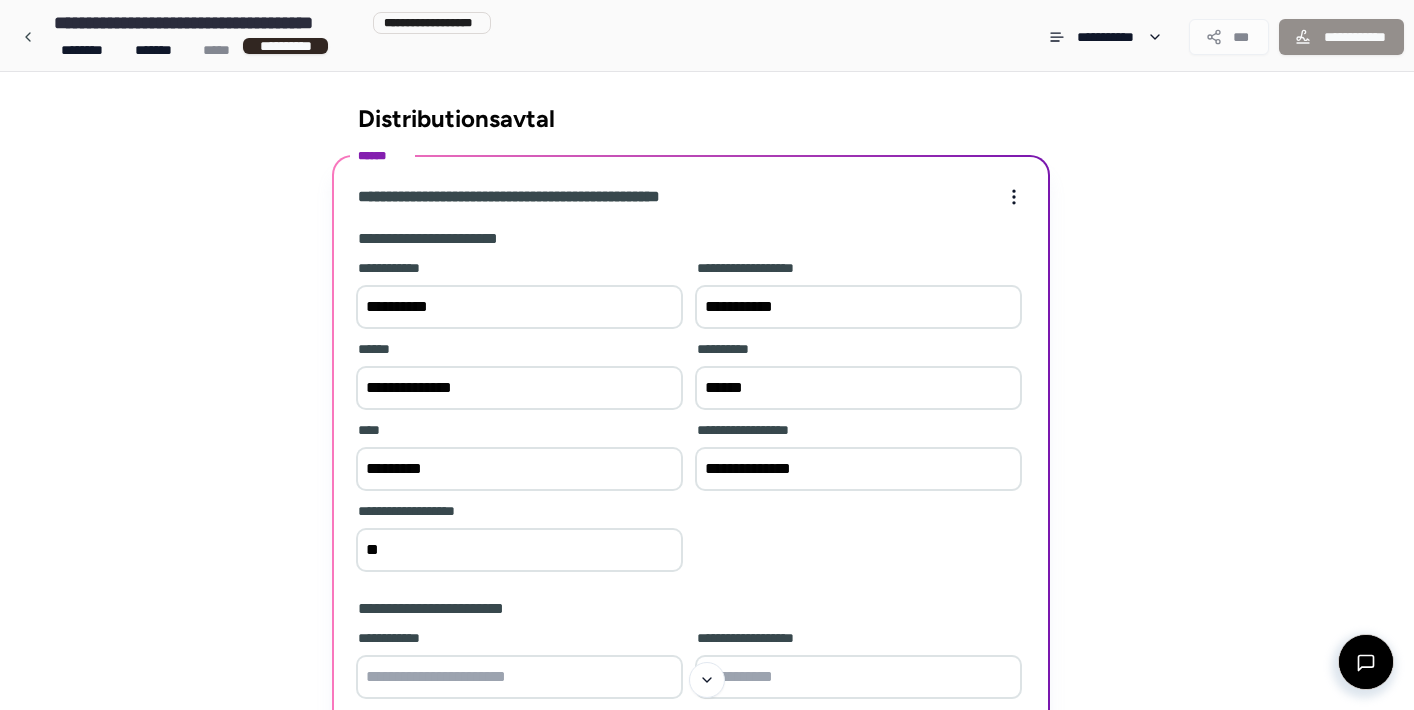 type on "**********" 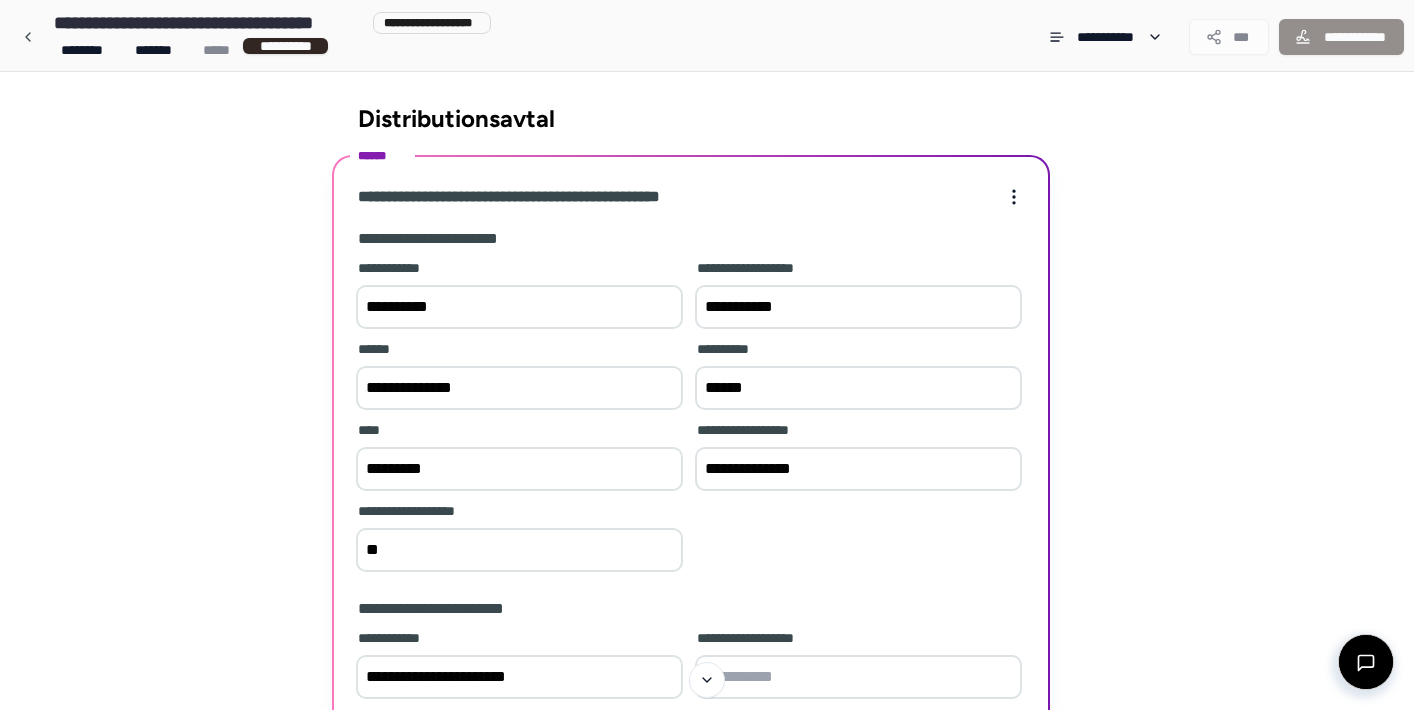 type on "**********" 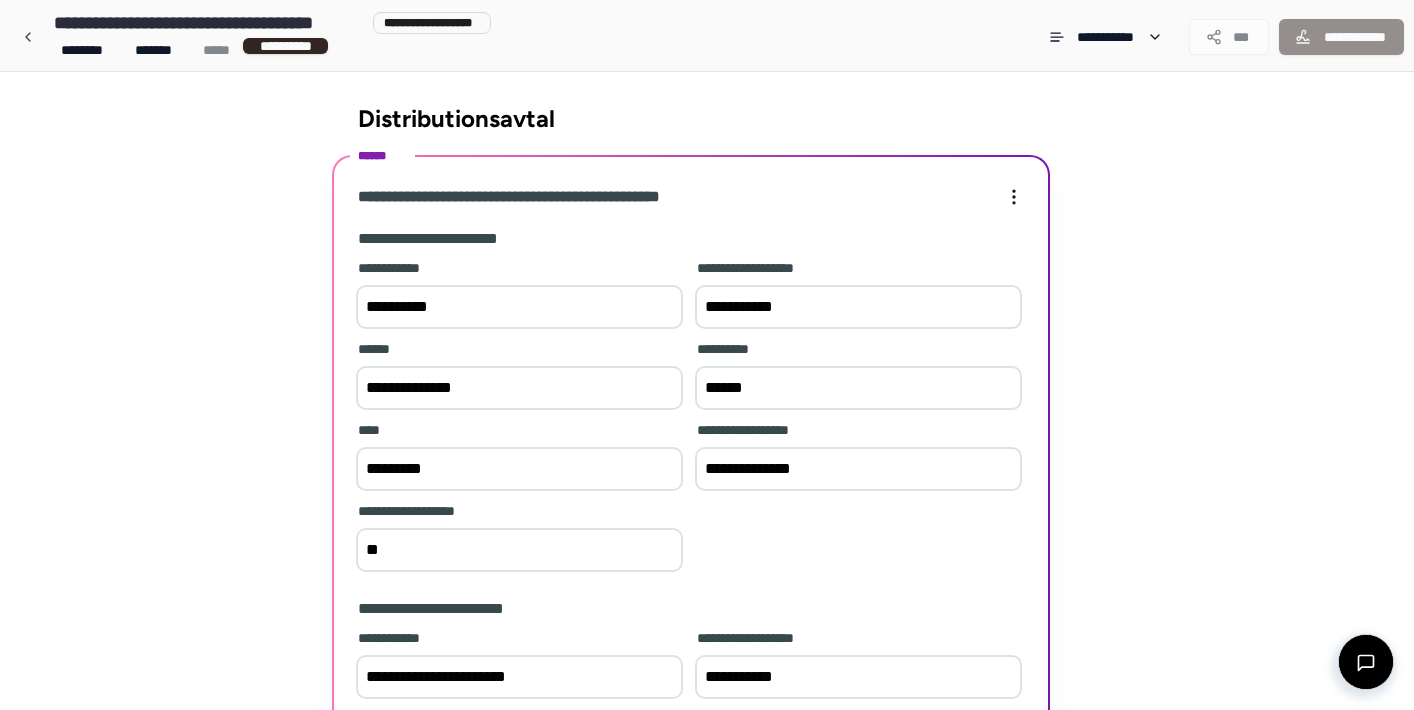 scroll, scrollTop: 398, scrollLeft: 0, axis: vertical 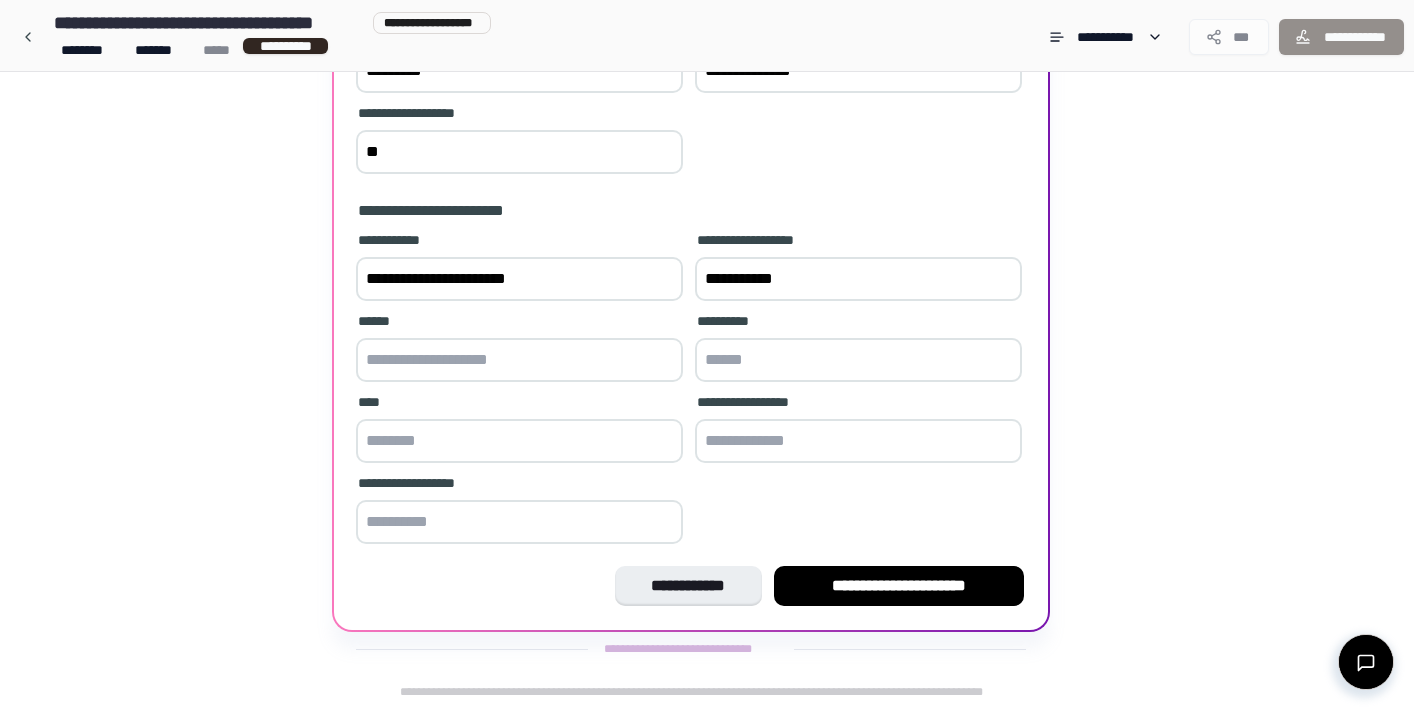 type on "**********" 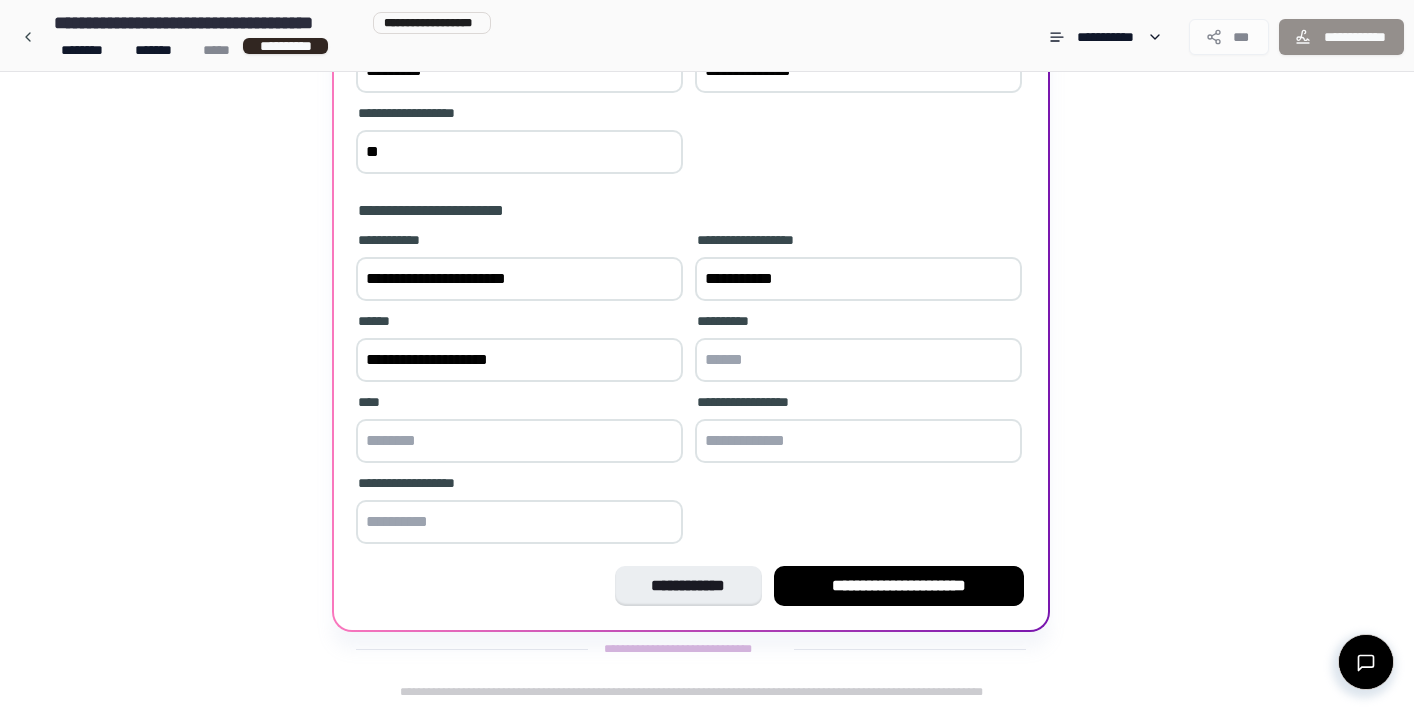 type on "******" 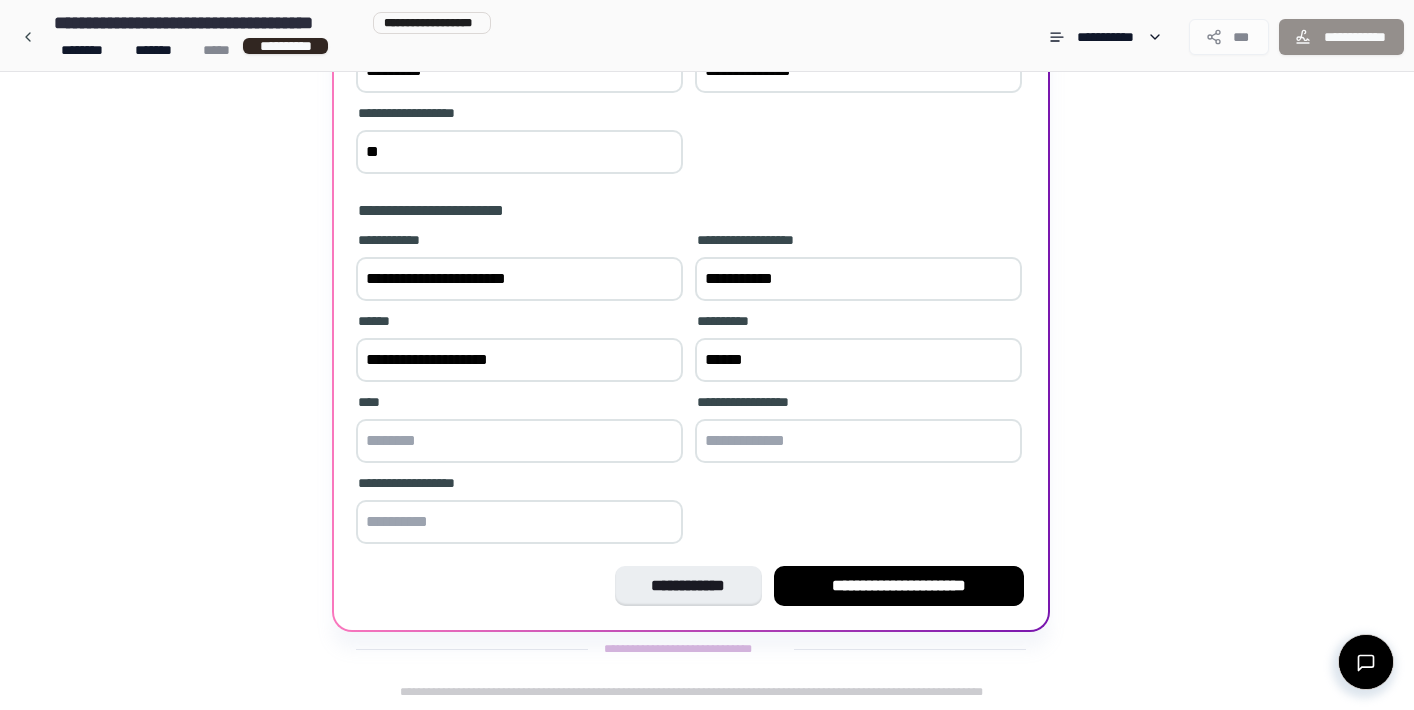 type on "********" 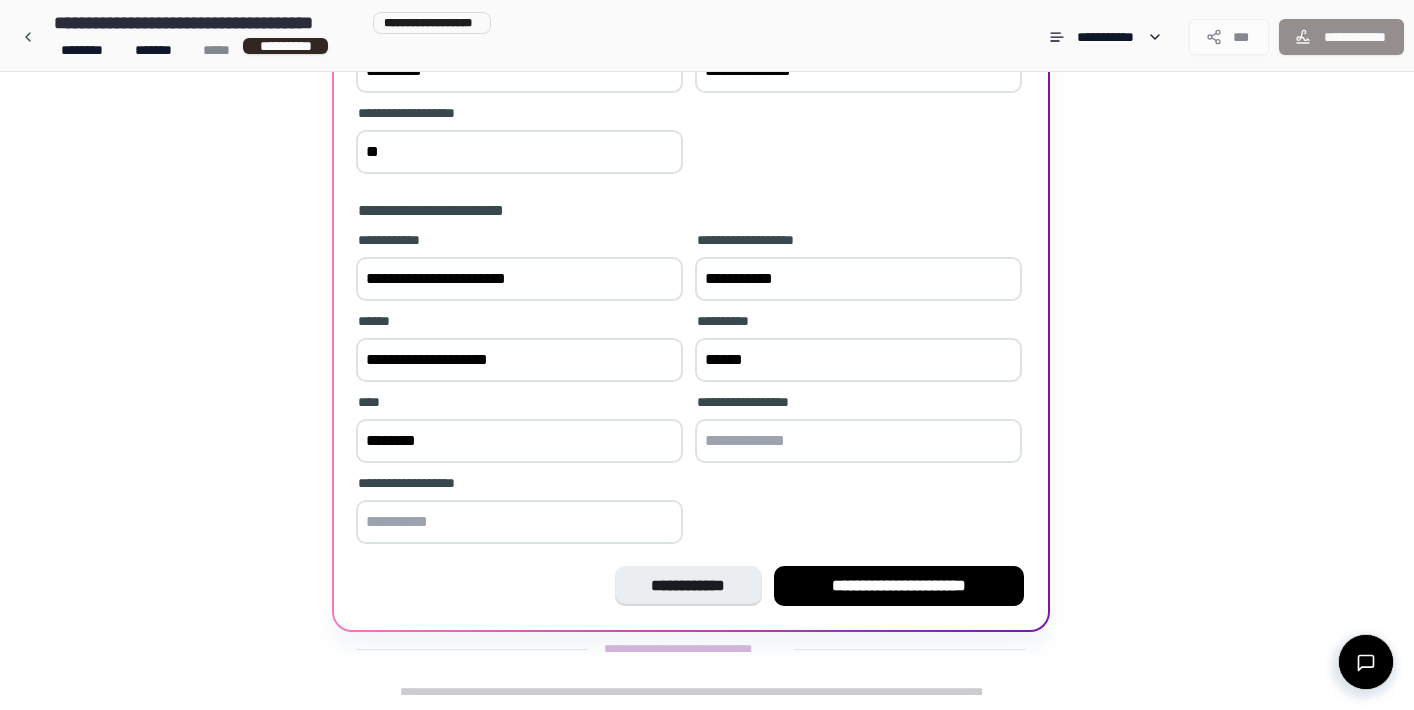 type on "**********" 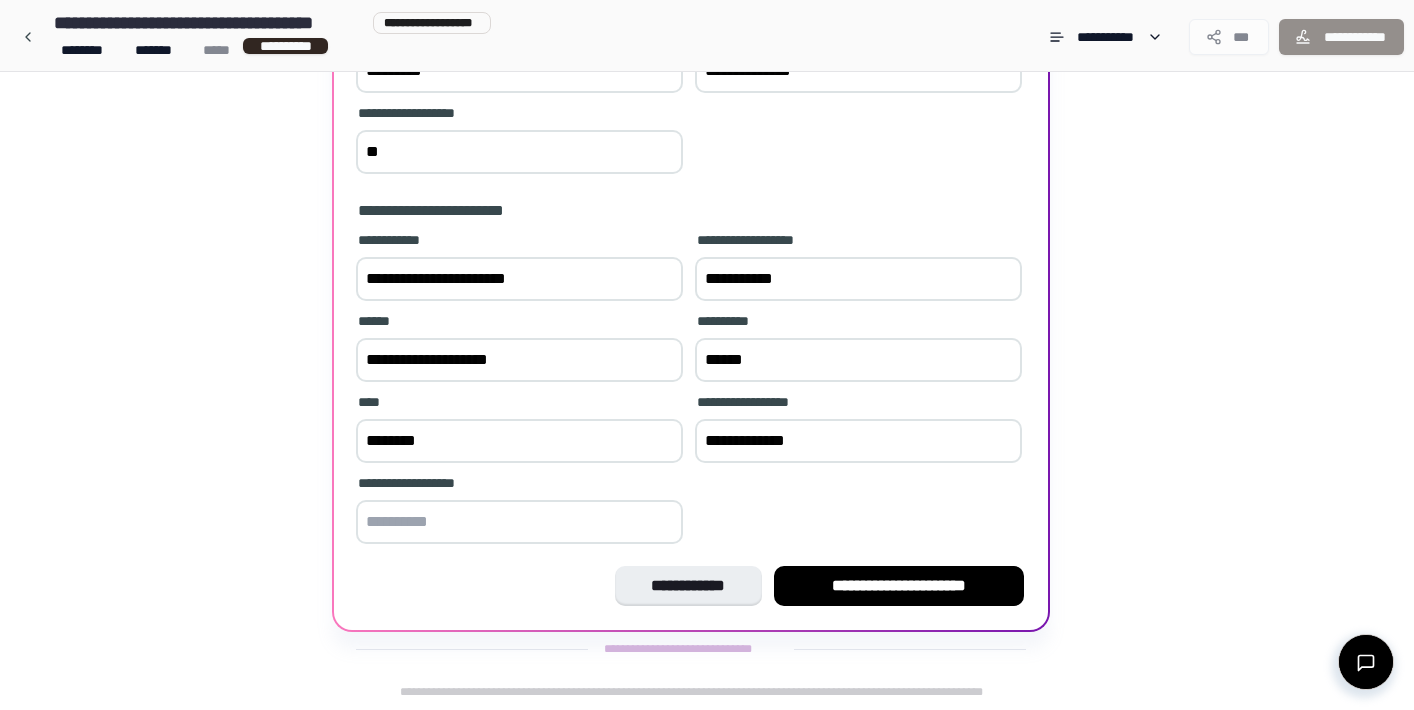 type on "**********" 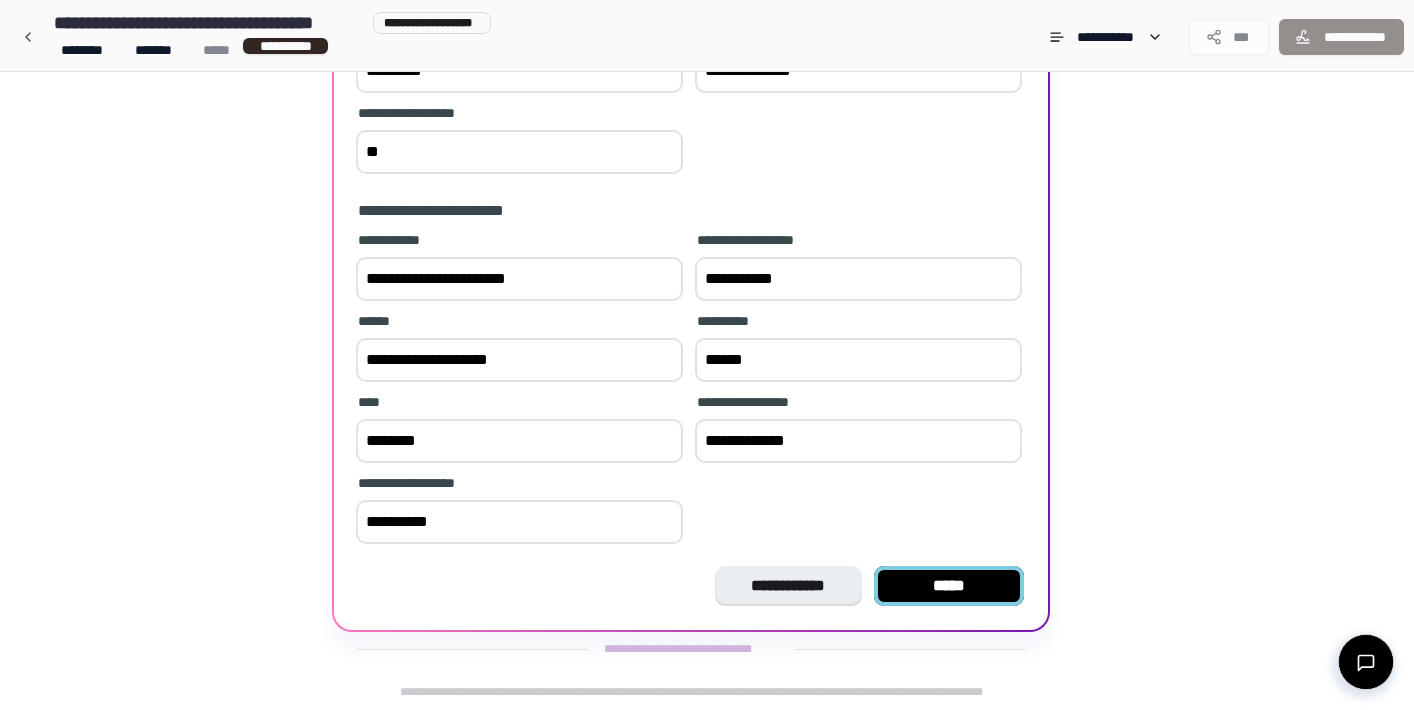 click on "*****" at bounding box center [949, 586] 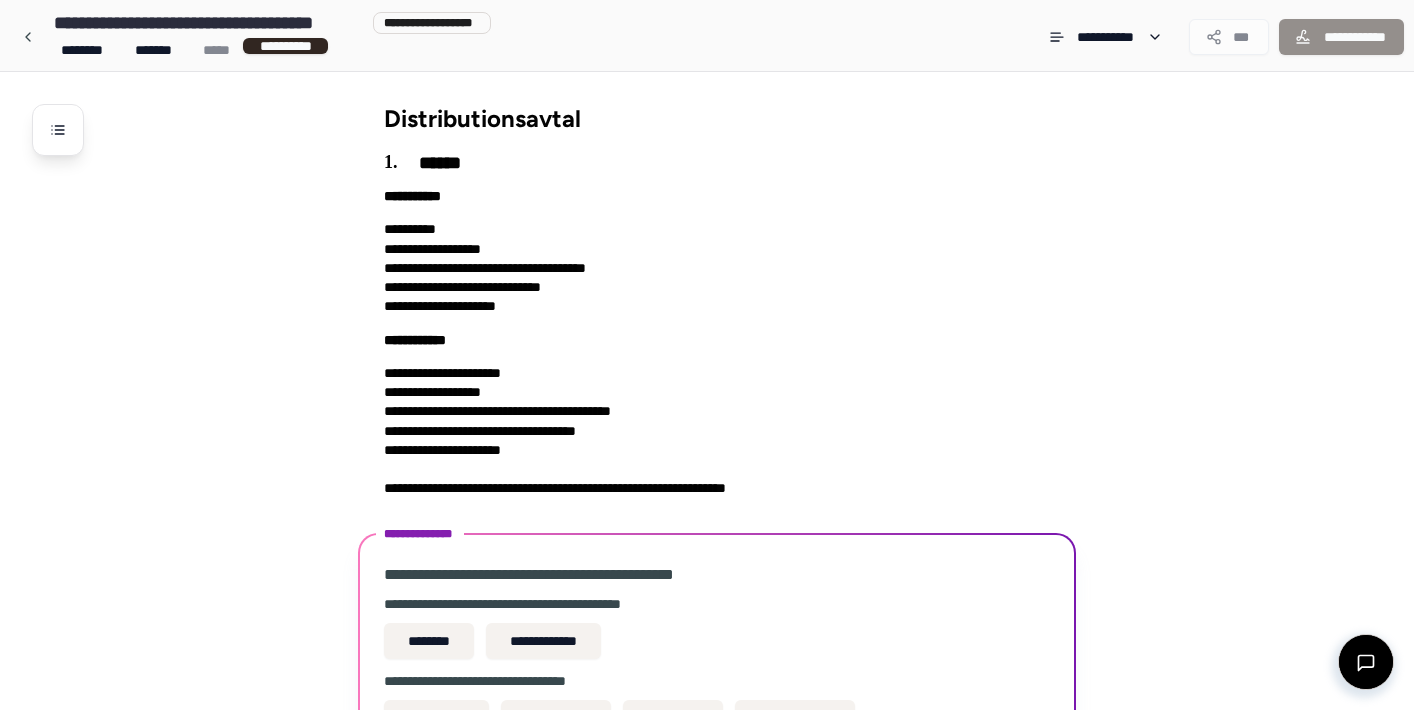 scroll, scrollTop: 275, scrollLeft: 0, axis: vertical 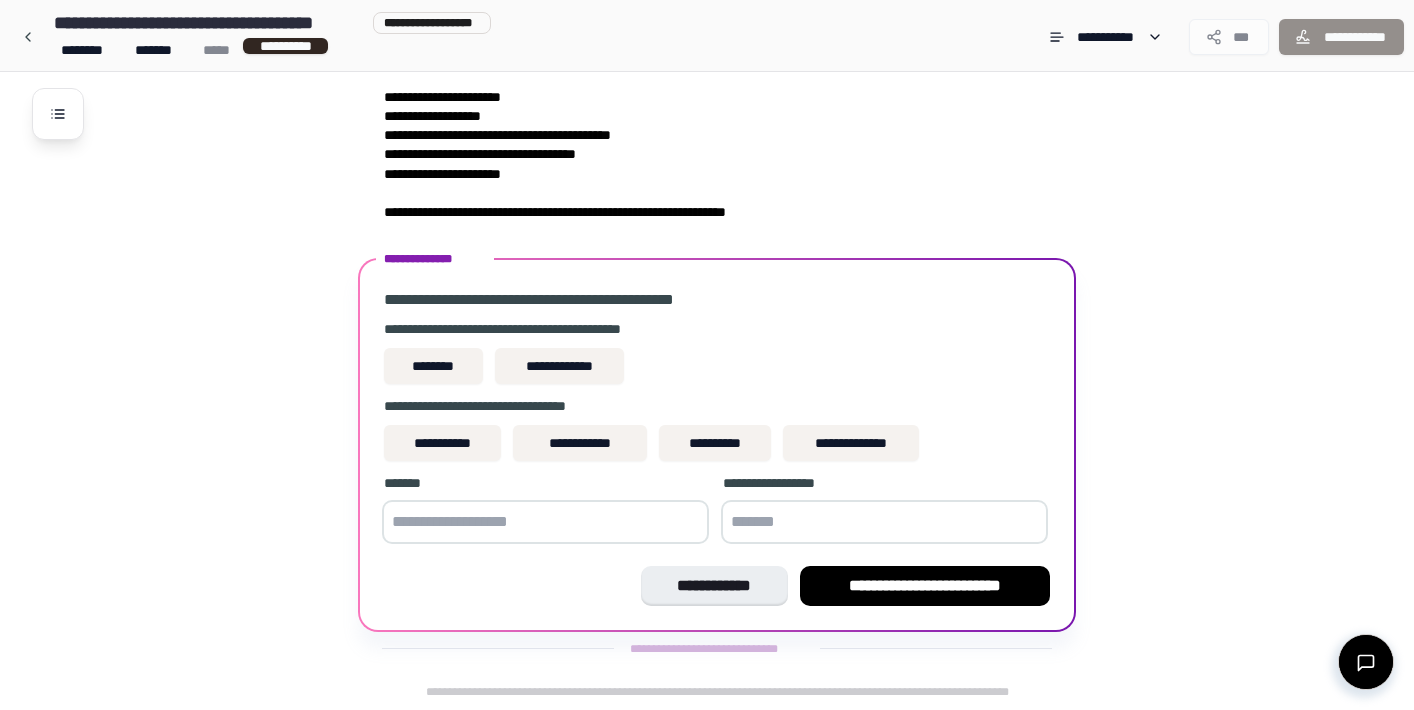 click on "**********" at bounding box center (733, 253) 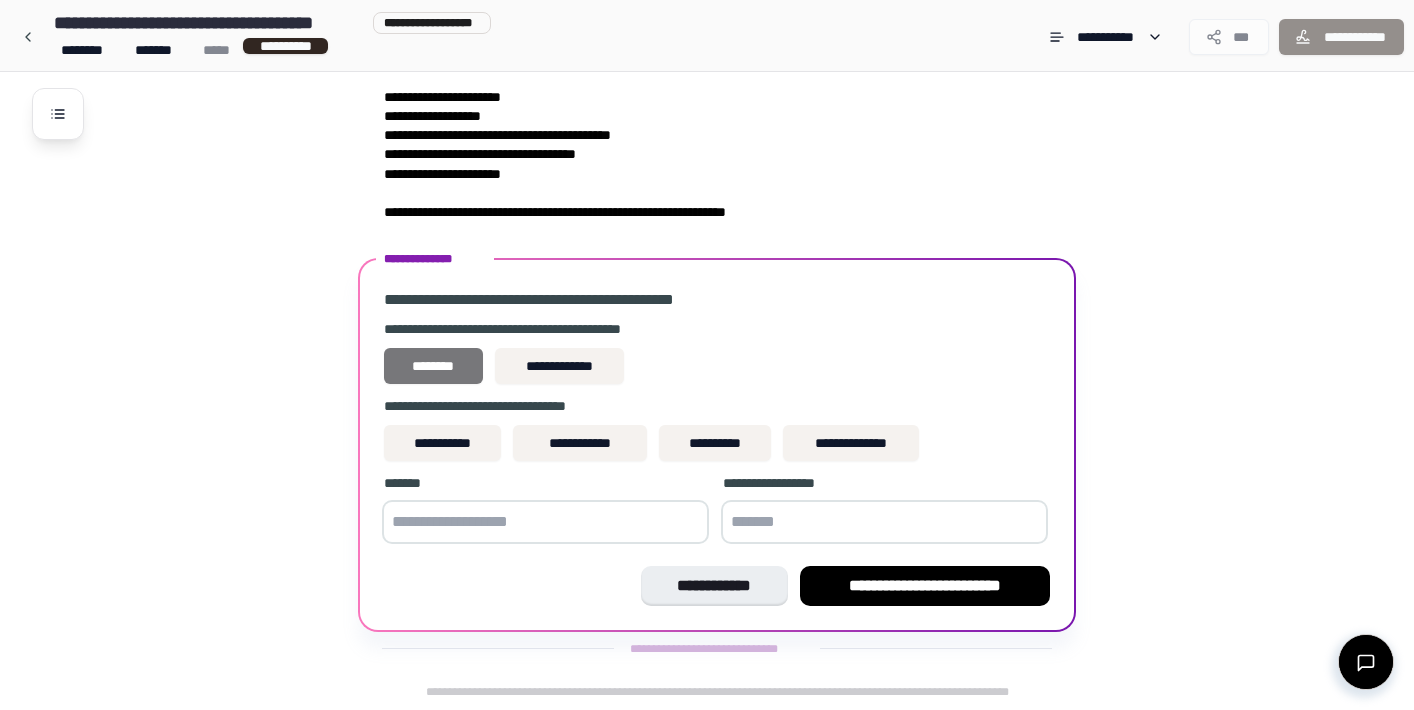 click on "********" at bounding box center (433, 366) 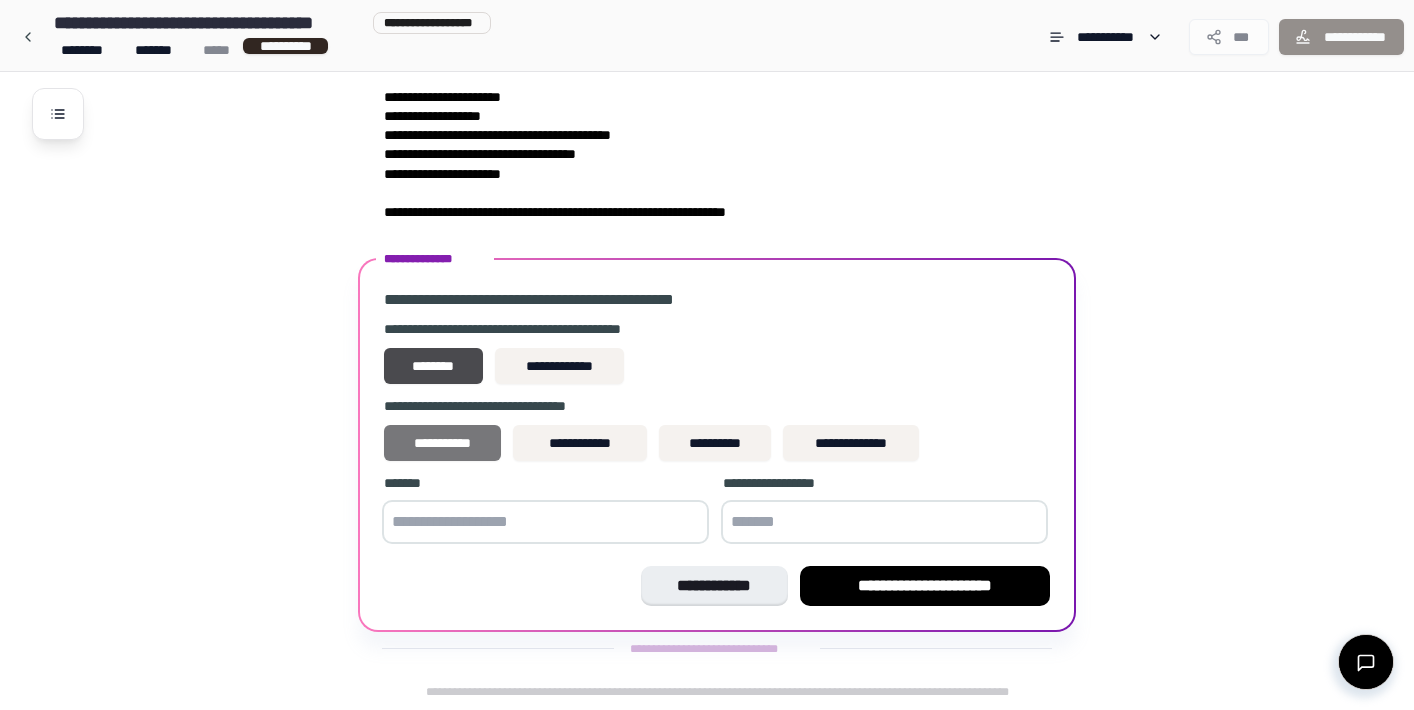 click on "**********" at bounding box center (442, 443) 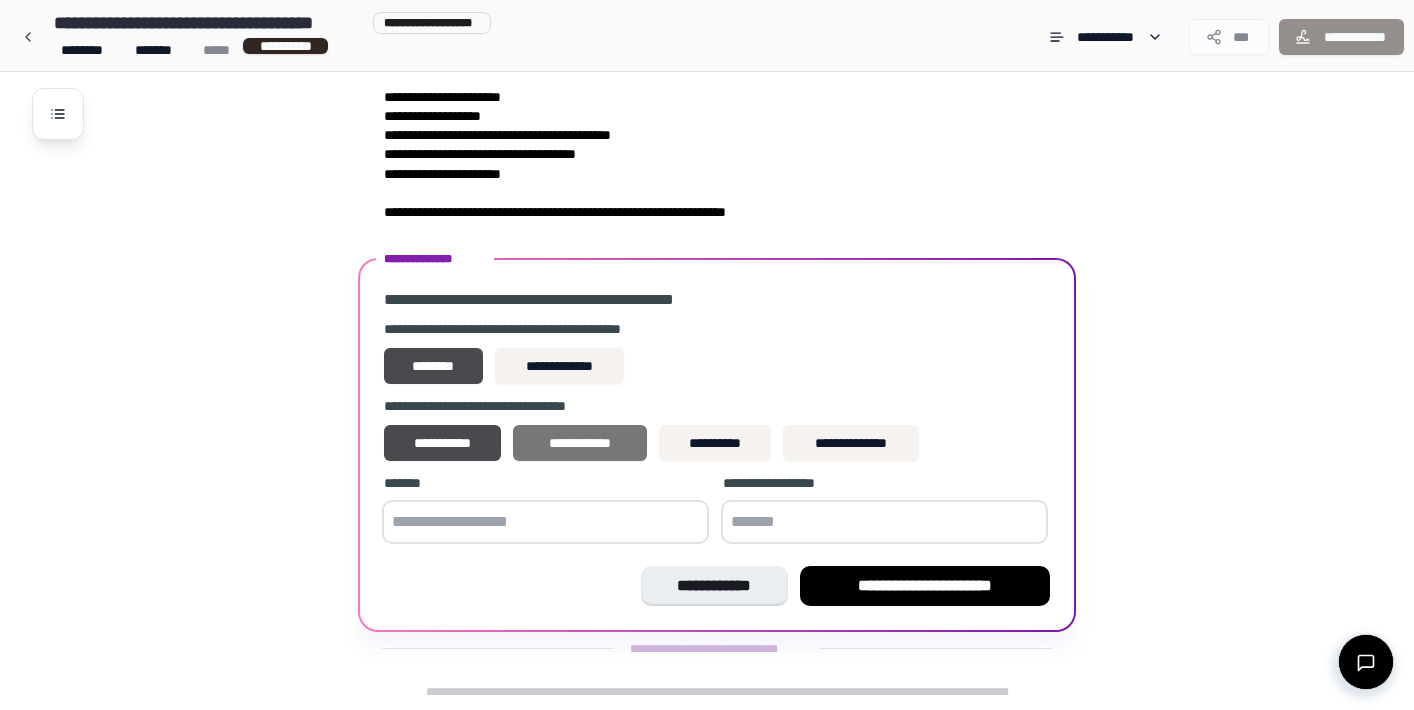 click on "**********" at bounding box center [580, 443] 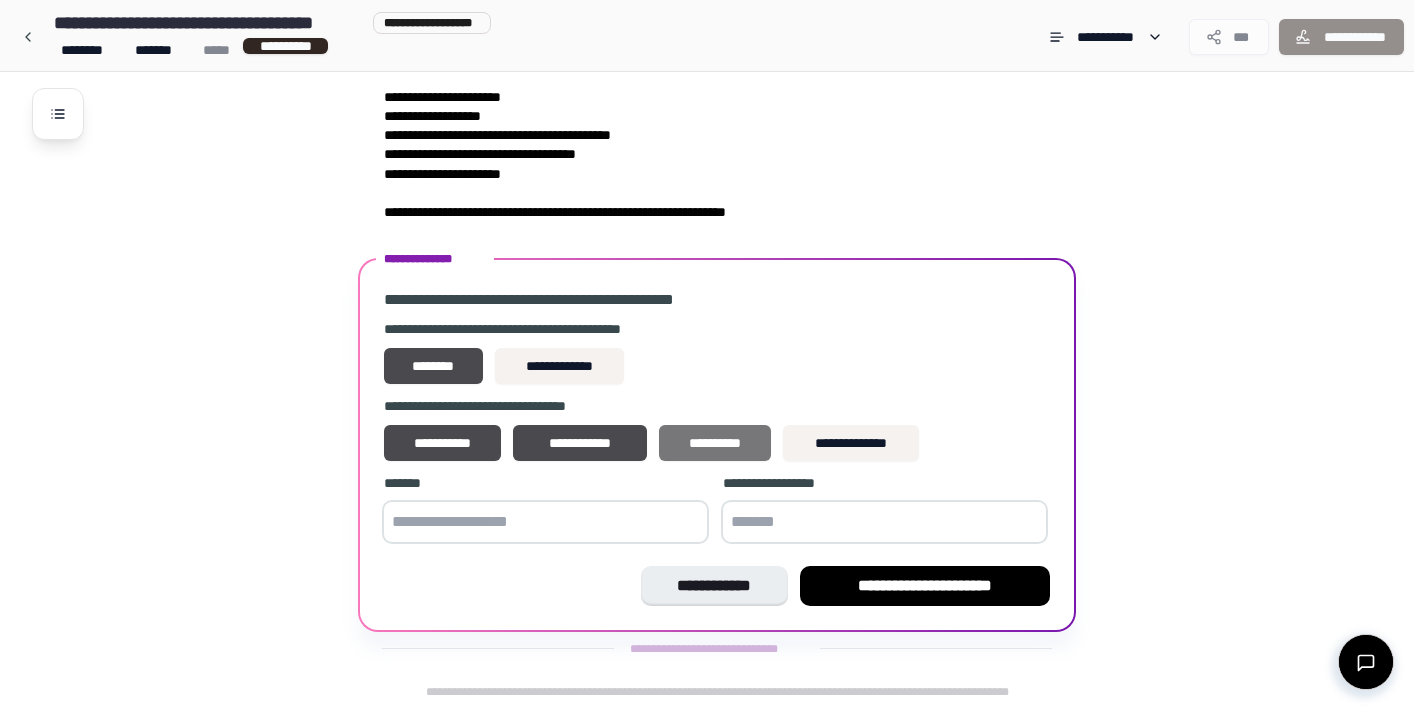click on "**********" at bounding box center (715, 443) 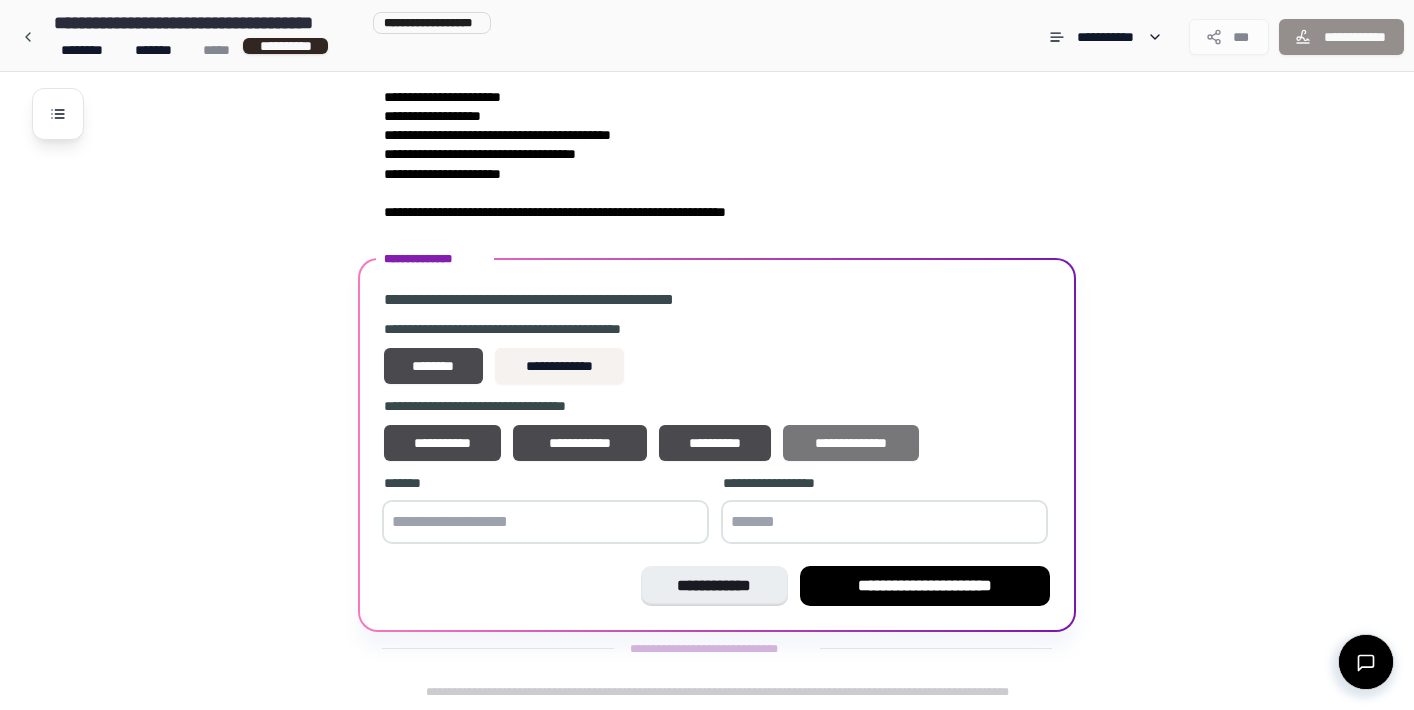 click on "**********" at bounding box center (850, 443) 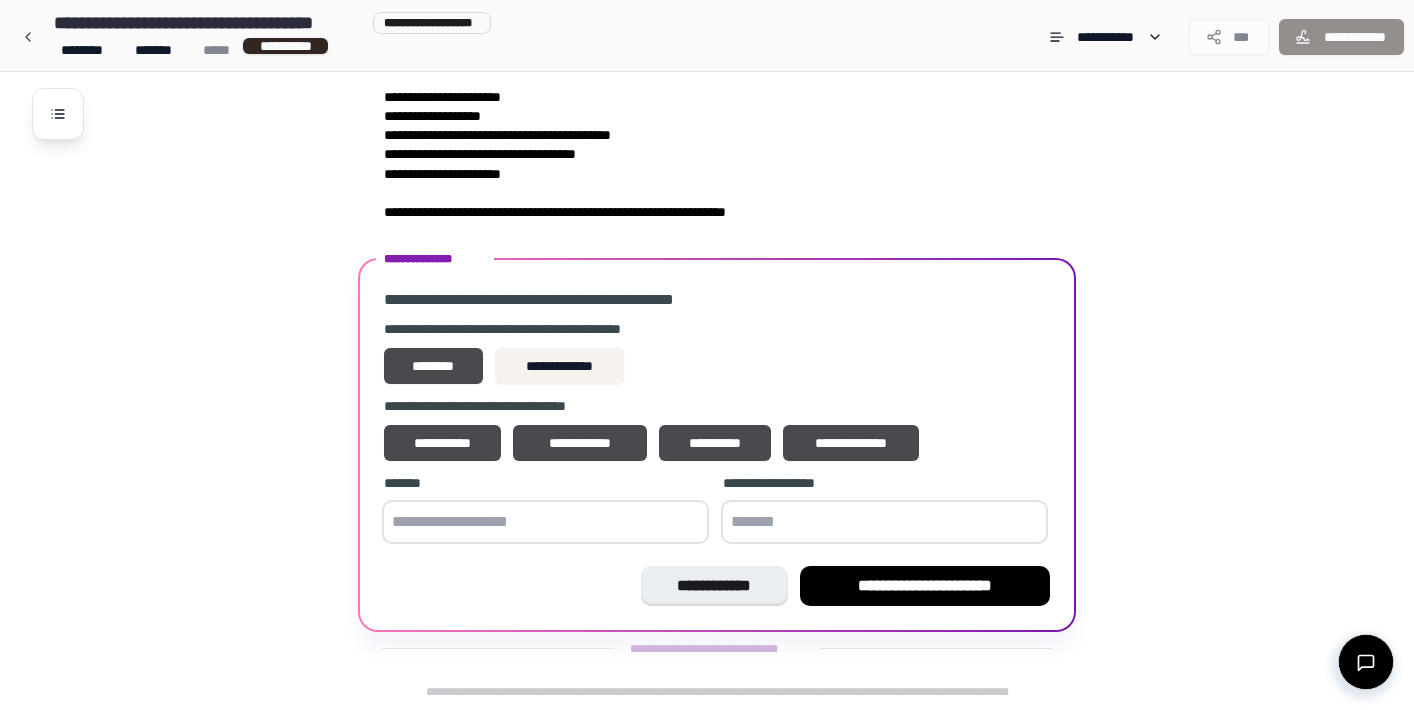 click at bounding box center (545, 522) 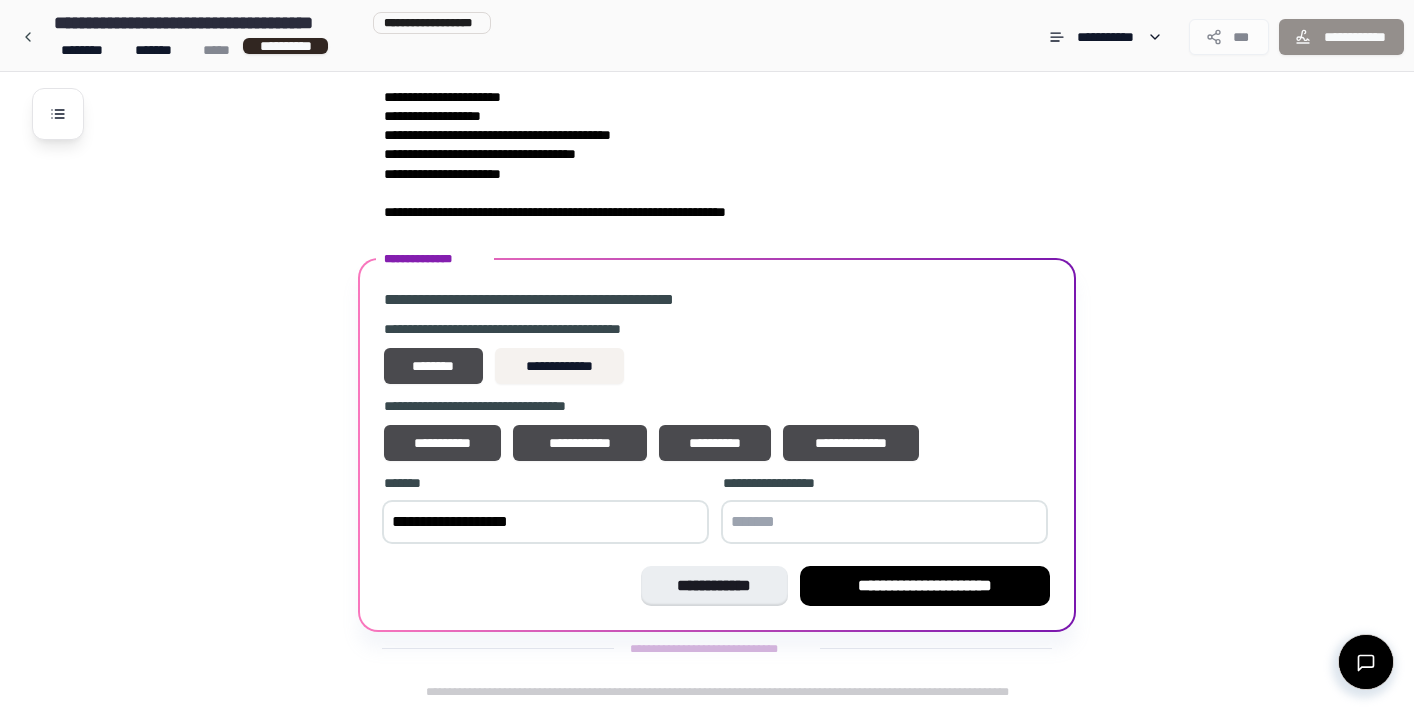 type on "*******" 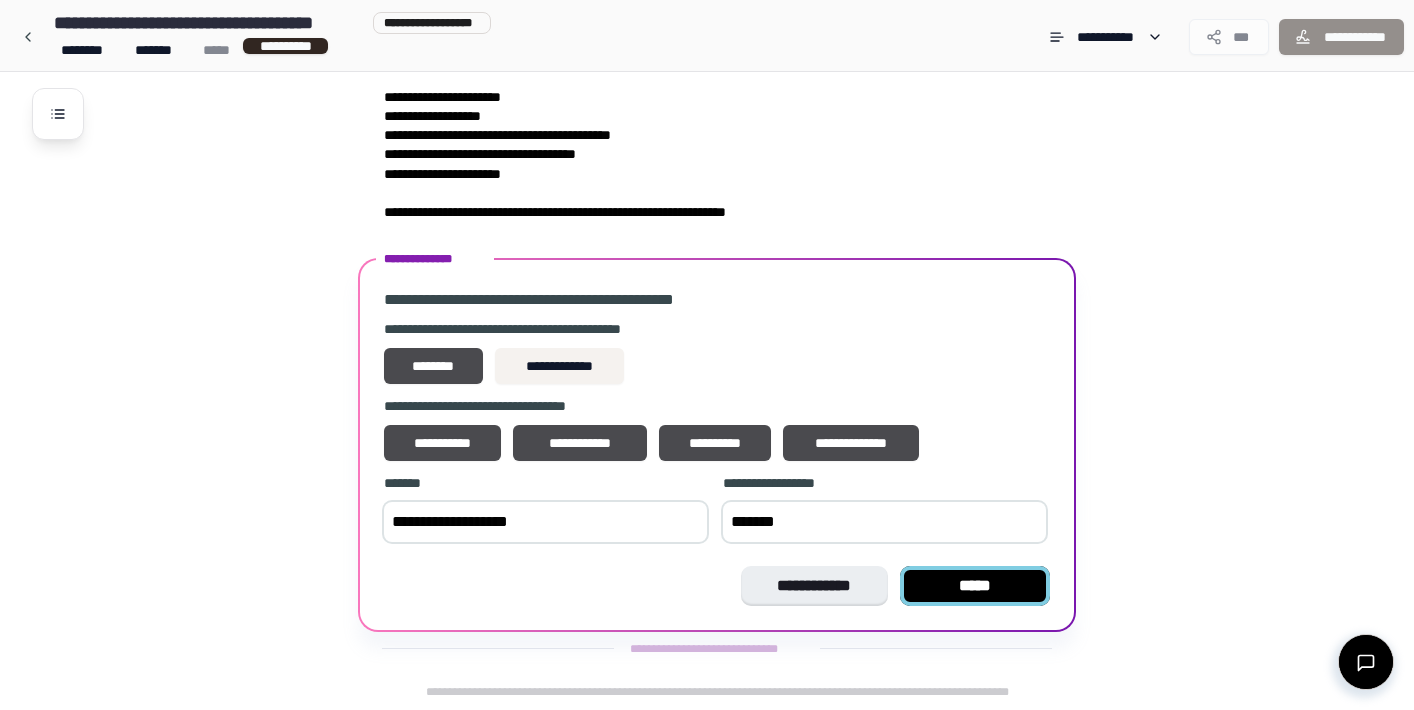 click on "*****" at bounding box center [975, 586] 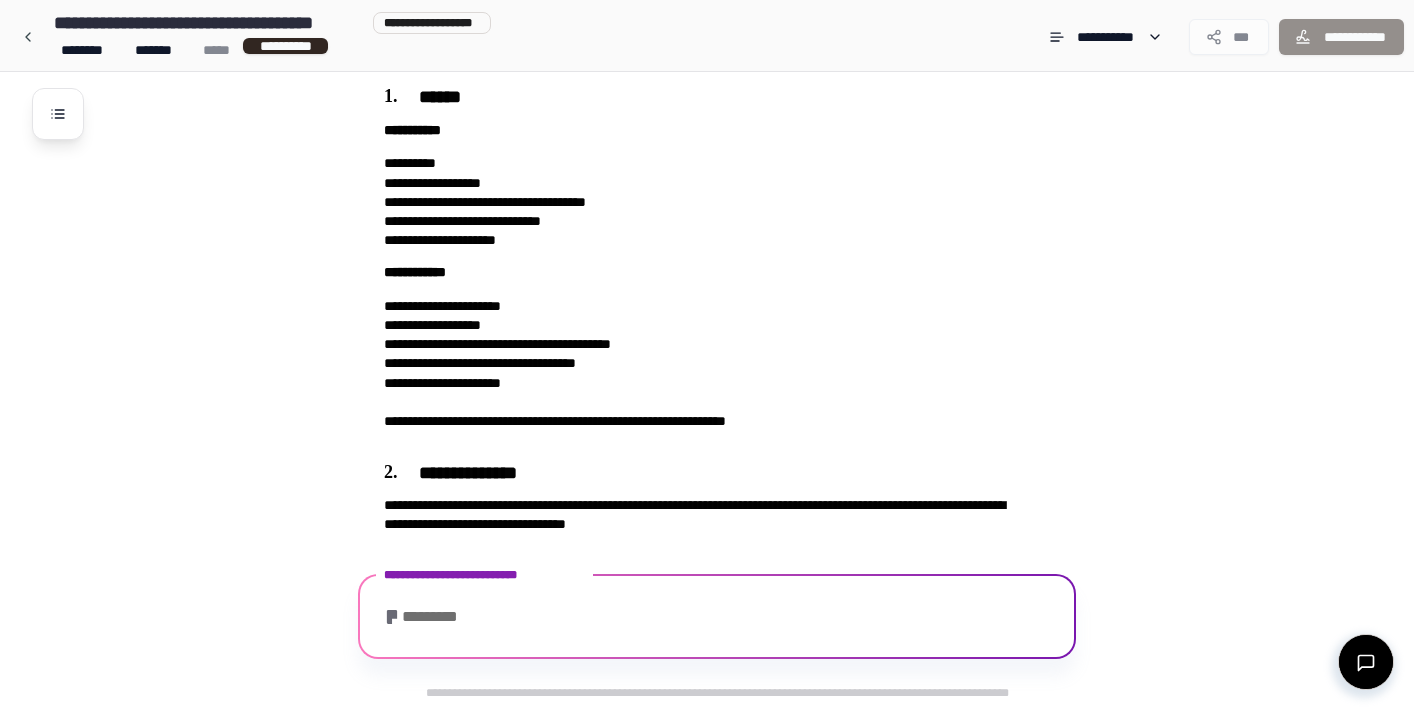 scroll, scrollTop: 245, scrollLeft: 0, axis: vertical 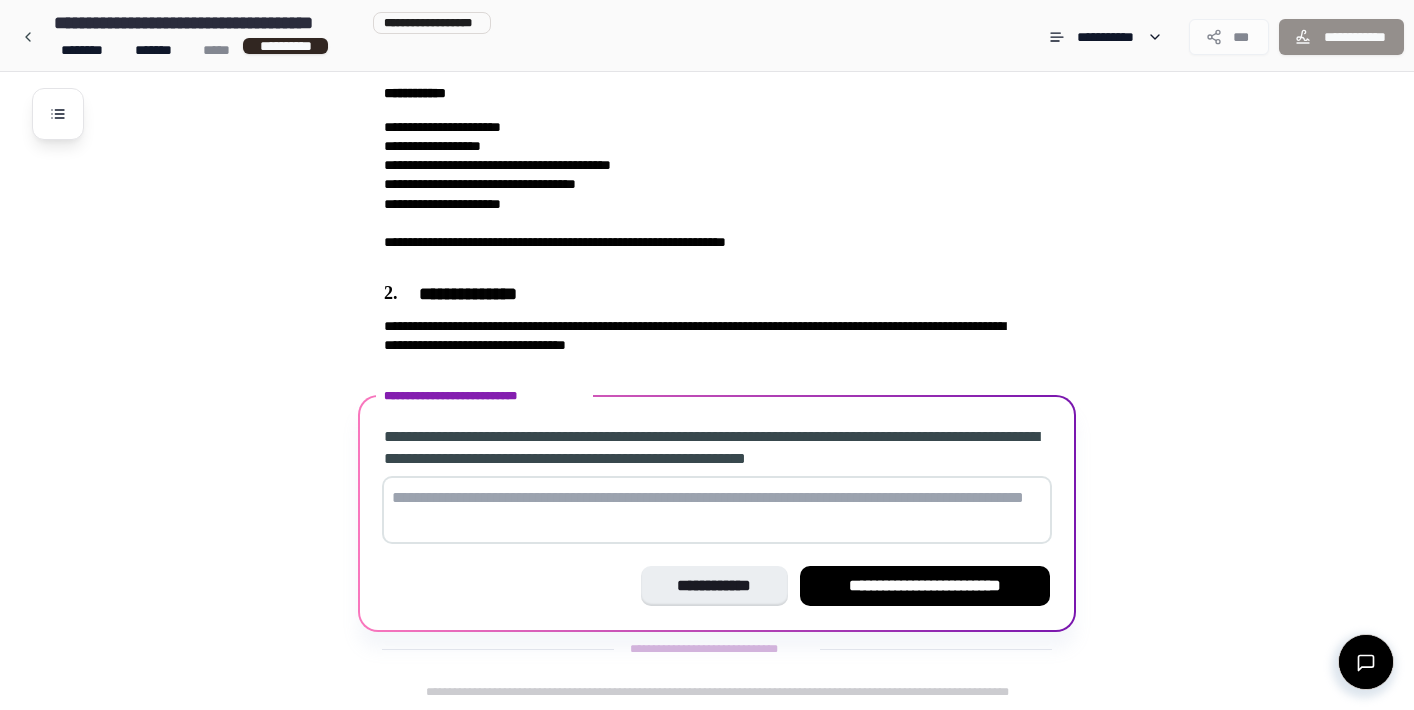 click at bounding box center [717, 510] 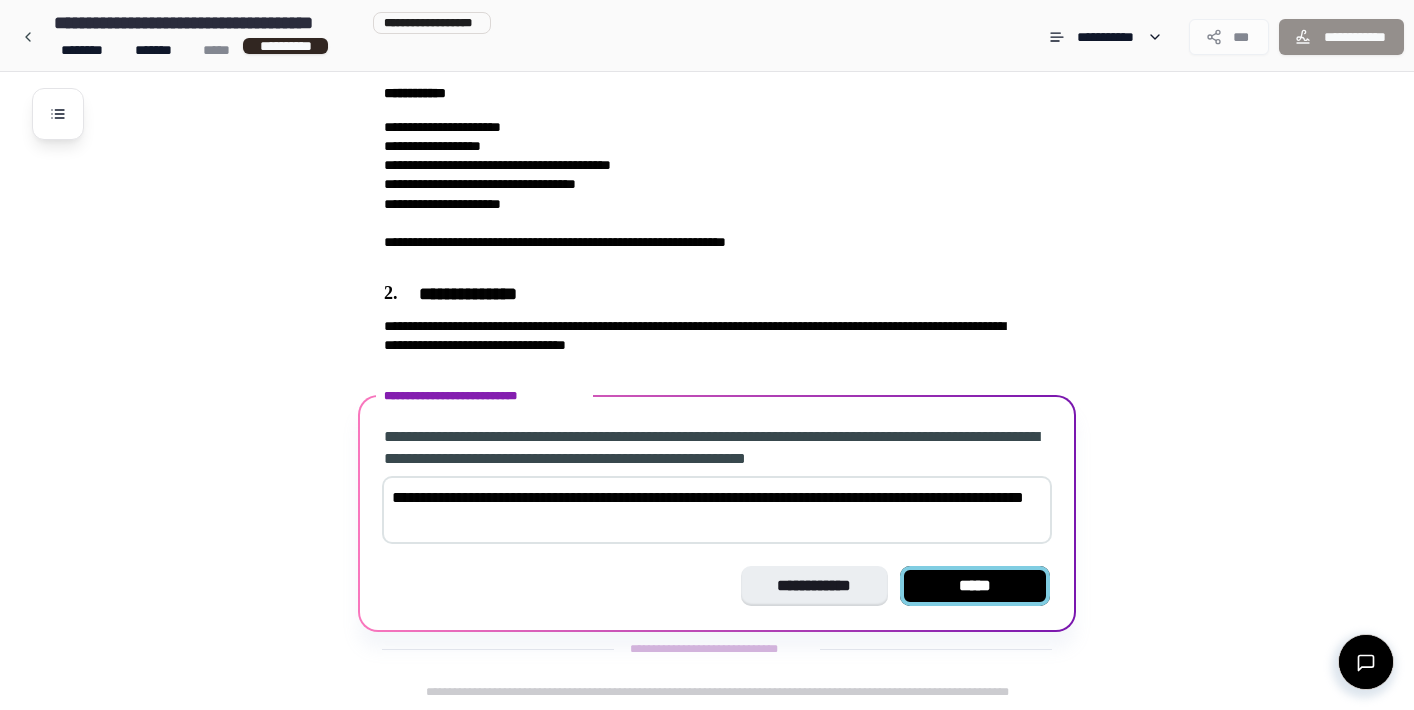 click on "*****" at bounding box center [975, 586] 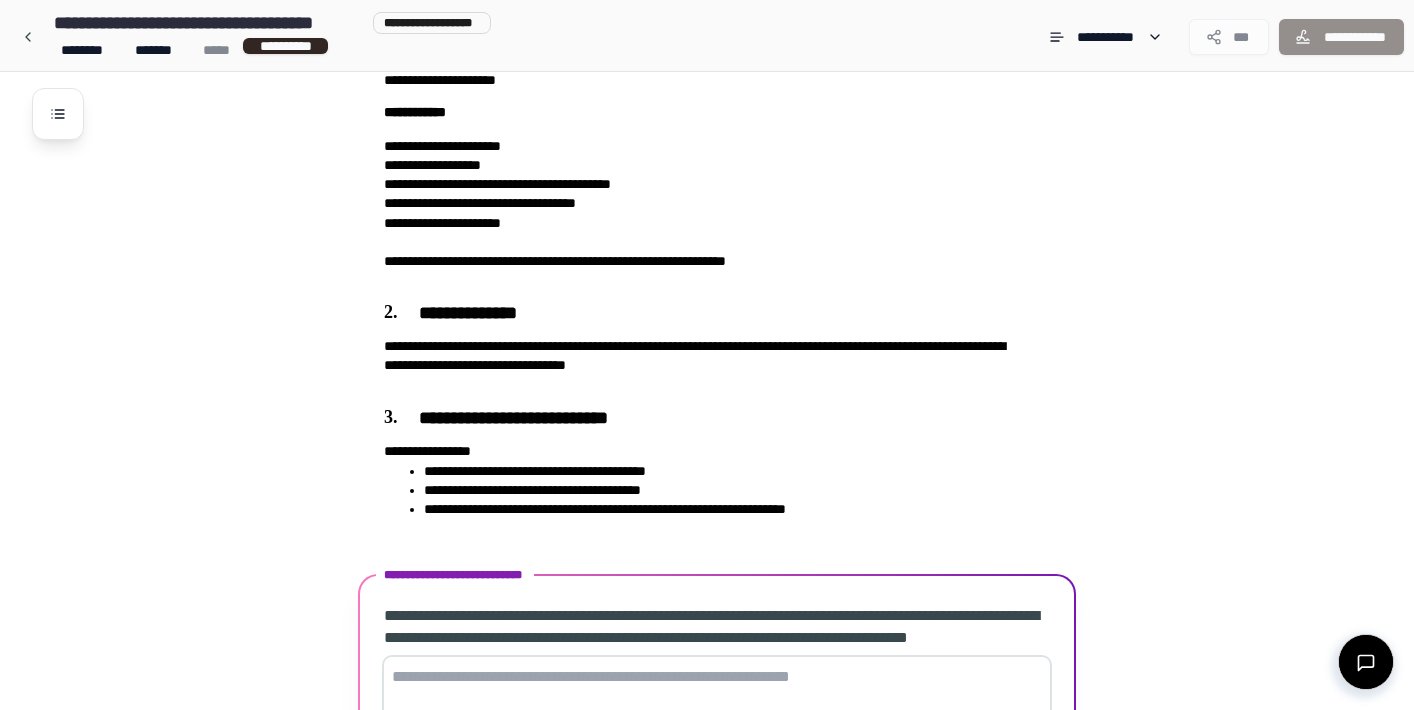 scroll, scrollTop: 427, scrollLeft: 0, axis: vertical 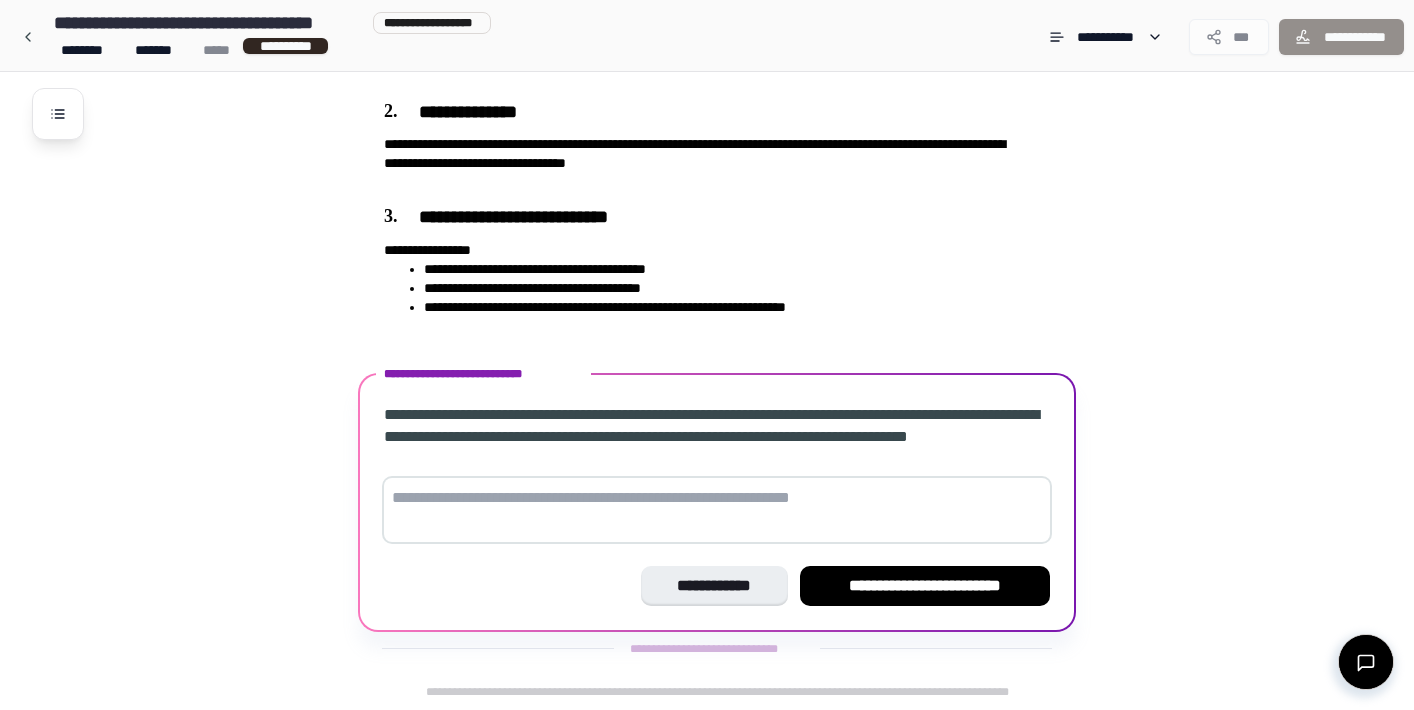 click at bounding box center (717, 510) 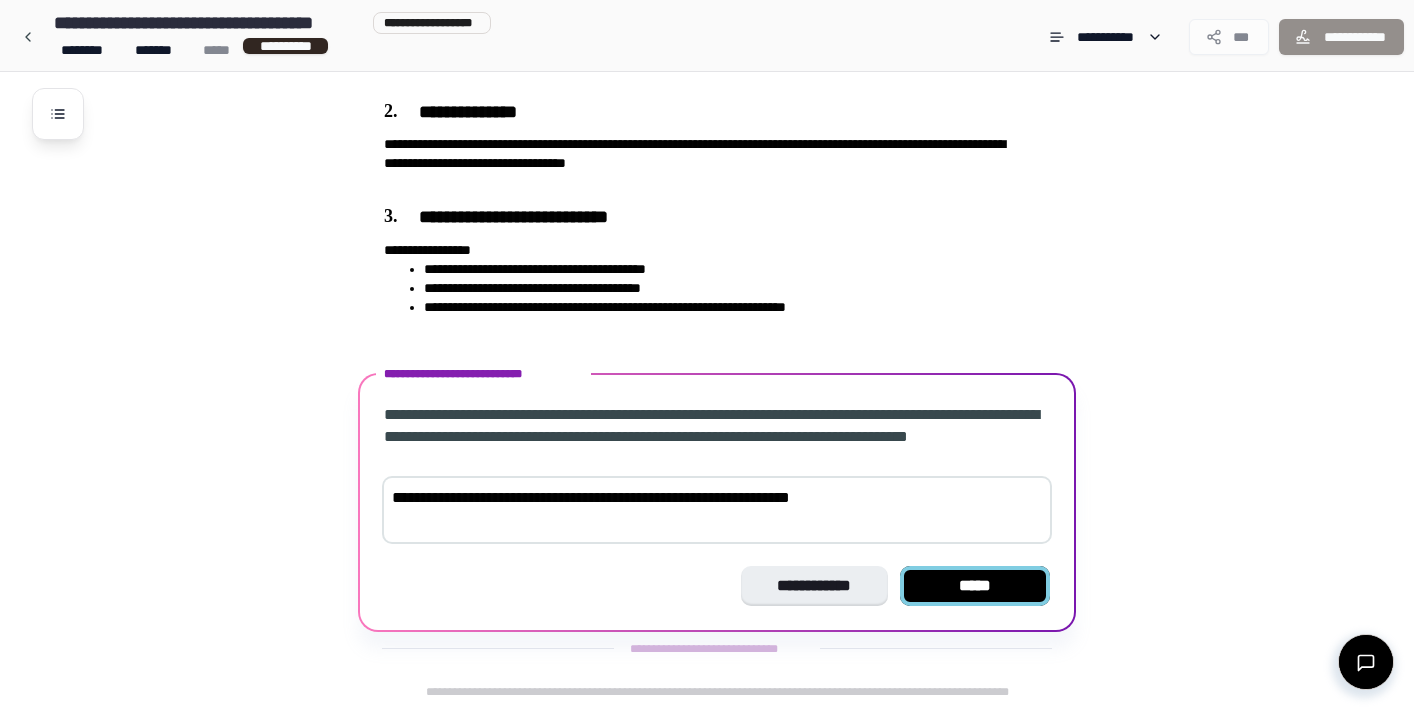 click on "*****" at bounding box center (975, 586) 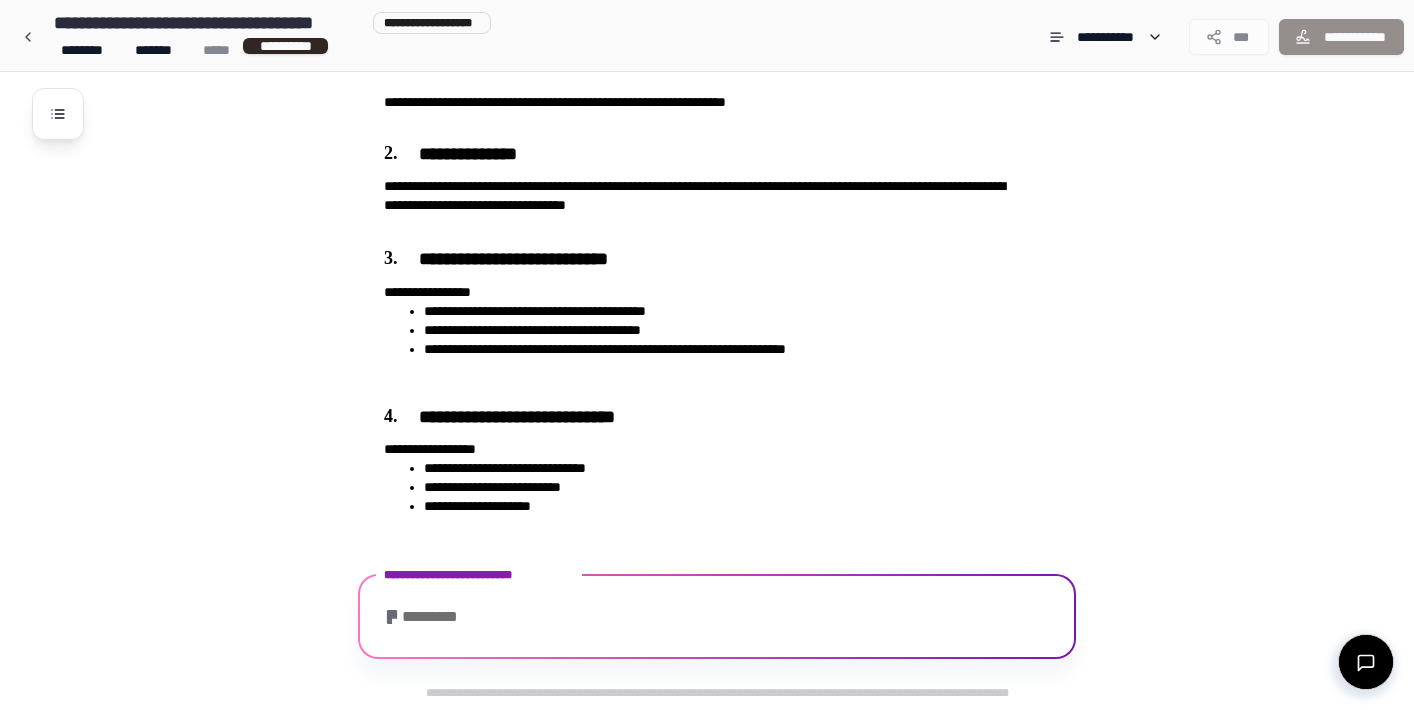 scroll, scrollTop: 760, scrollLeft: 0, axis: vertical 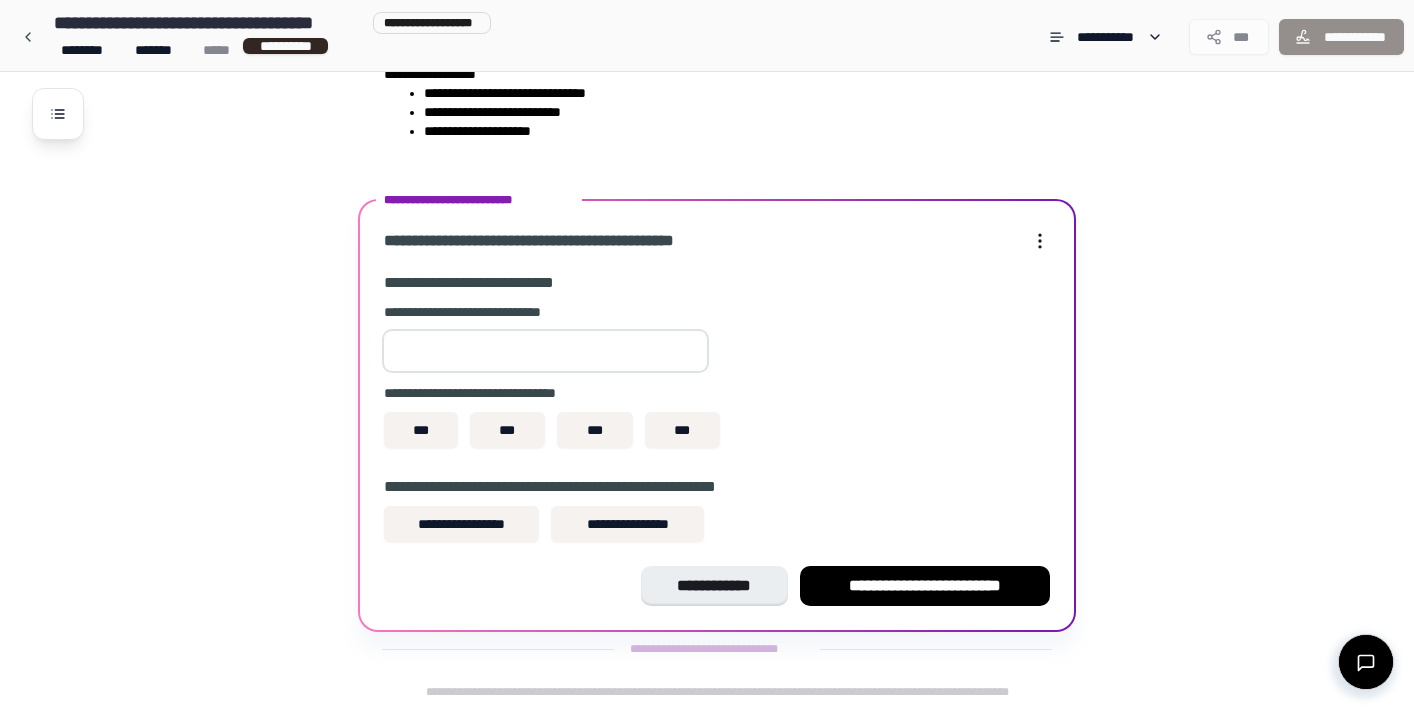click at bounding box center (545, 351) 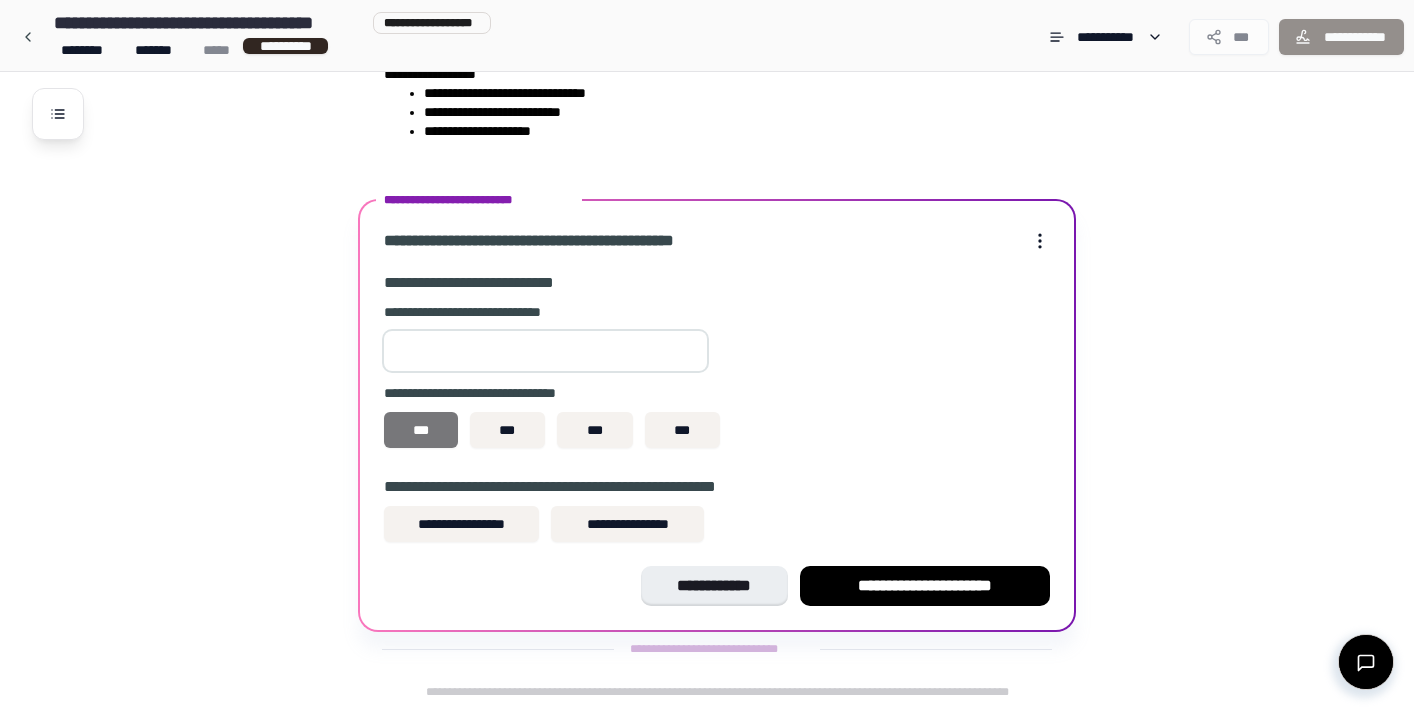 type on "**" 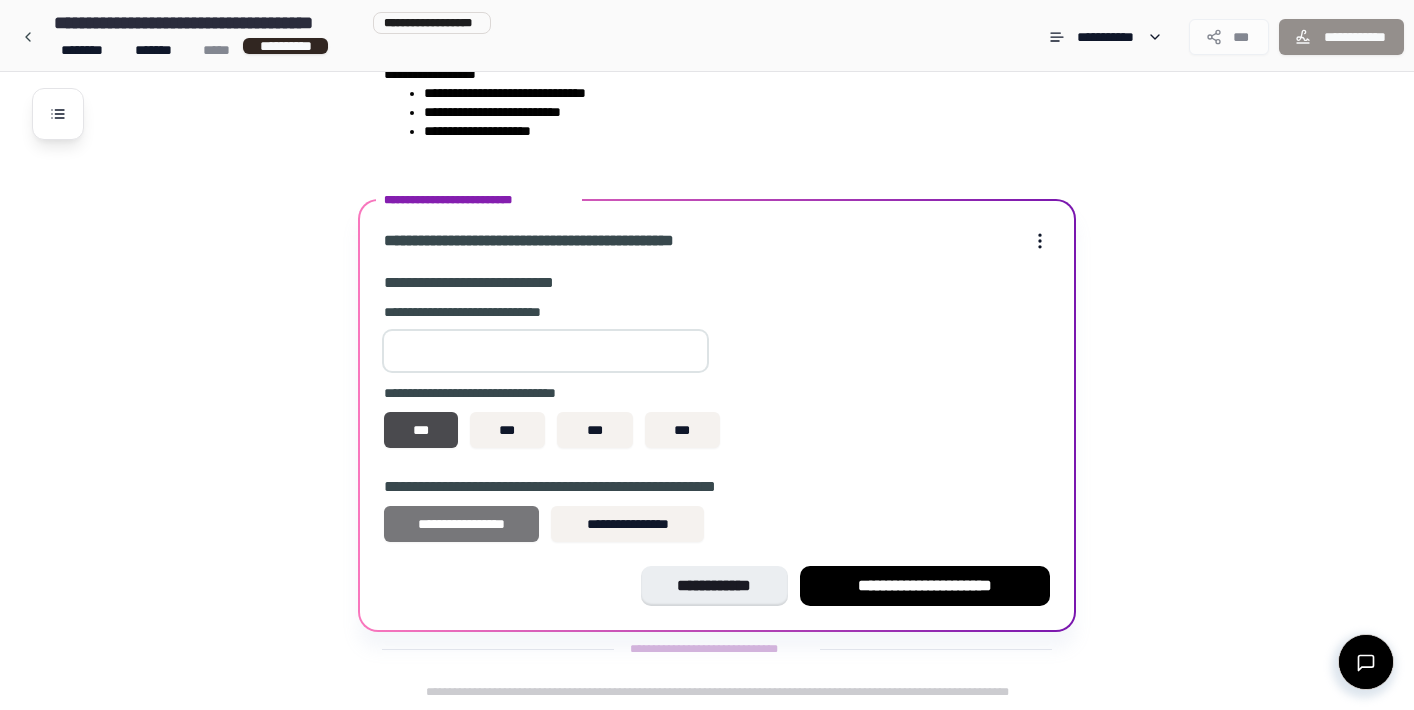 click on "**********" at bounding box center (461, 524) 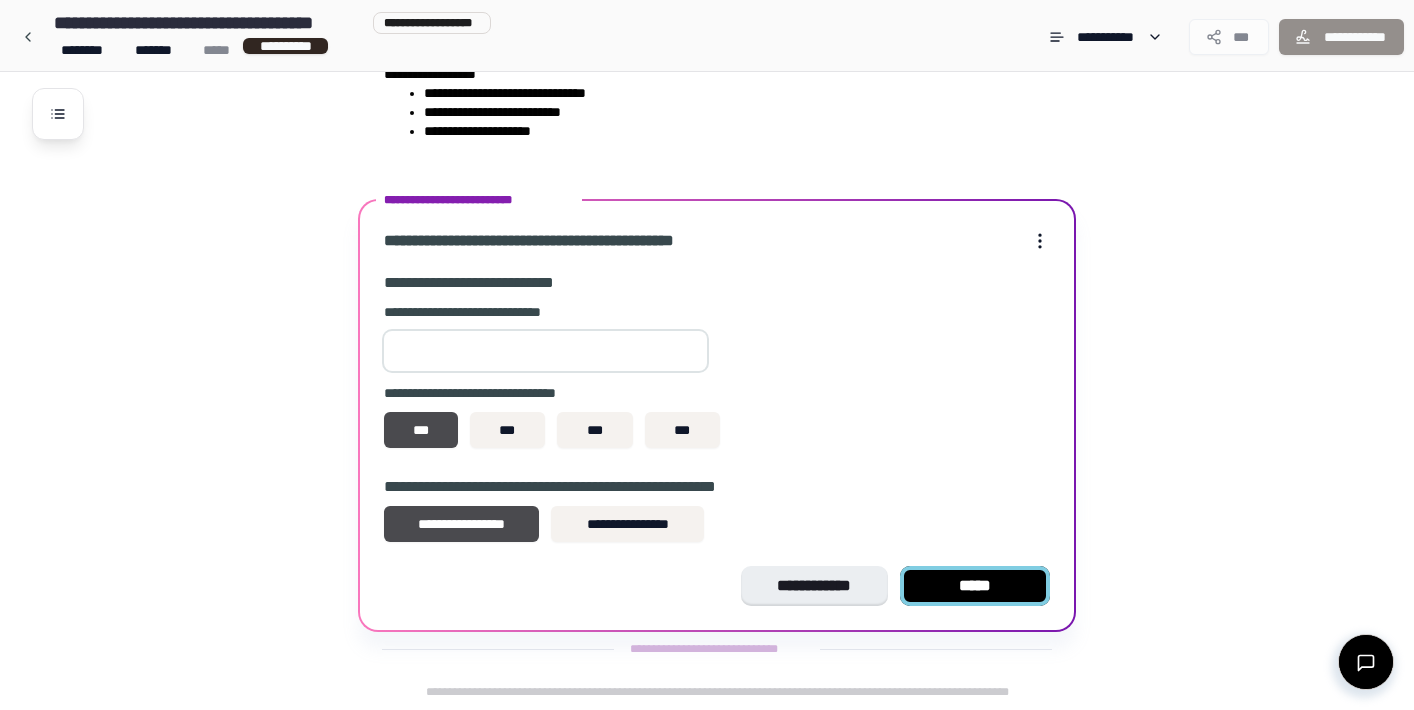 click on "*****" at bounding box center [975, 586] 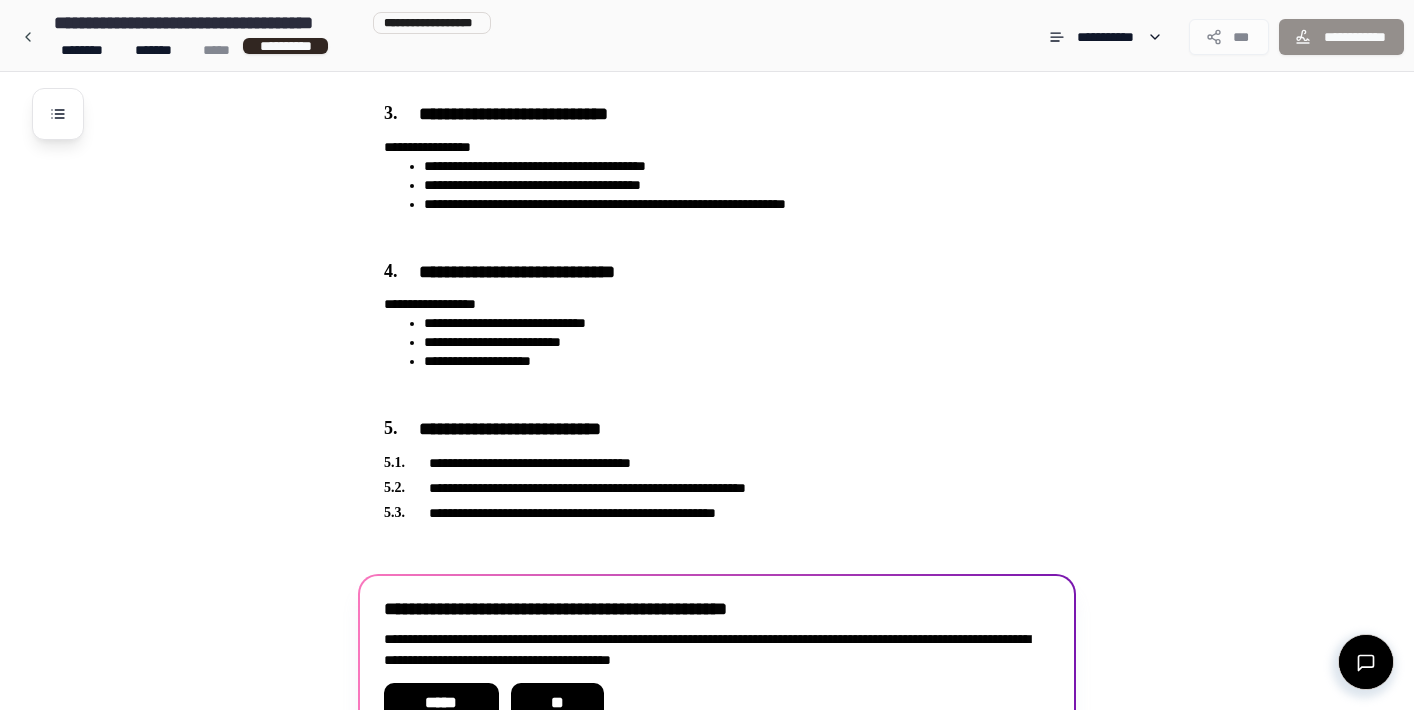 scroll, scrollTop: 647, scrollLeft: 0, axis: vertical 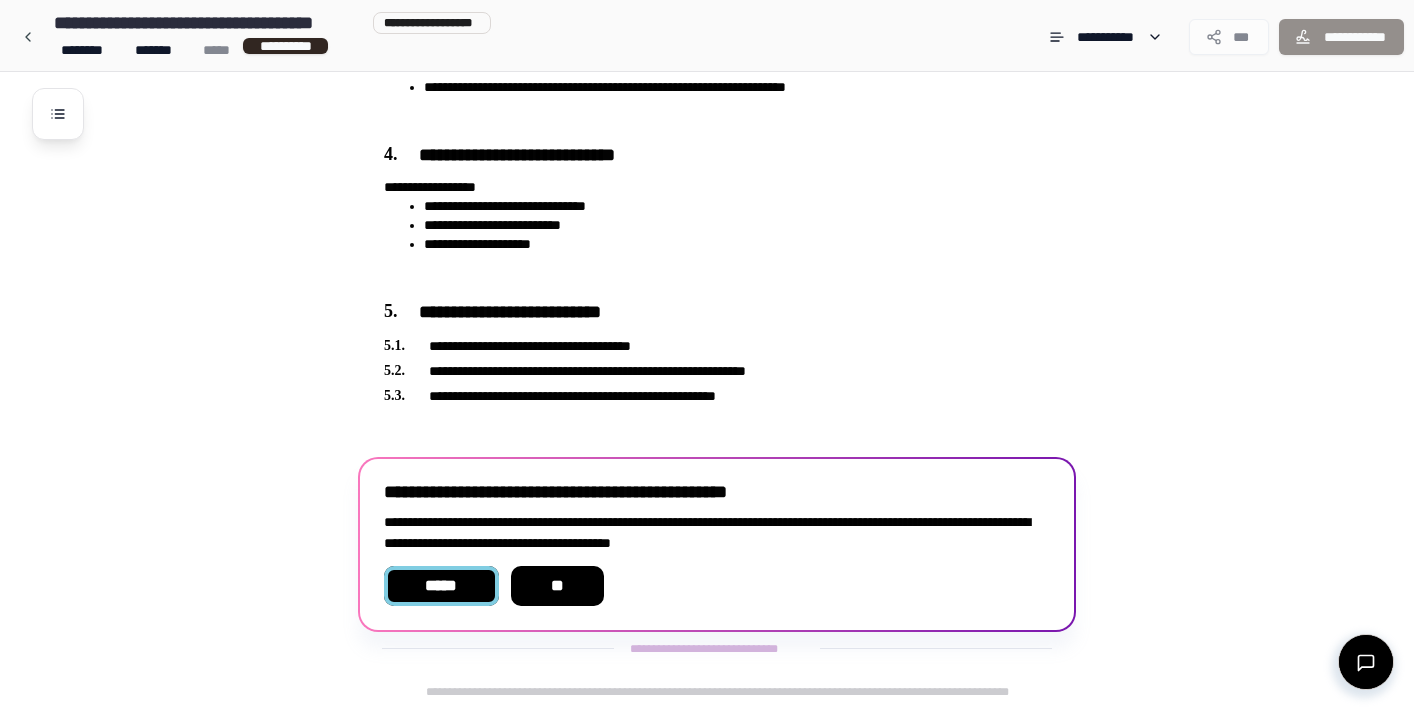 click on "*****" at bounding box center (441, 586) 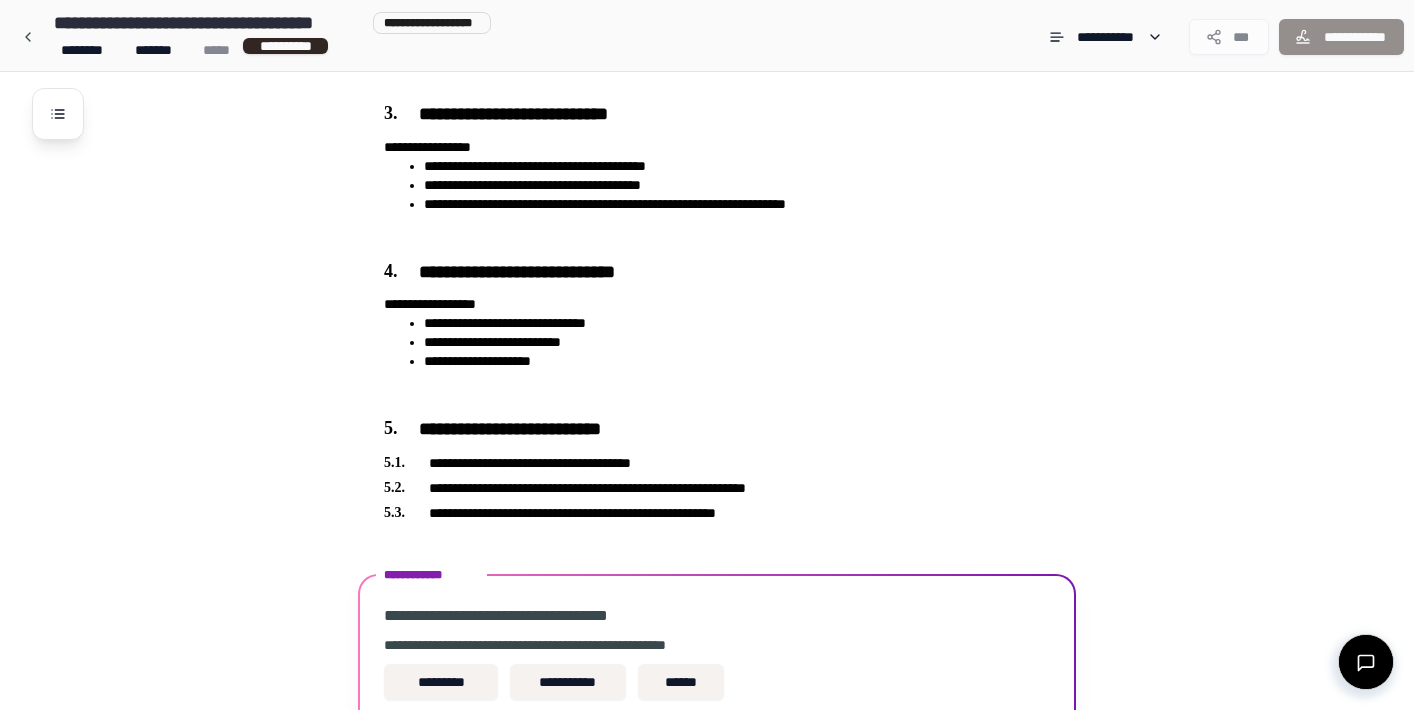 scroll, scrollTop: 813, scrollLeft: 0, axis: vertical 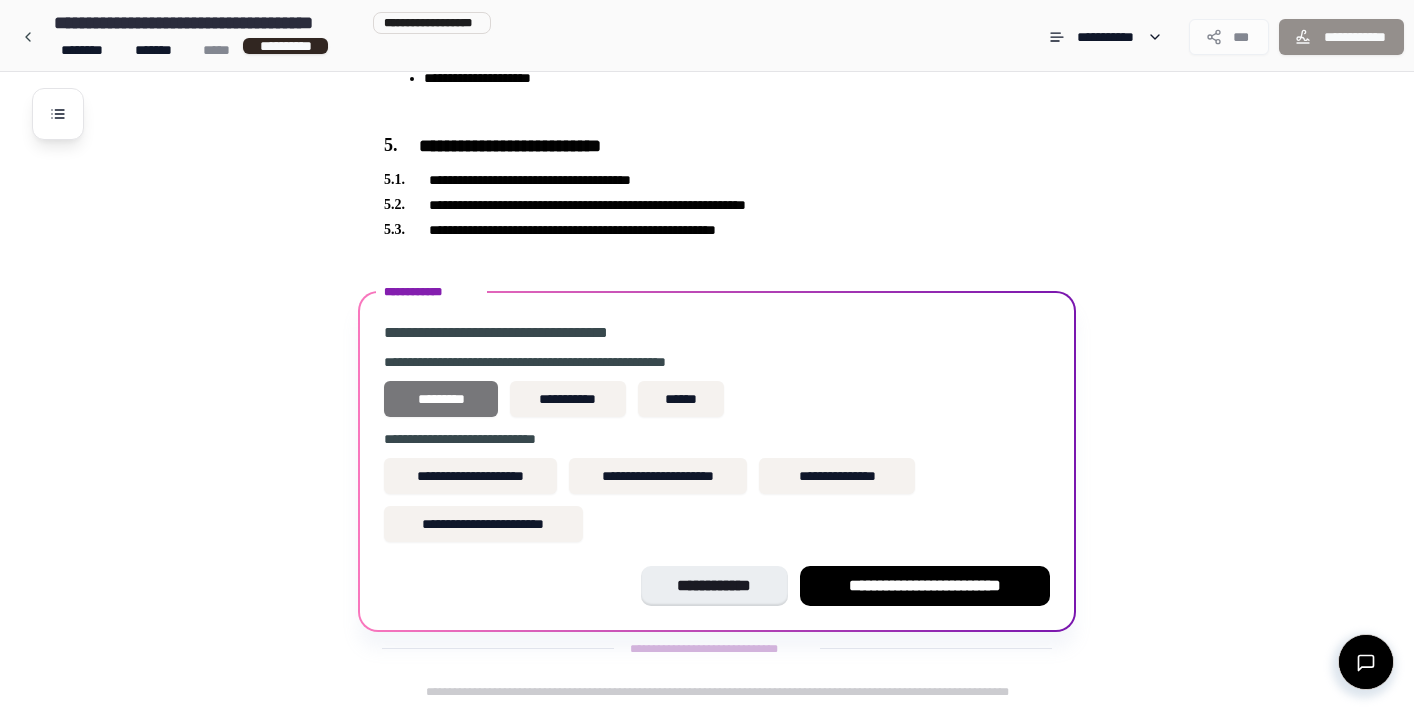 click on "*********" at bounding box center (441, 399) 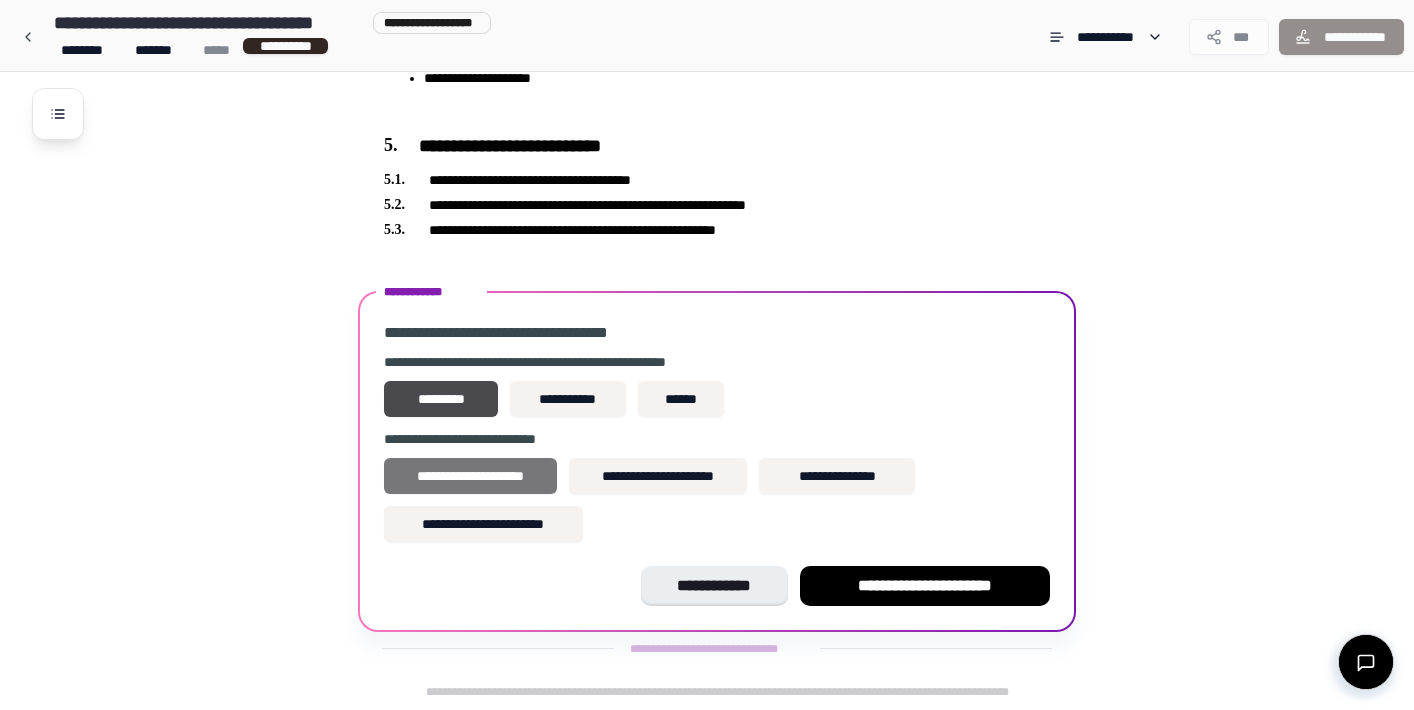 click on "**********" at bounding box center [470, 476] 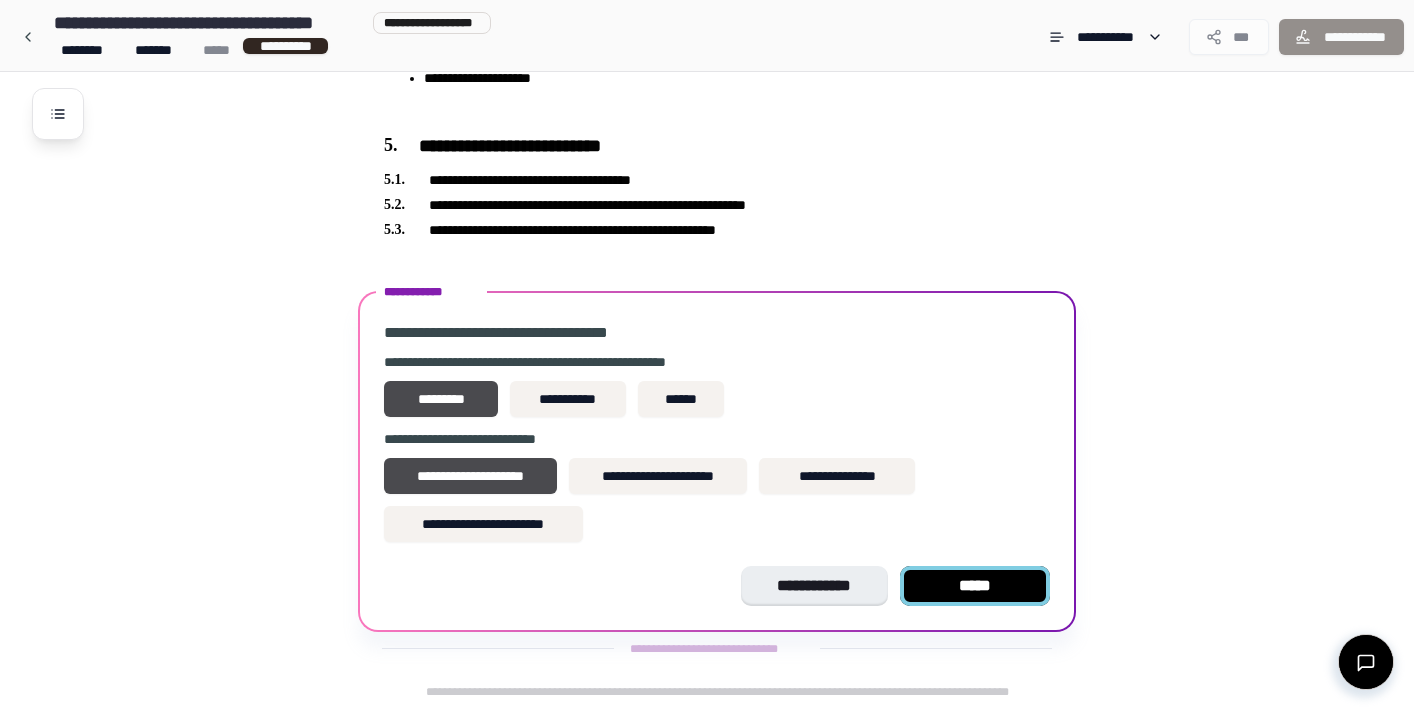 click on "*****" at bounding box center (975, 586) 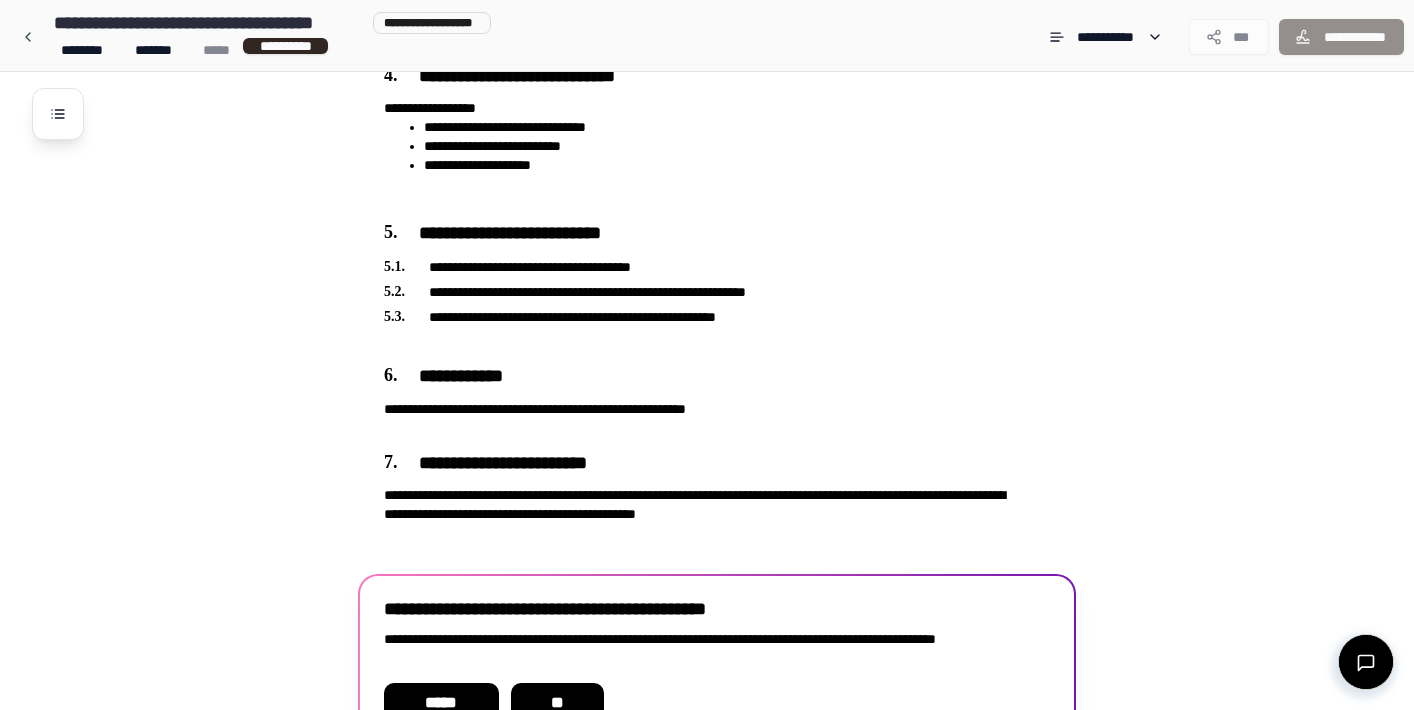 scroll, scrollTop: 843, scrollLeft: 0, axis: vertical 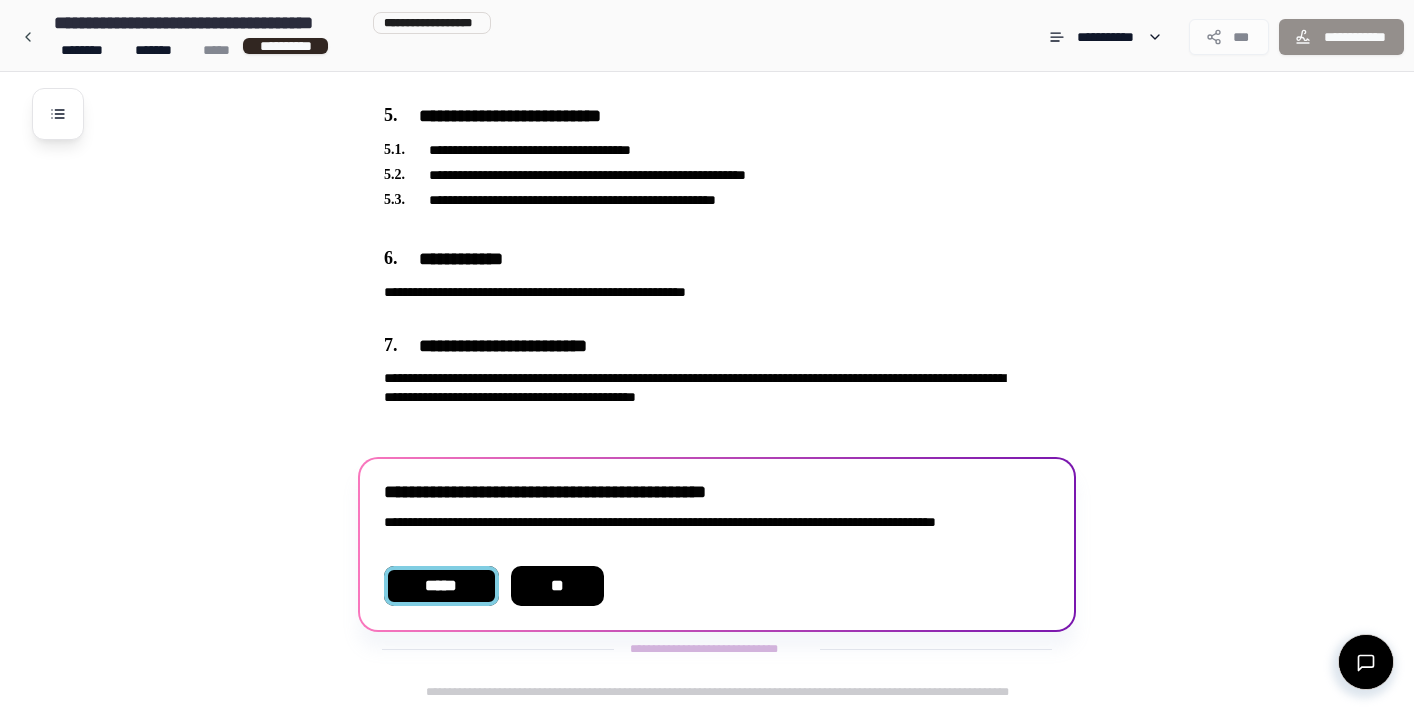 click on "*****" at bounding box center (441, 586) 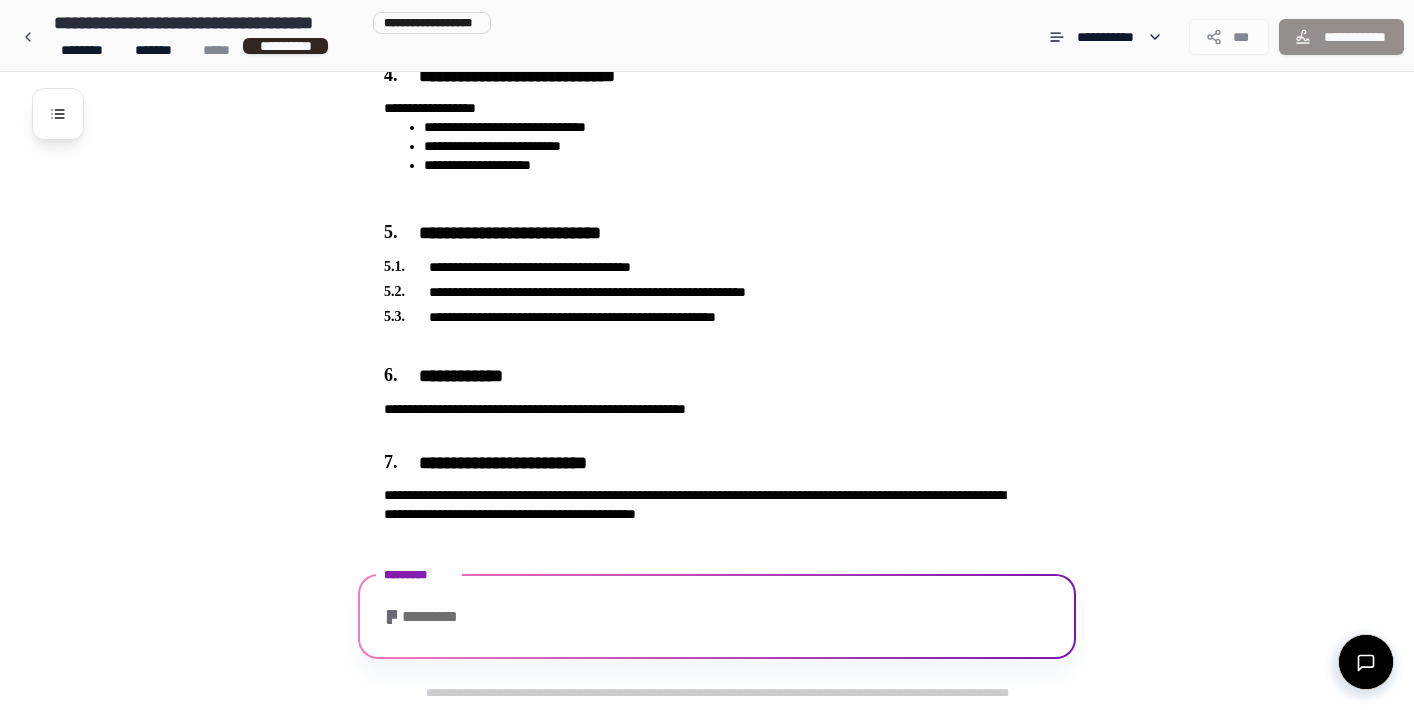 scroll, scrollTop: 883, scrollLeft: 0, axis: vertical 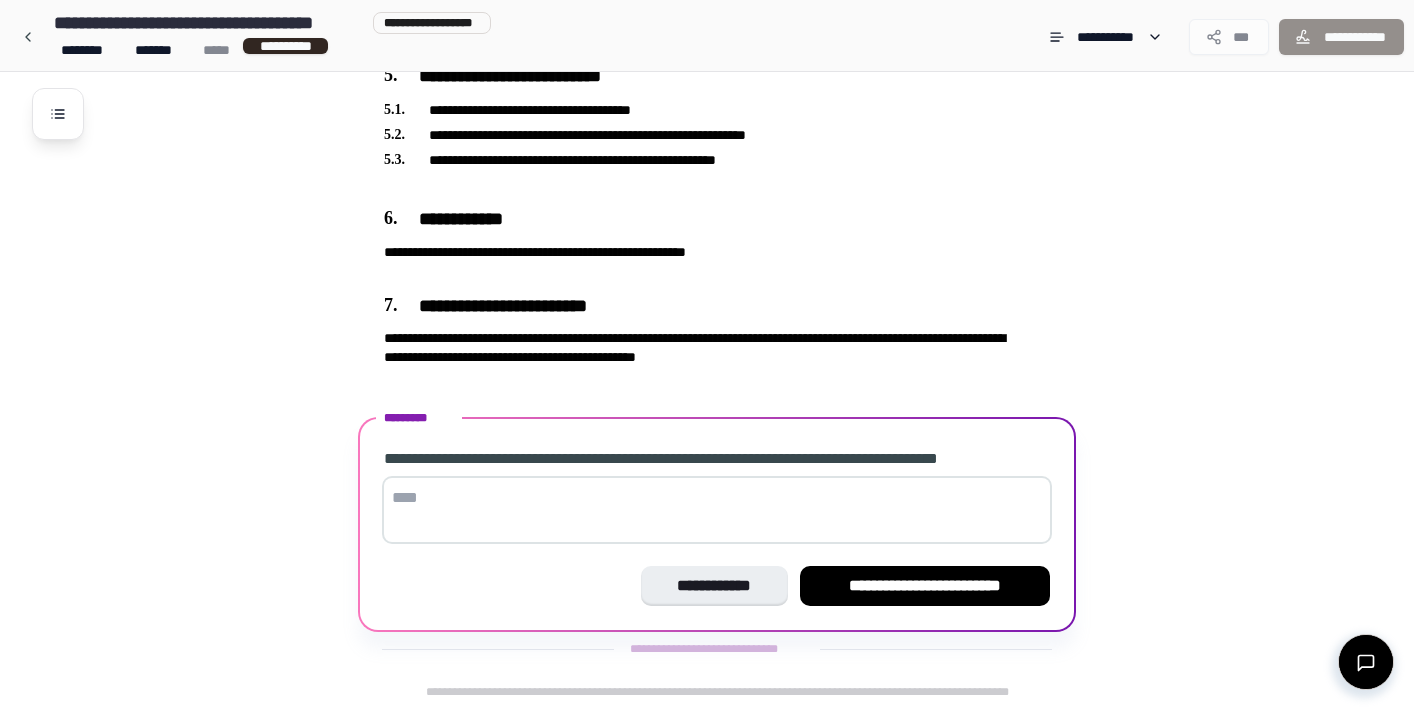 click at bounding box center [717, 510] 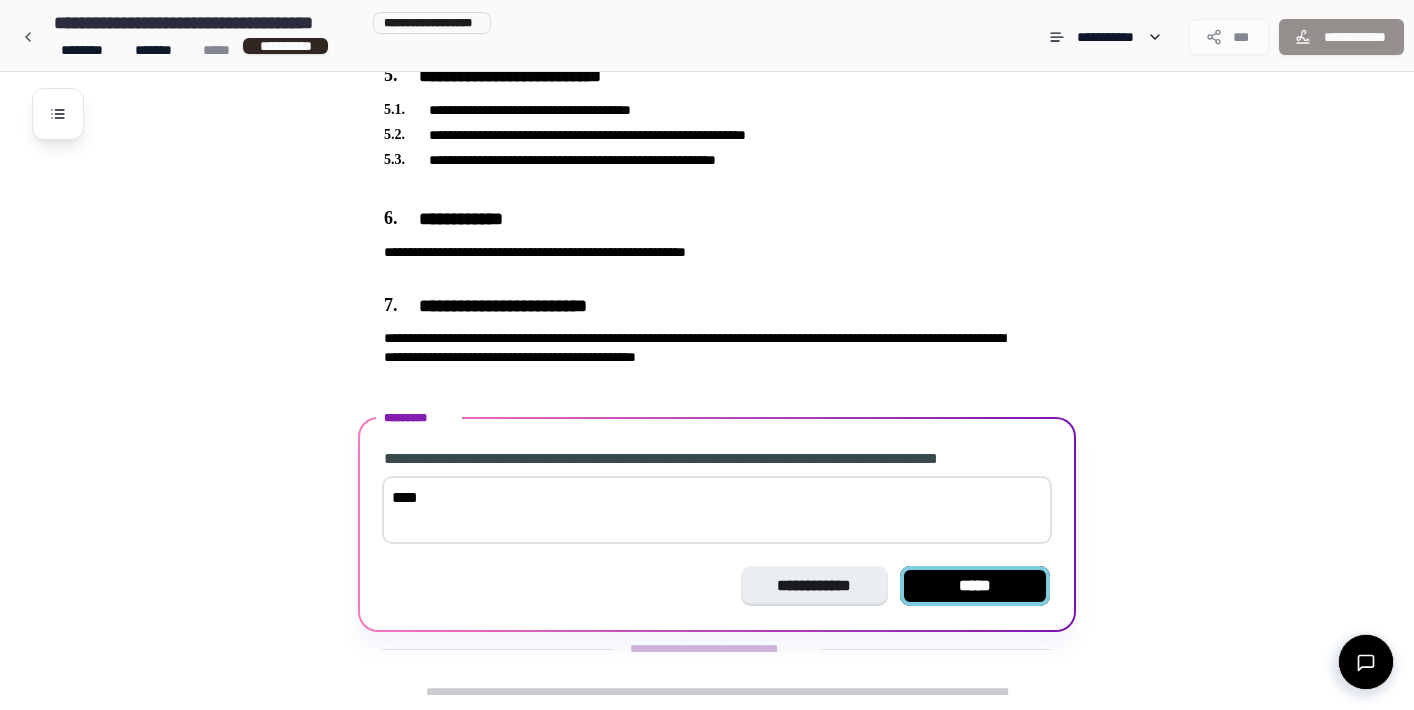 click on "*****" at bounding box center (975, 586) 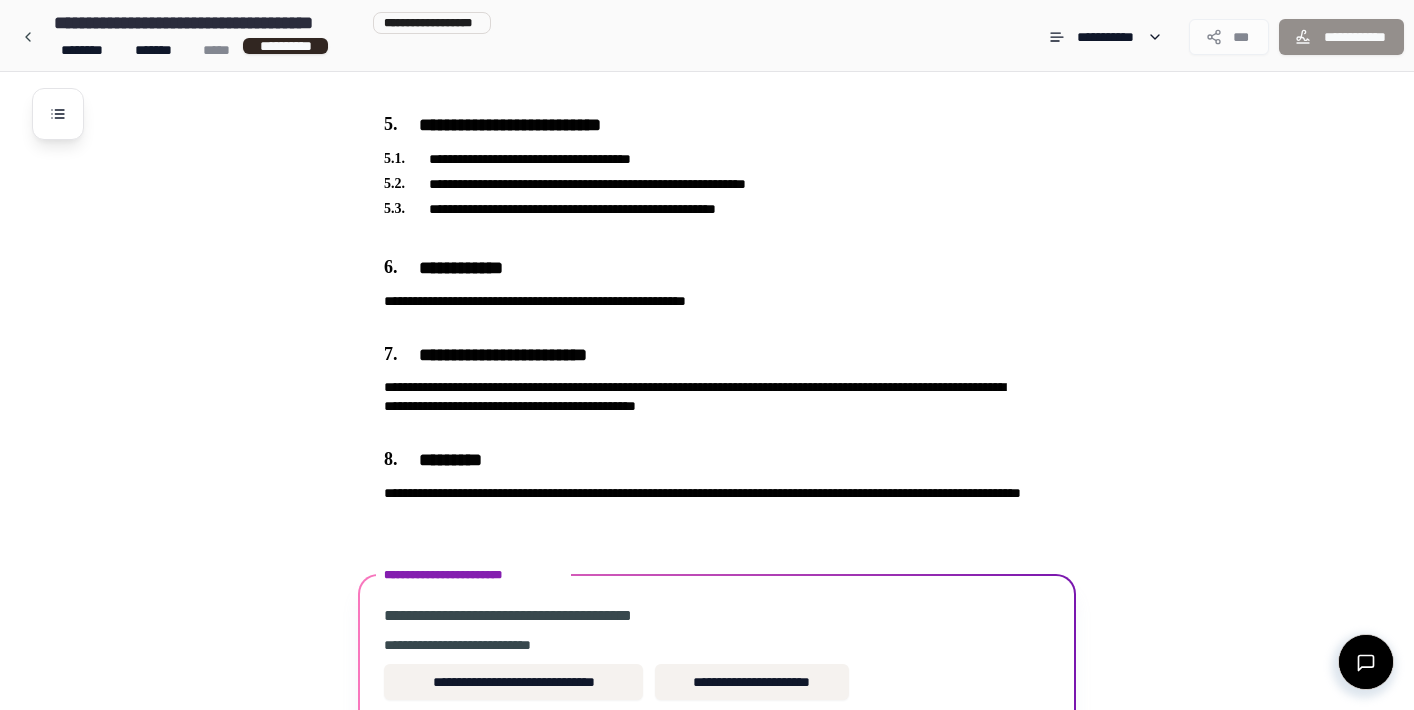 scroll, scrollTop: 1117, scrollLeft: 0, axis: vertical 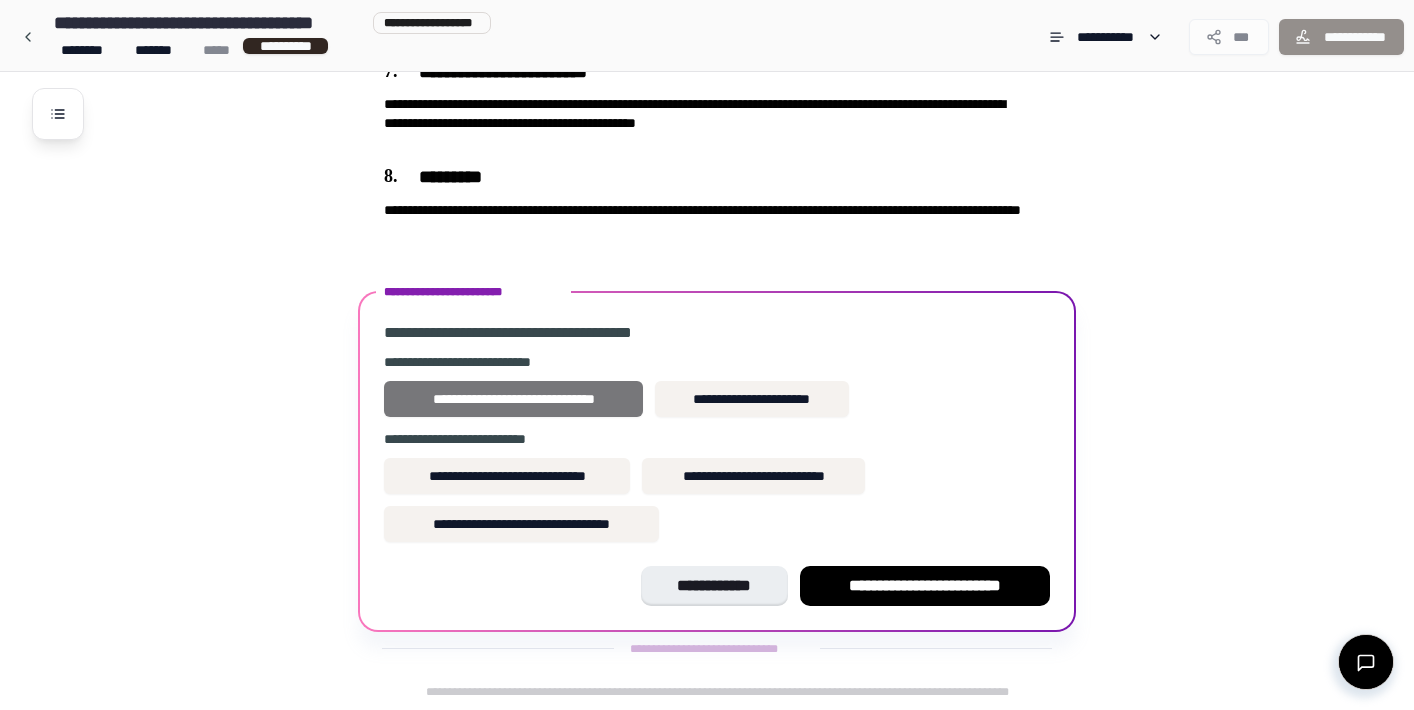 click on "**********" at bounding box center (513, 399) 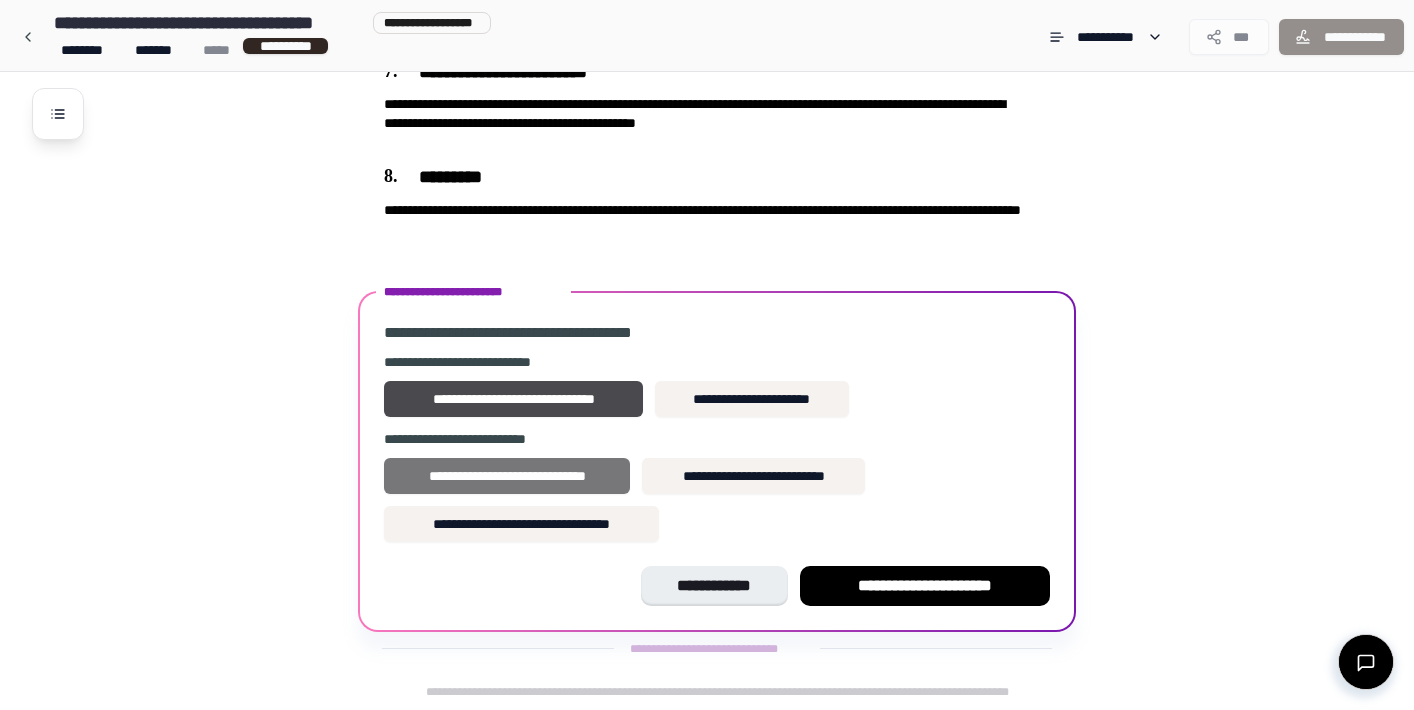 click on "**********" at bounding box center [507, 476] 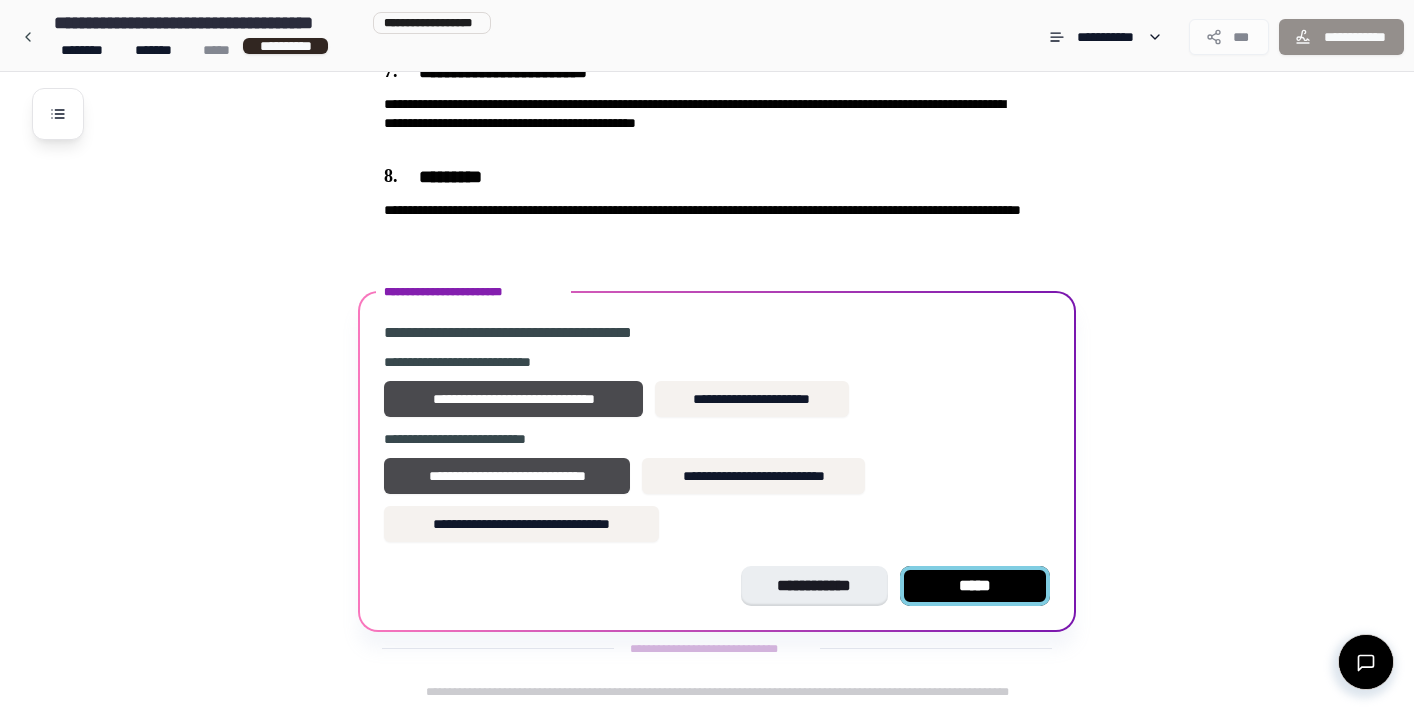 click on "*****" at bounding box center (975, 586) 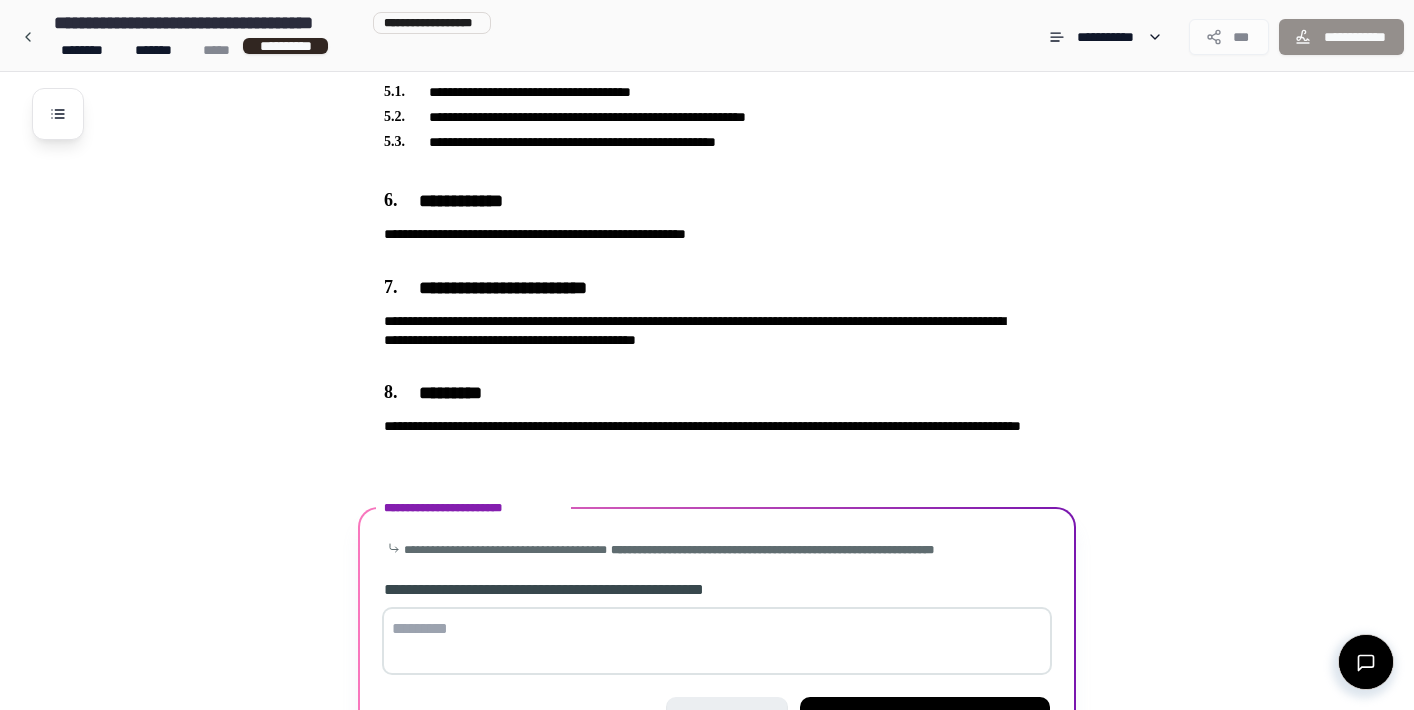 scroll, scrollTop: 1032, scrollLeft: 0, axis: vertical 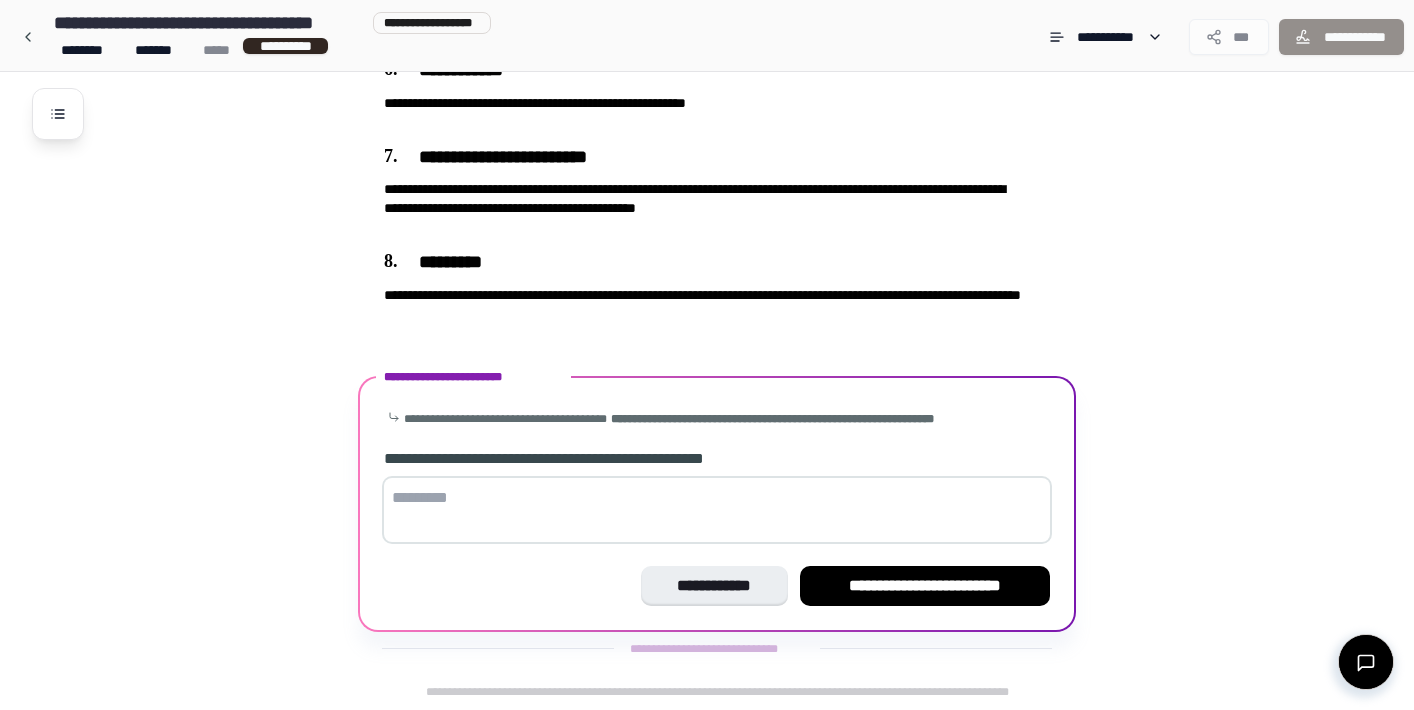 click at bounding box center (717, 510) 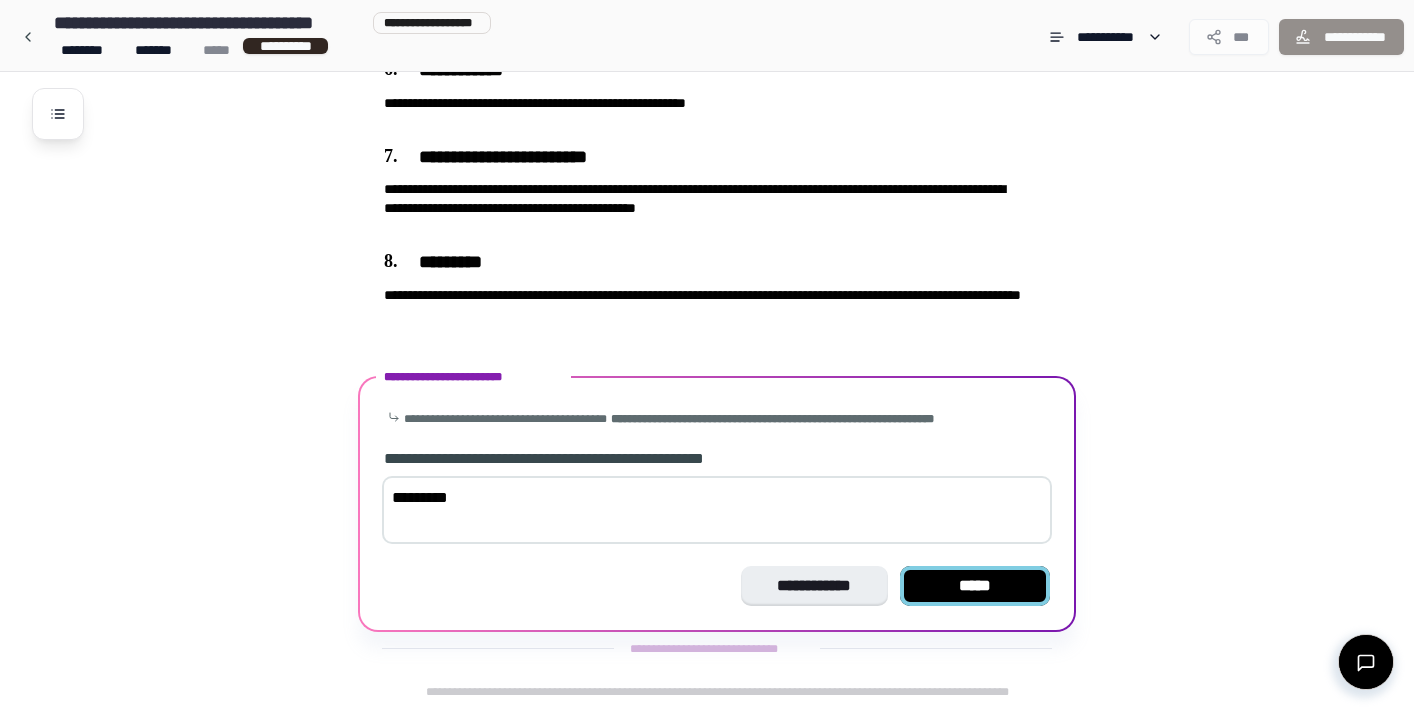 click on "*****" at bounding box center [975, 586] 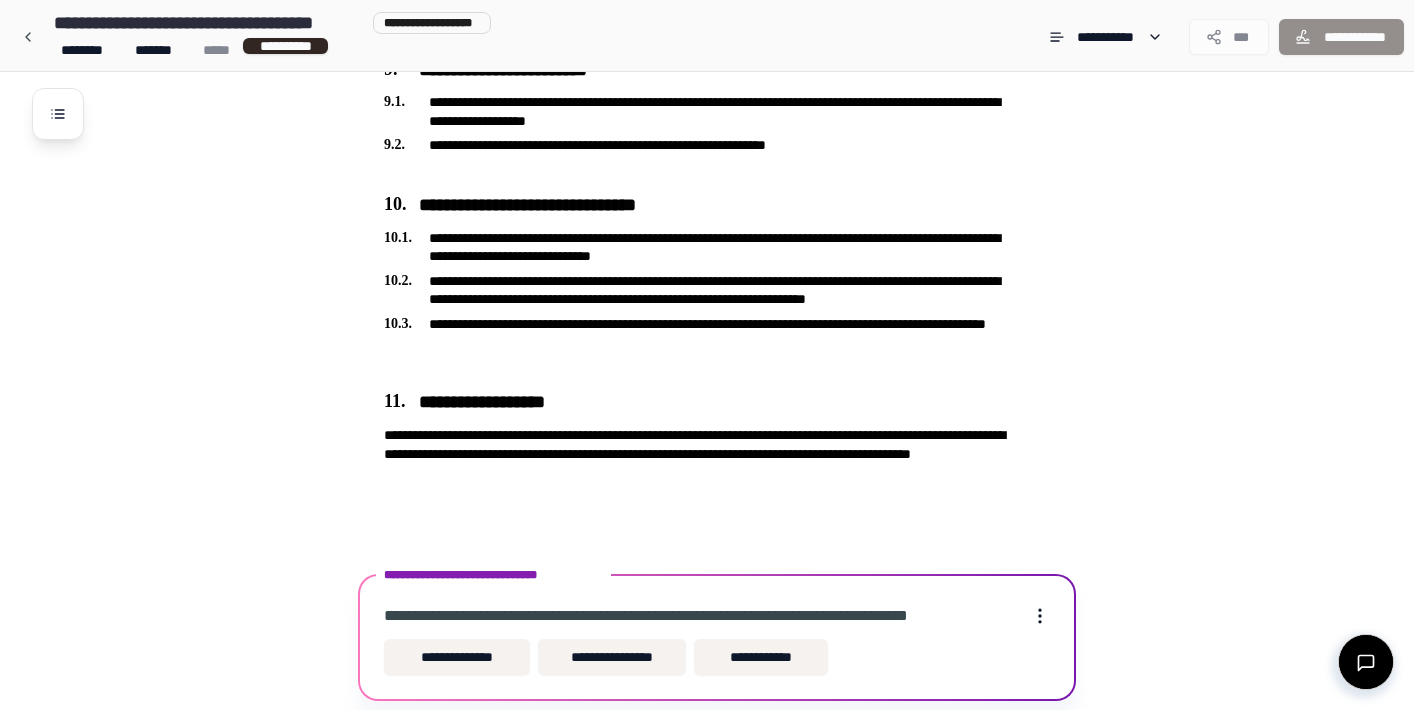 scroll, scrollTop: 1399, scrollLeft: 0, axis: vertical 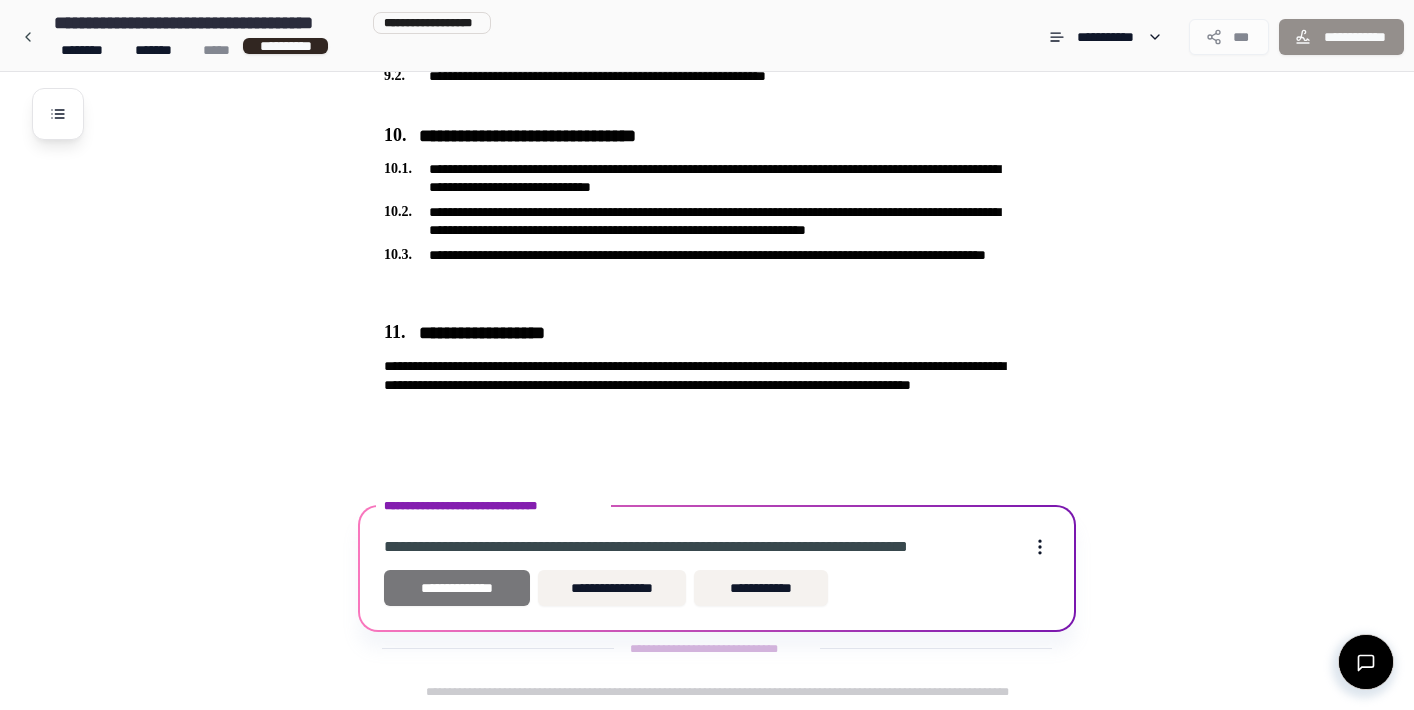 click on "**********" at bounding box center [457, 588] 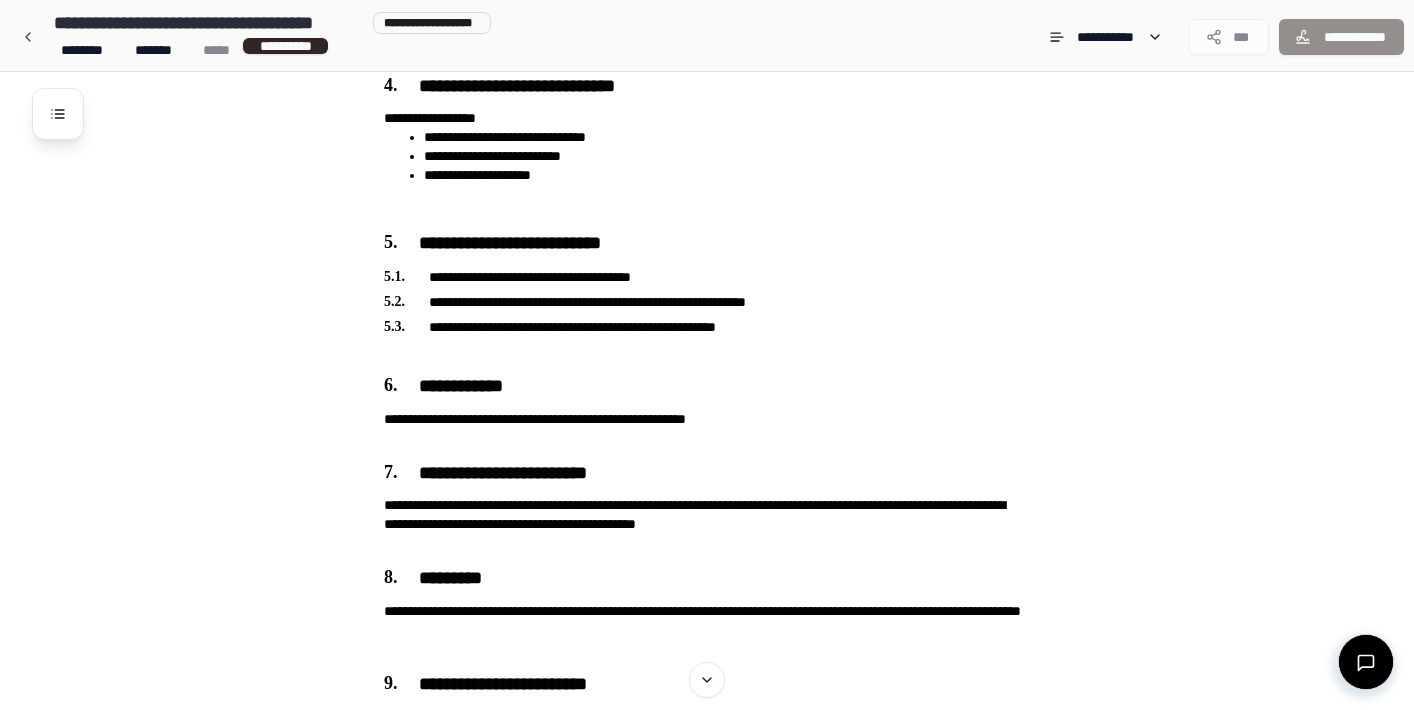scroll, scrollTop: 368, scrollLeft: 0, axis: vertical 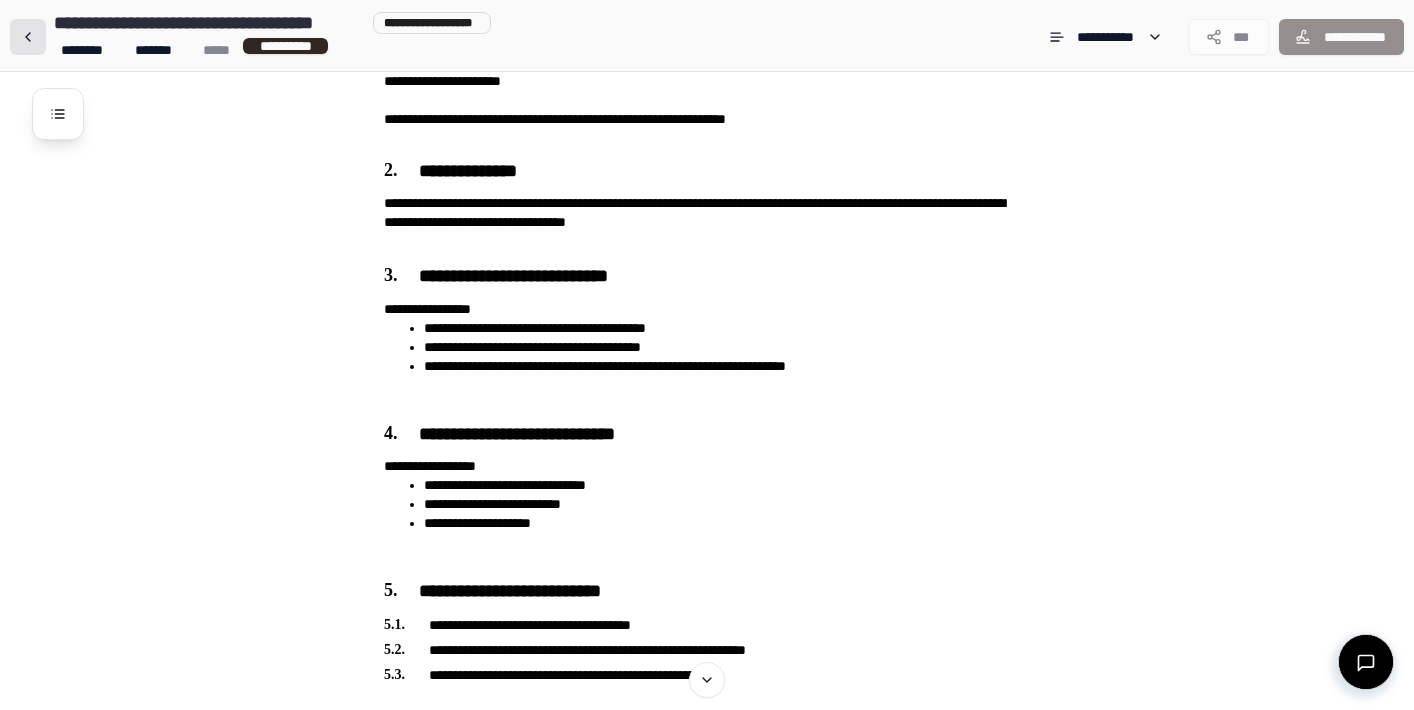 click at bounding box center [28, 37] 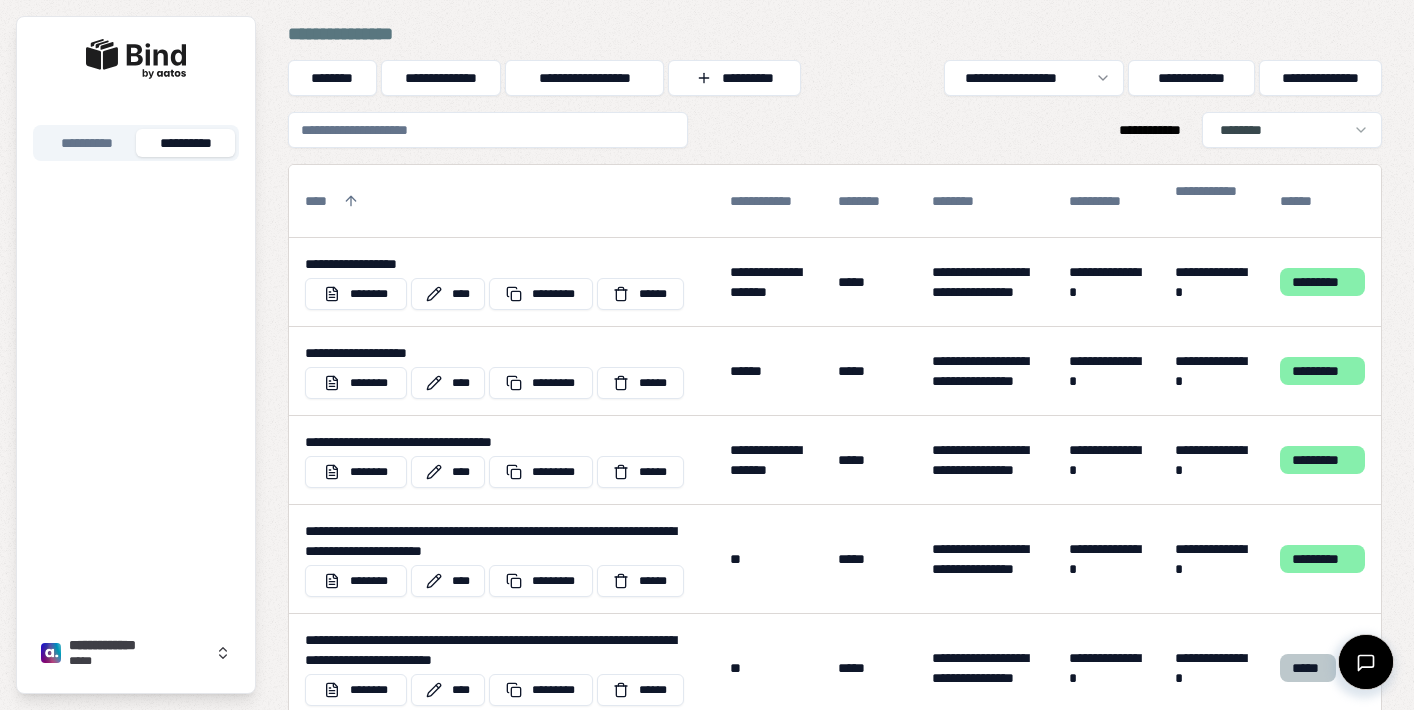 click at bounding box center [488, 130] 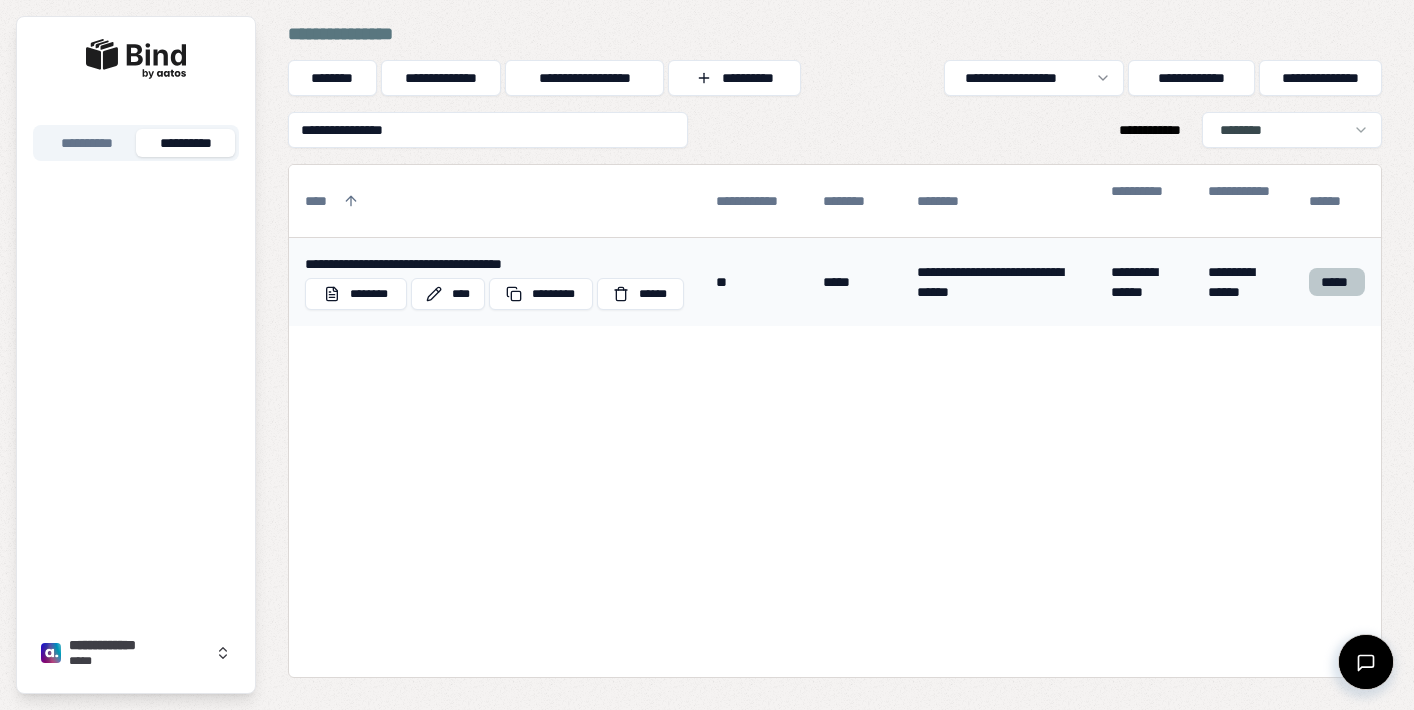 type on "**********" 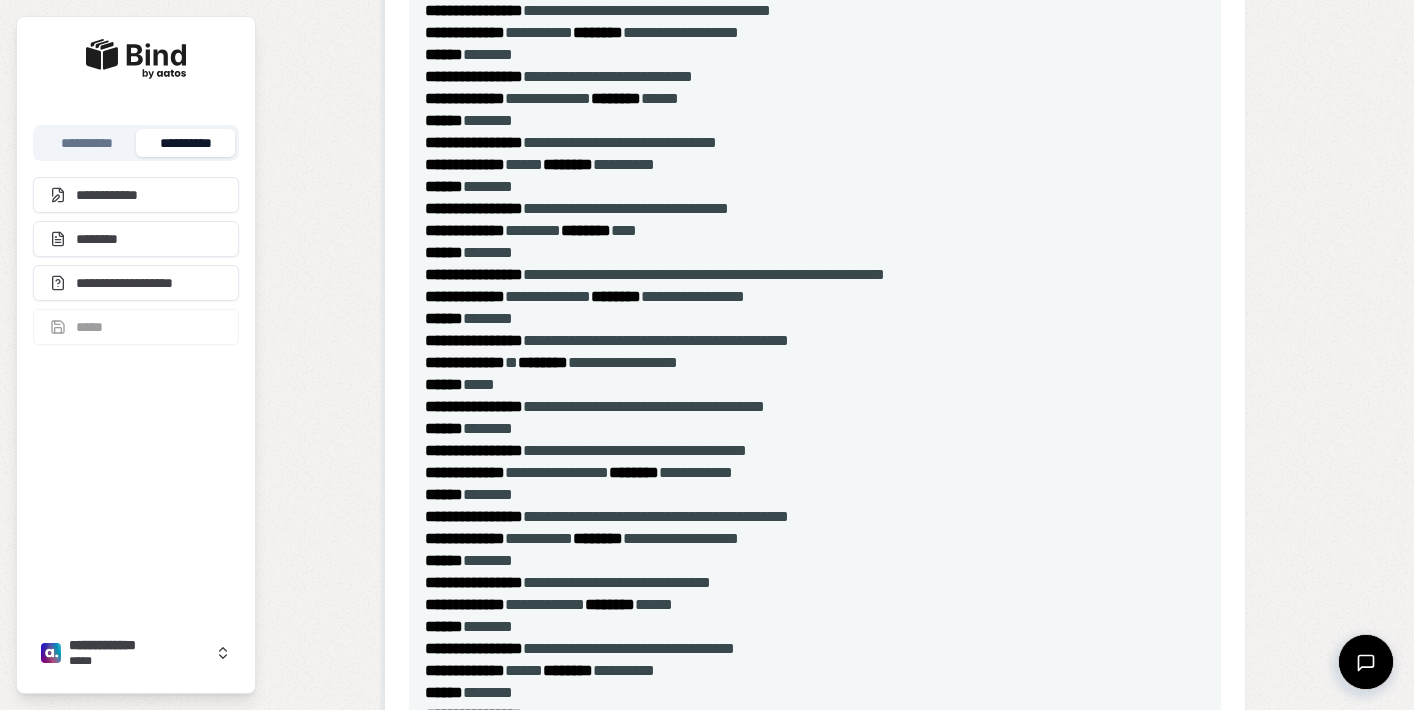 scroll, scrollTop: 396, scrollLeft: 0, axis: vertical 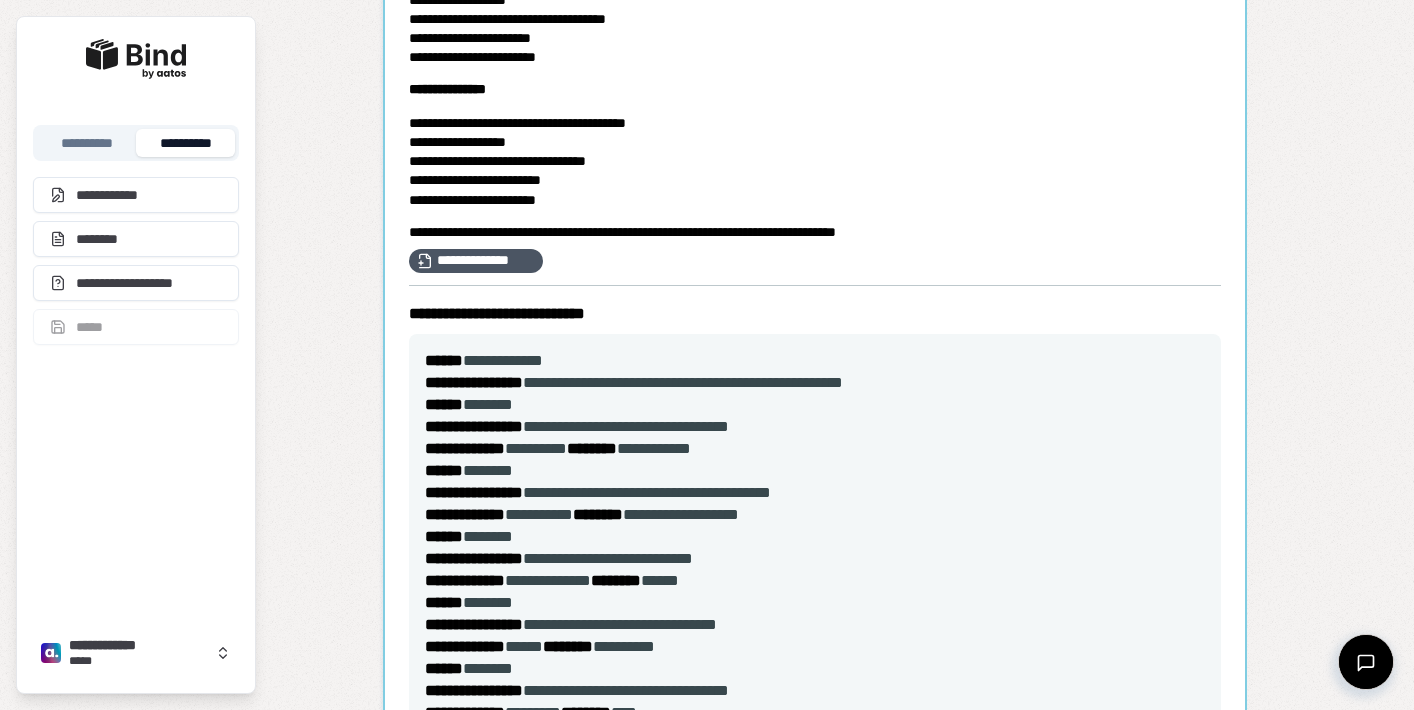 click at bounding box center [815, 647] 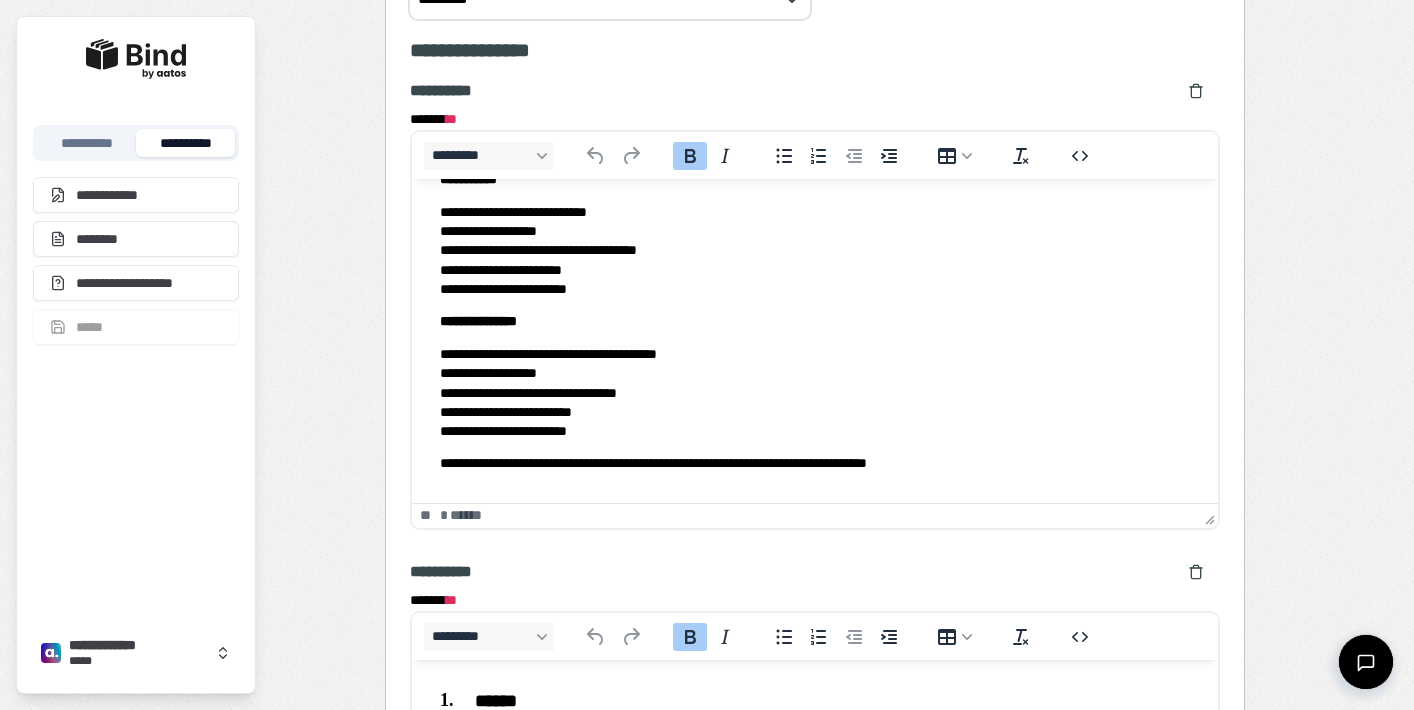 scroll, scrollTop: 75, scrollLeft: 0, axis: vertical 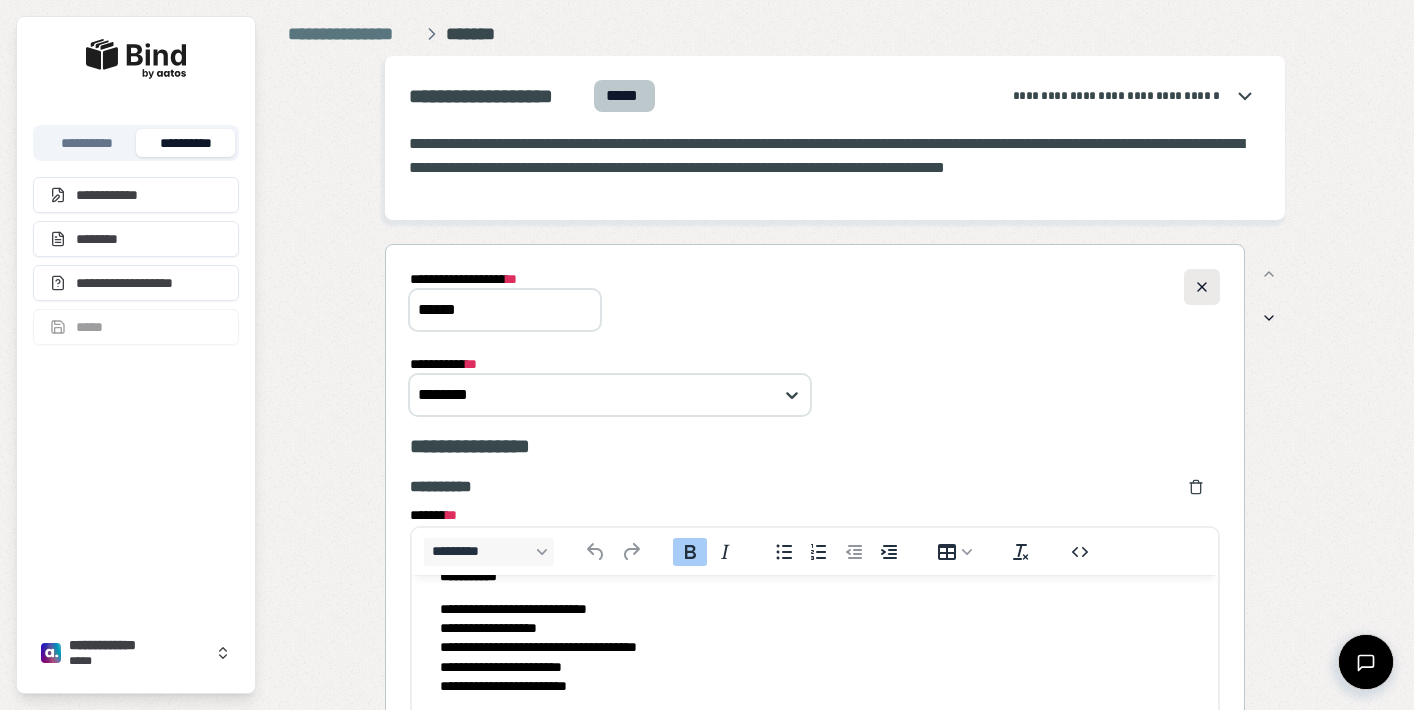 click at bounding box center (1202, 287) 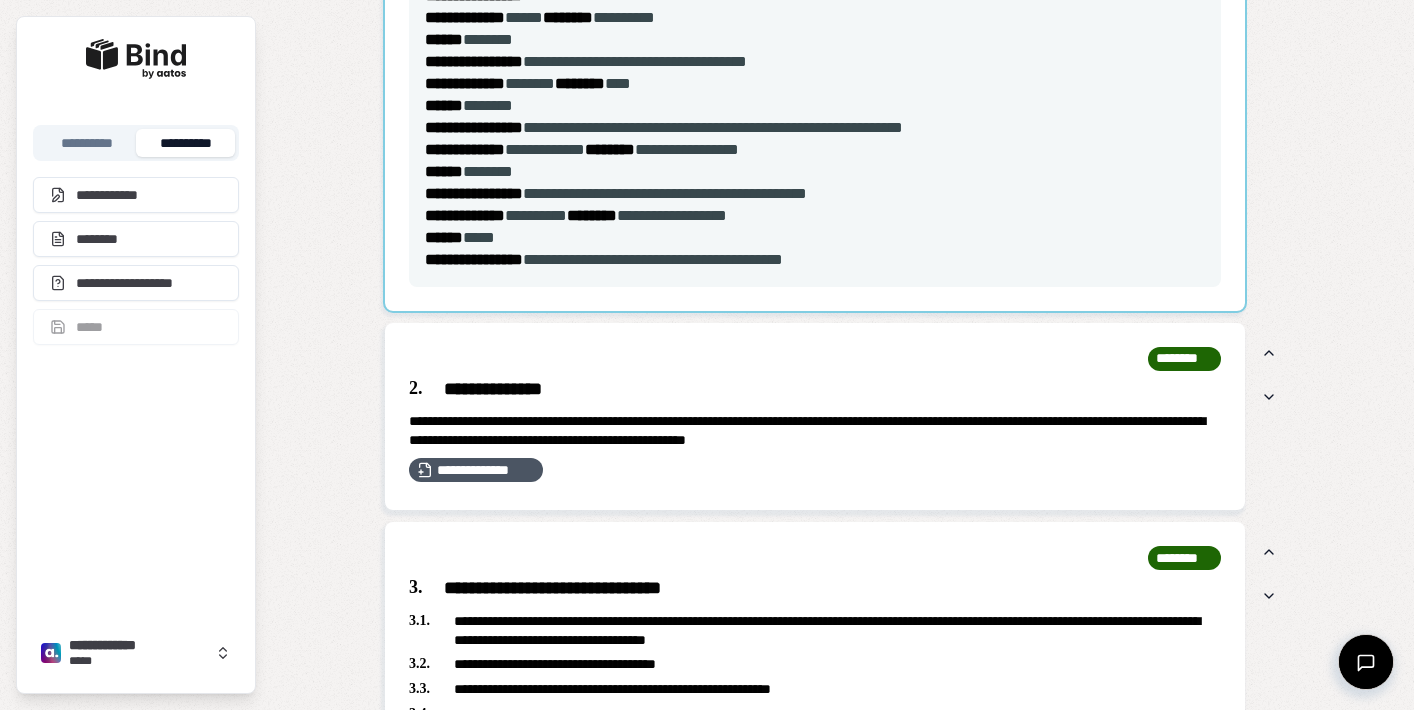 scroll, scrollTop: 1536, scrollLeft: 0, axis: vertical 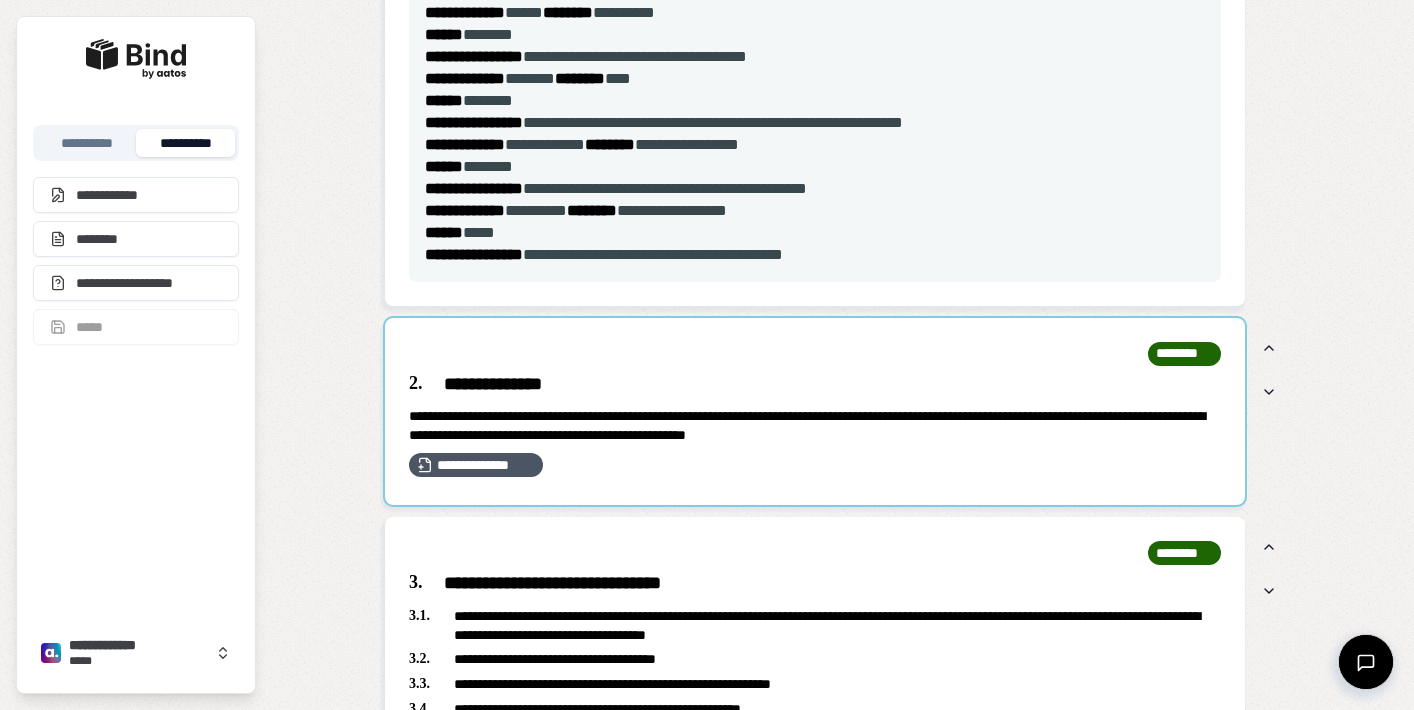 click at bounding box center (815, 412) 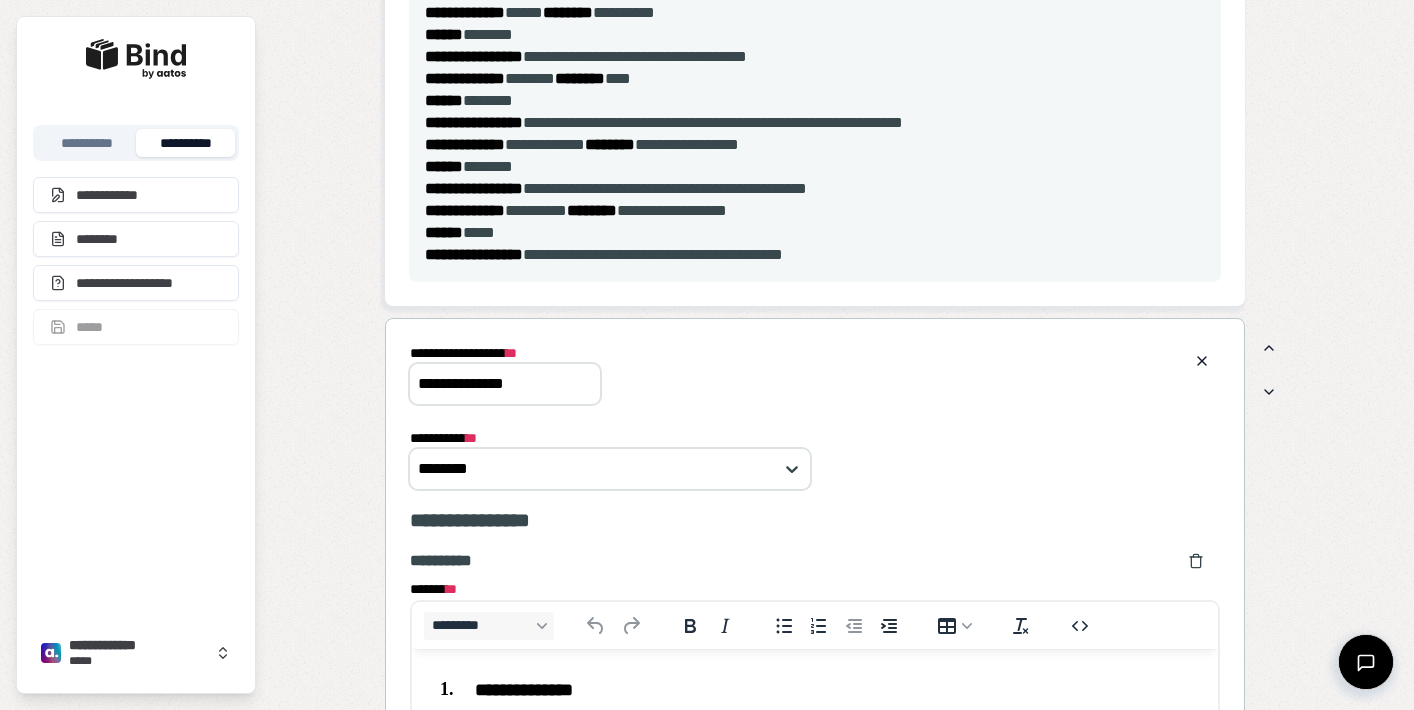 scroll, scrollTop: 0, scrollLeft: 0, axis: both 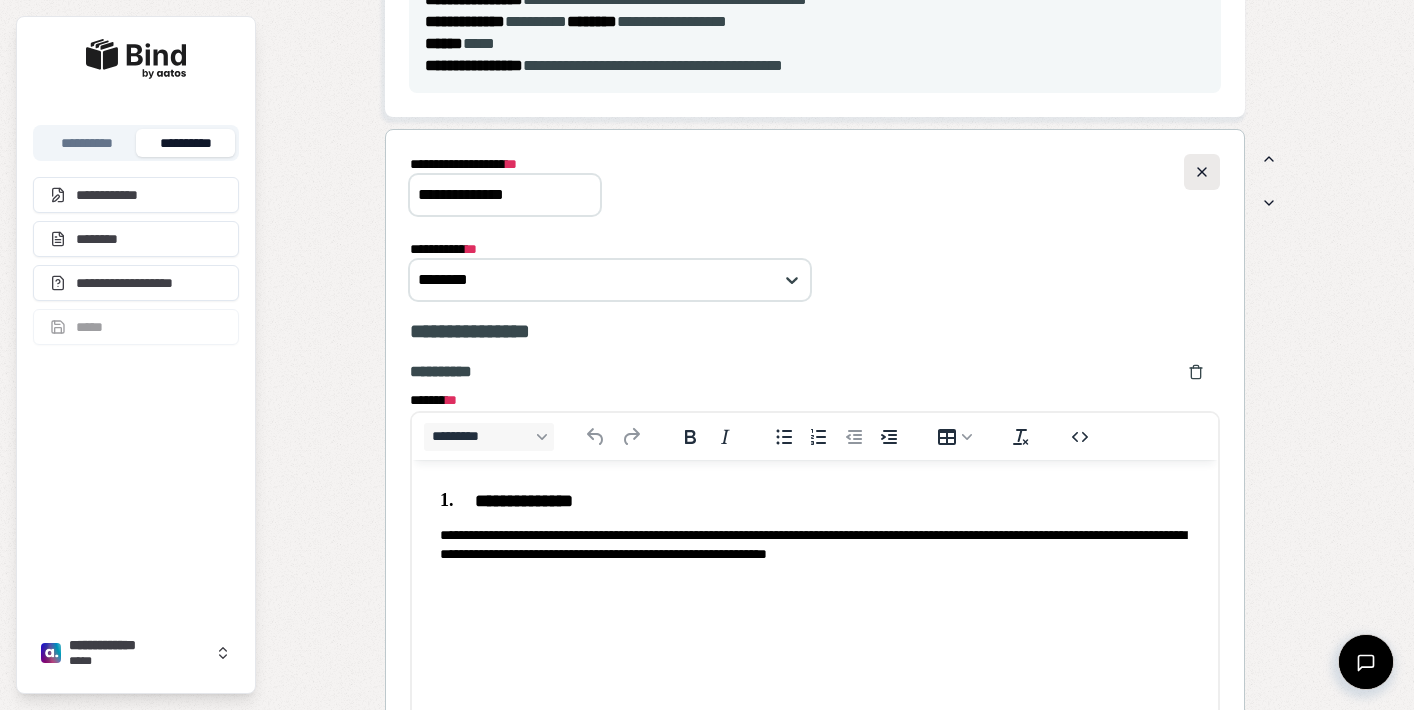 click at bounding box center (1202, 172) 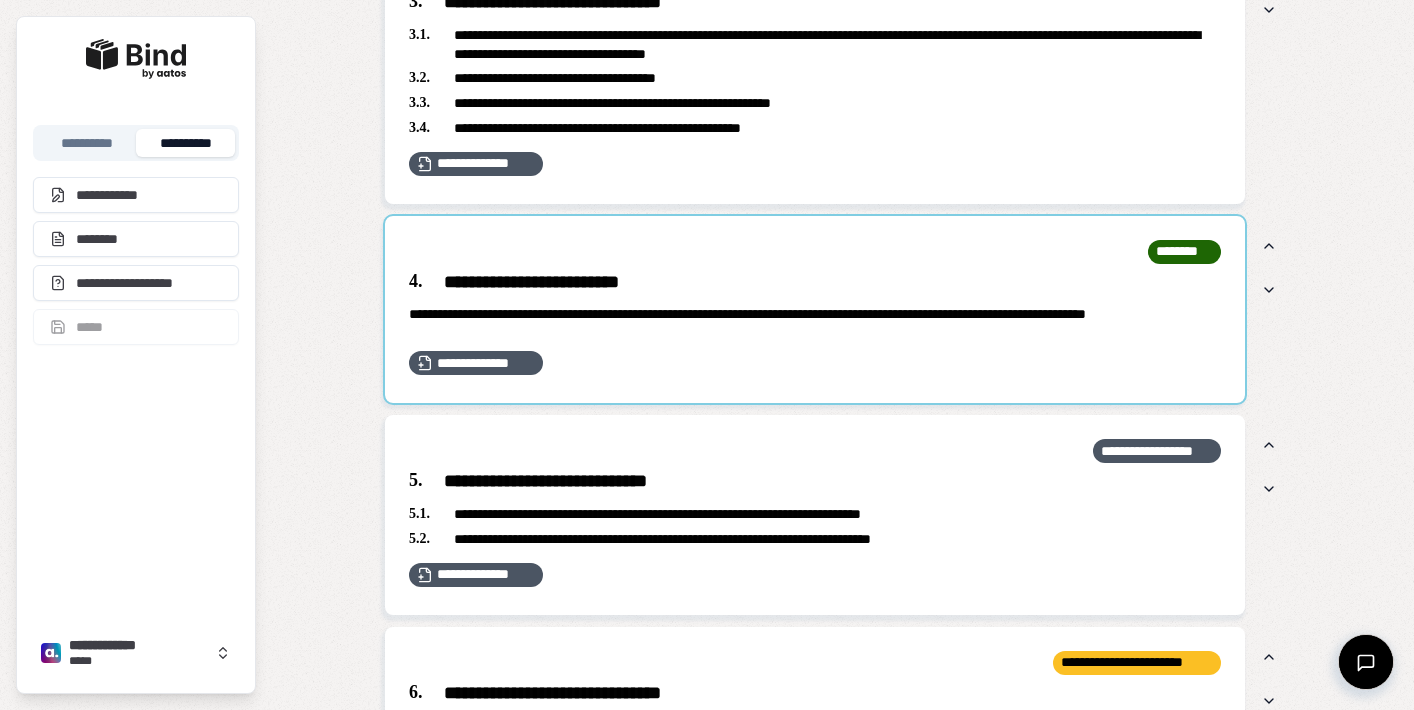 scroll, scrollTop: 2140, scrollLeft: 0, axis: vertical 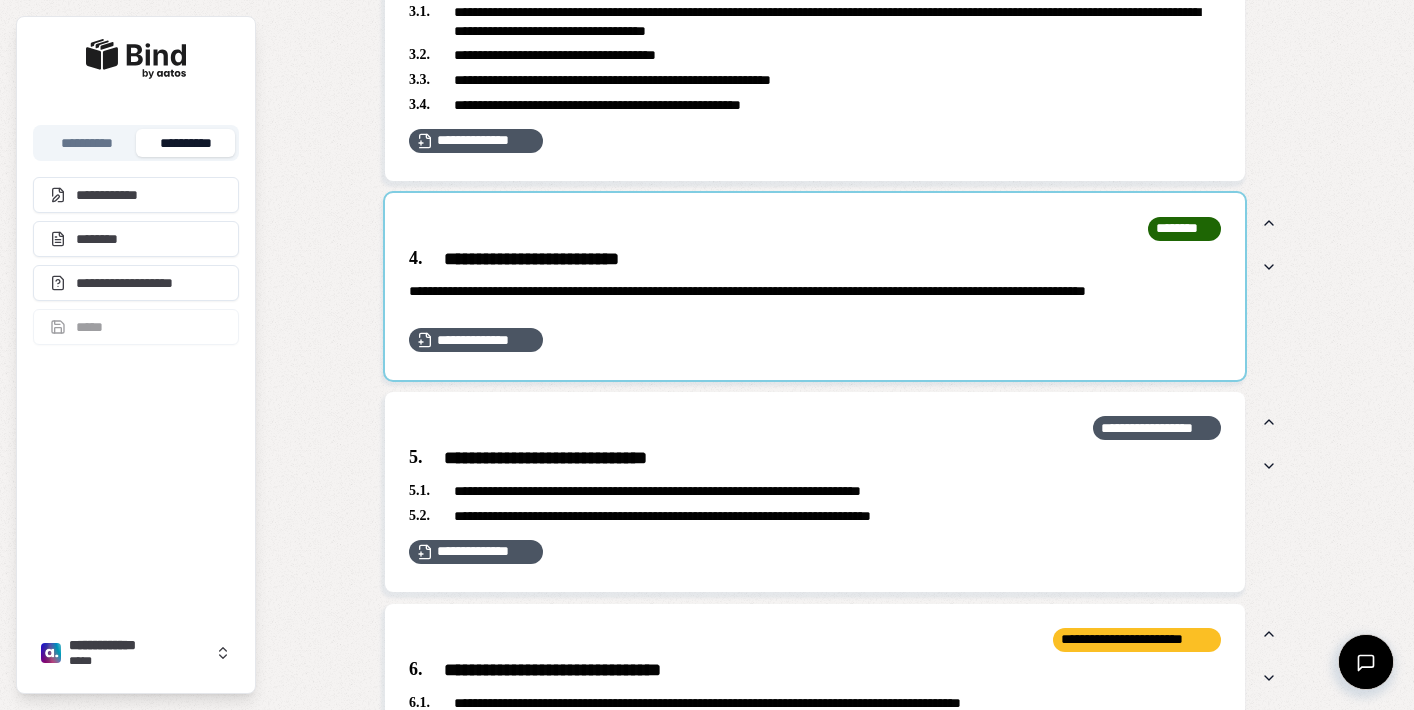 click at bounding box center (815, 287) 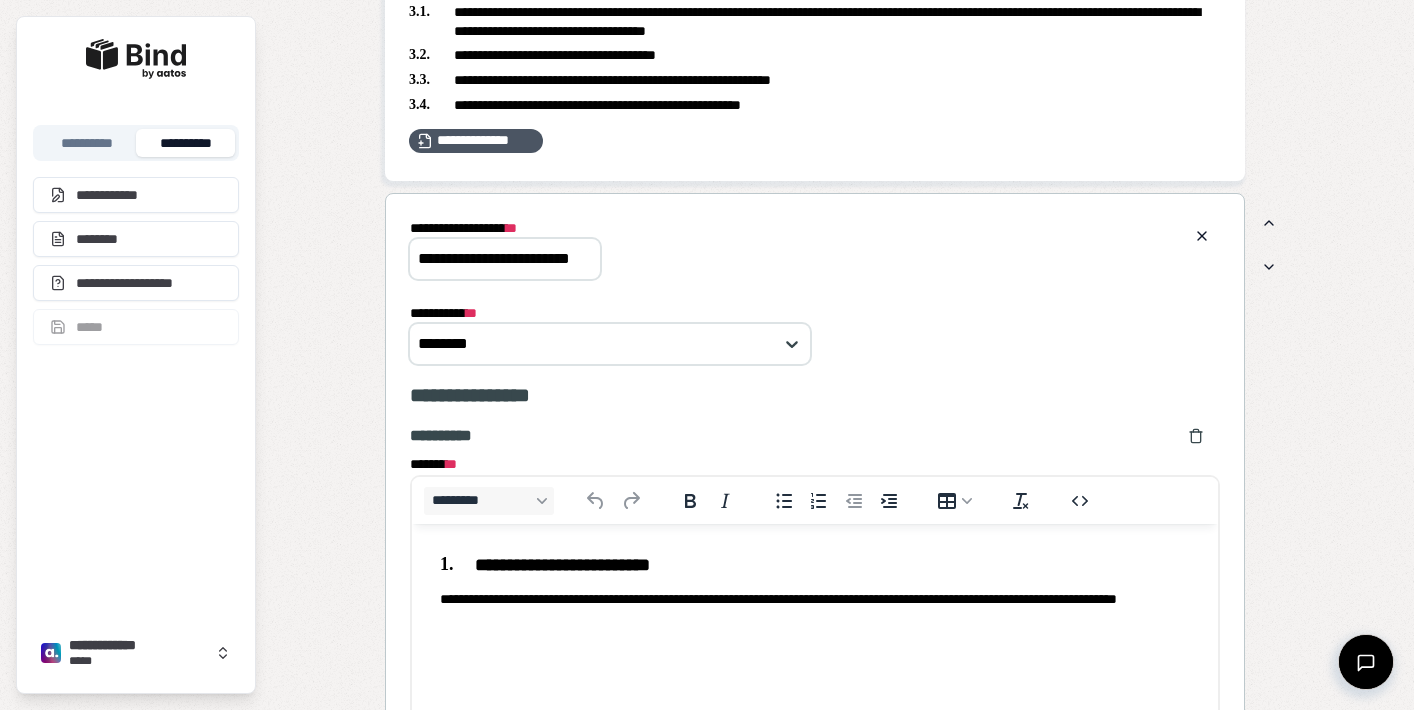 scroll, scrollTop: 0, scrollLeft: 0, axis: both 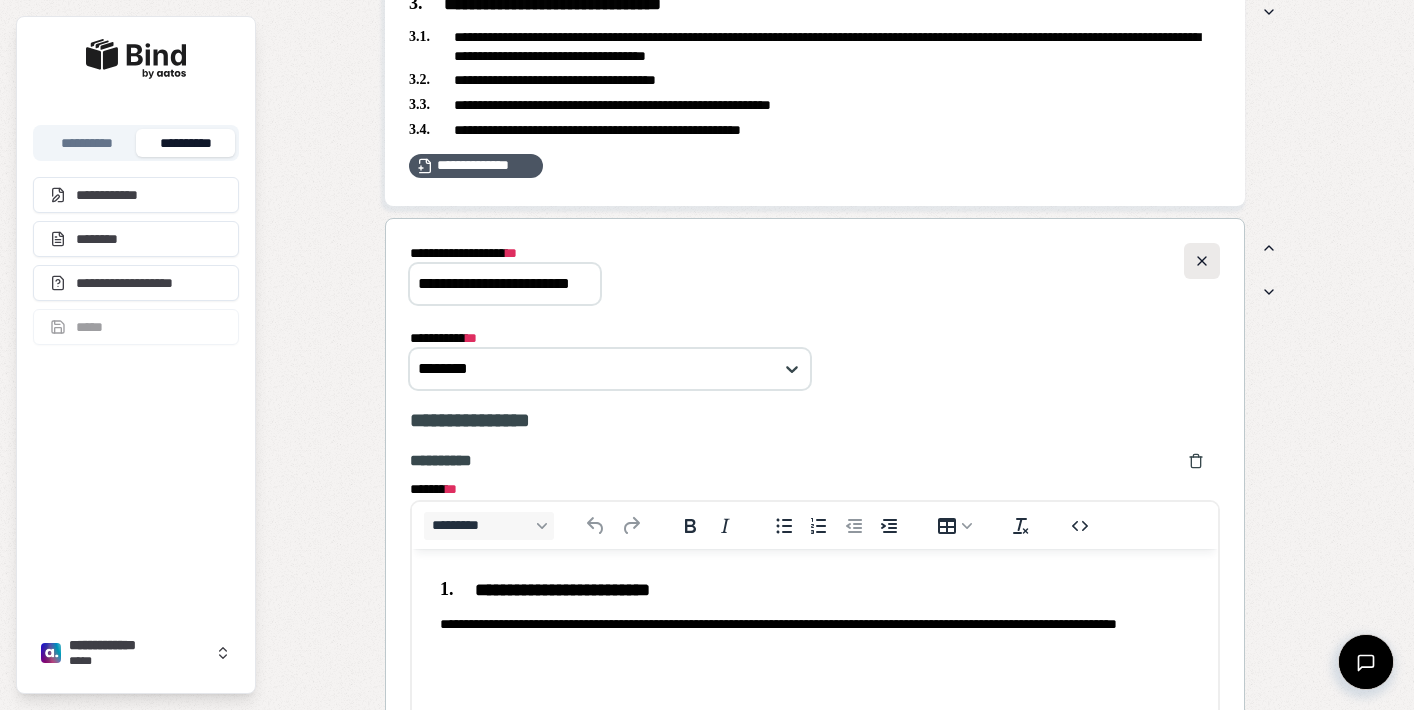 click at bounding box center (1202, 261) 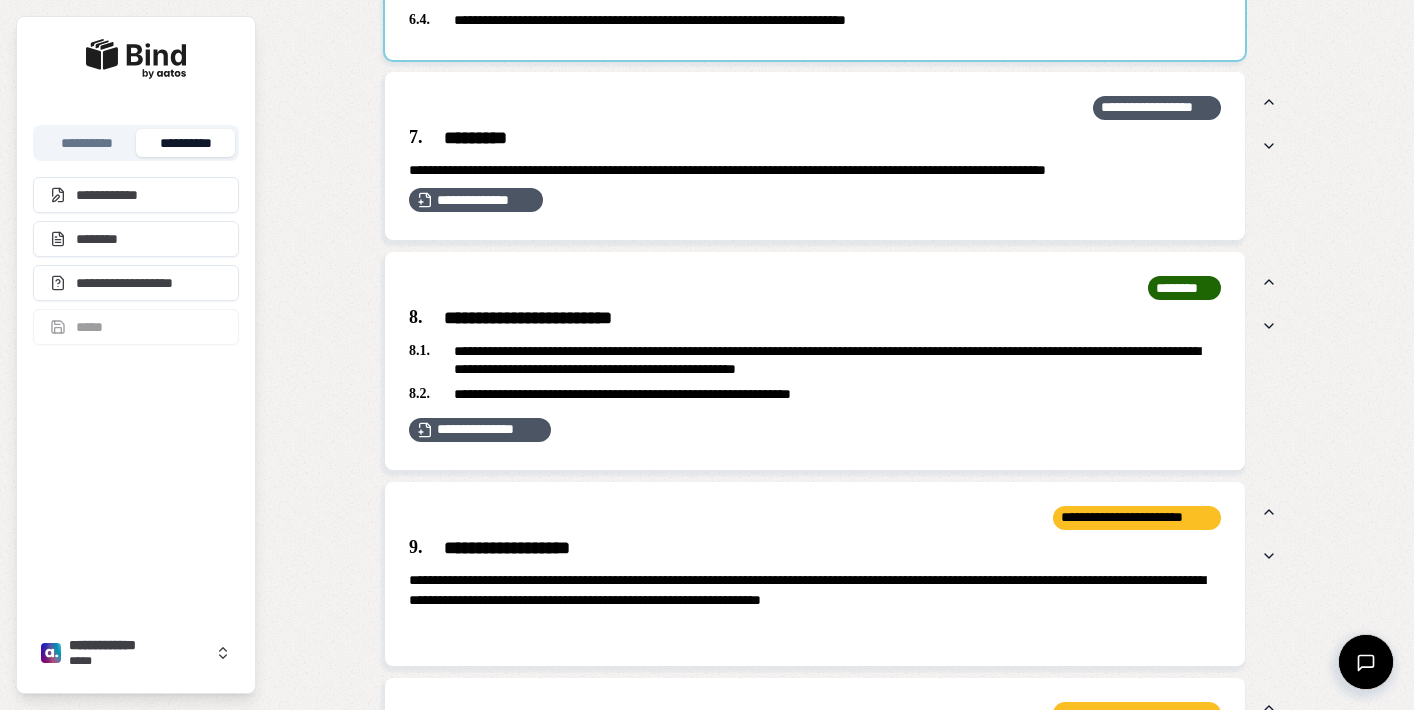 scroll, scrollTop: 2918, scrollLeft: 0, axis: vertical 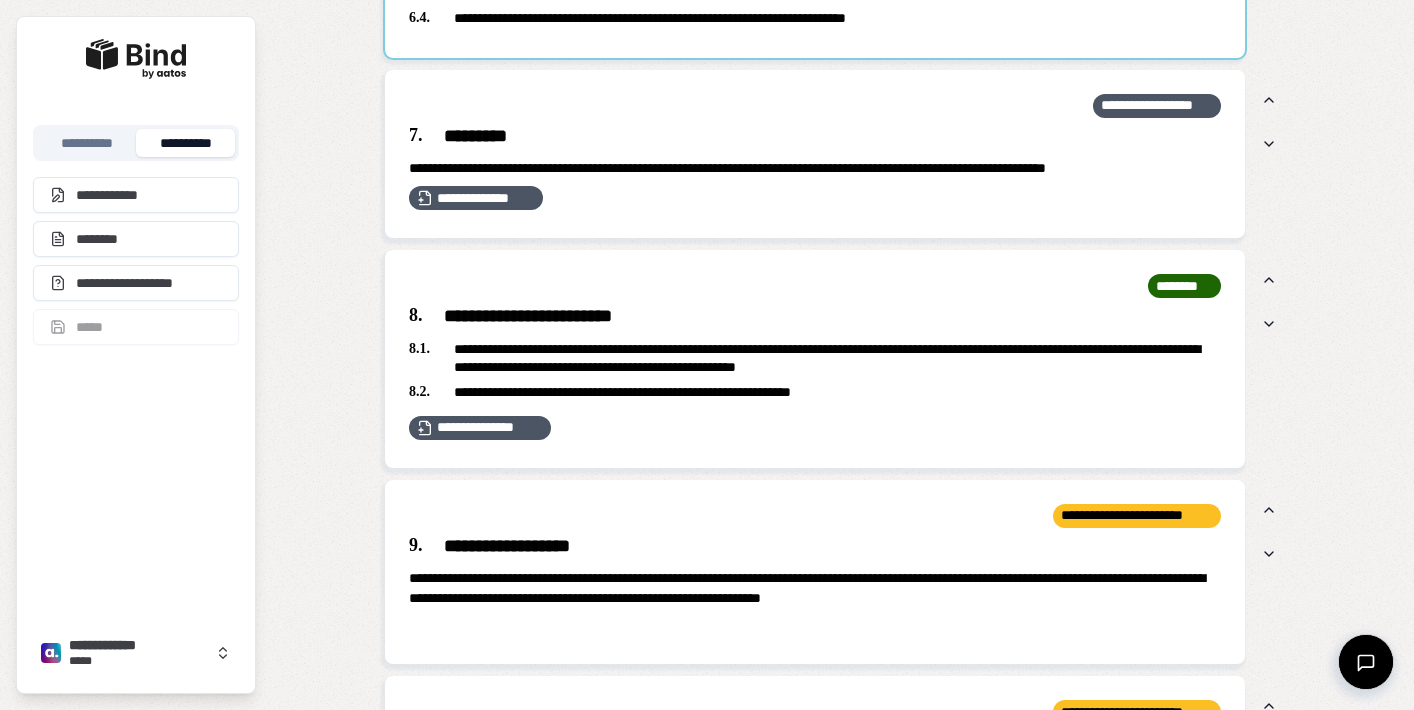 click at bounding box center (815, 359) 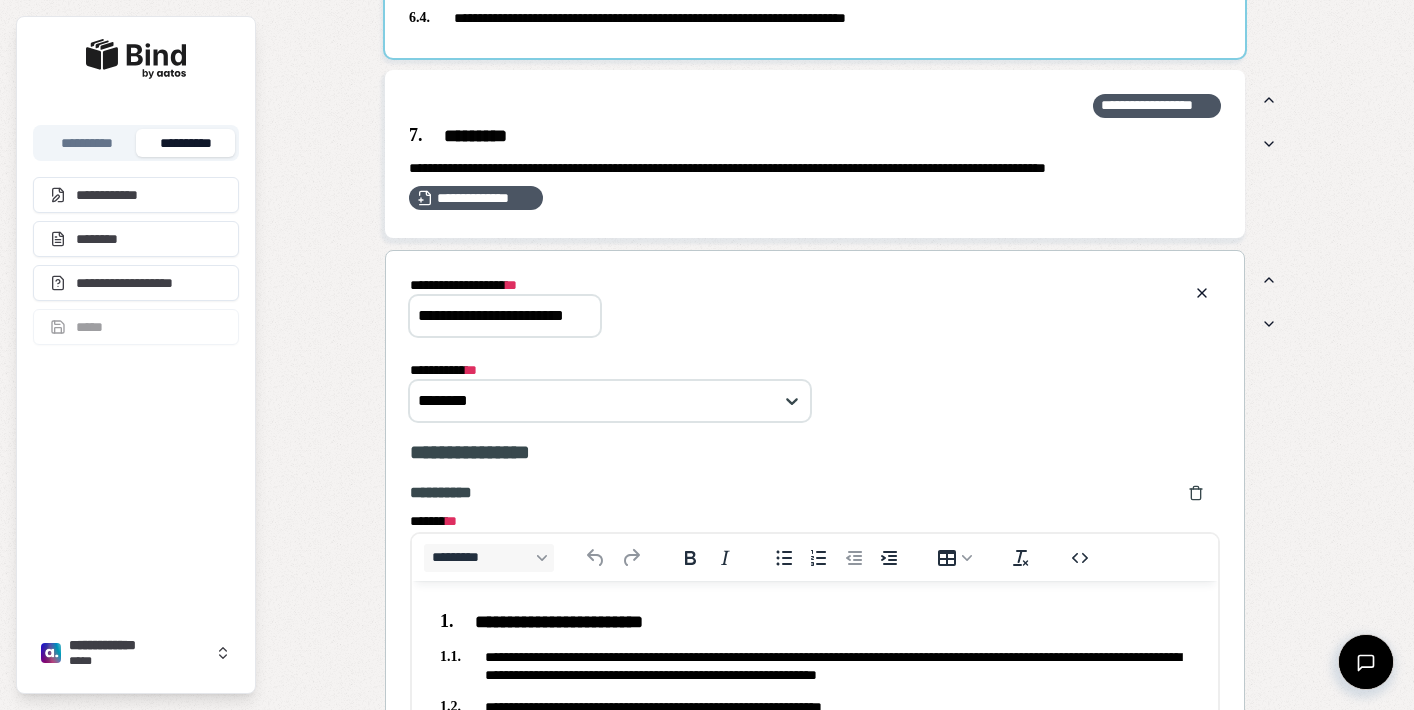 scroll, scrollTop: 0, scrollLeft: 0, axis: both 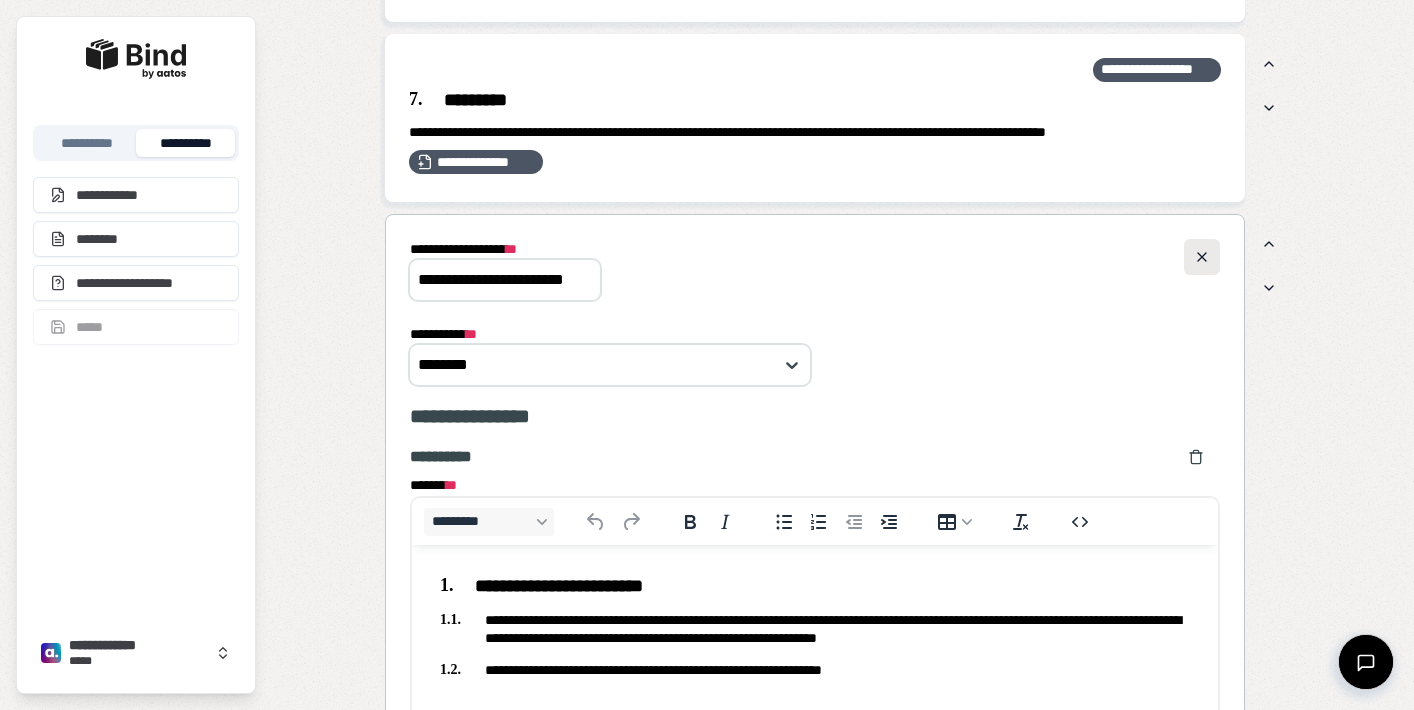 click at bounding box center [1202, 257] 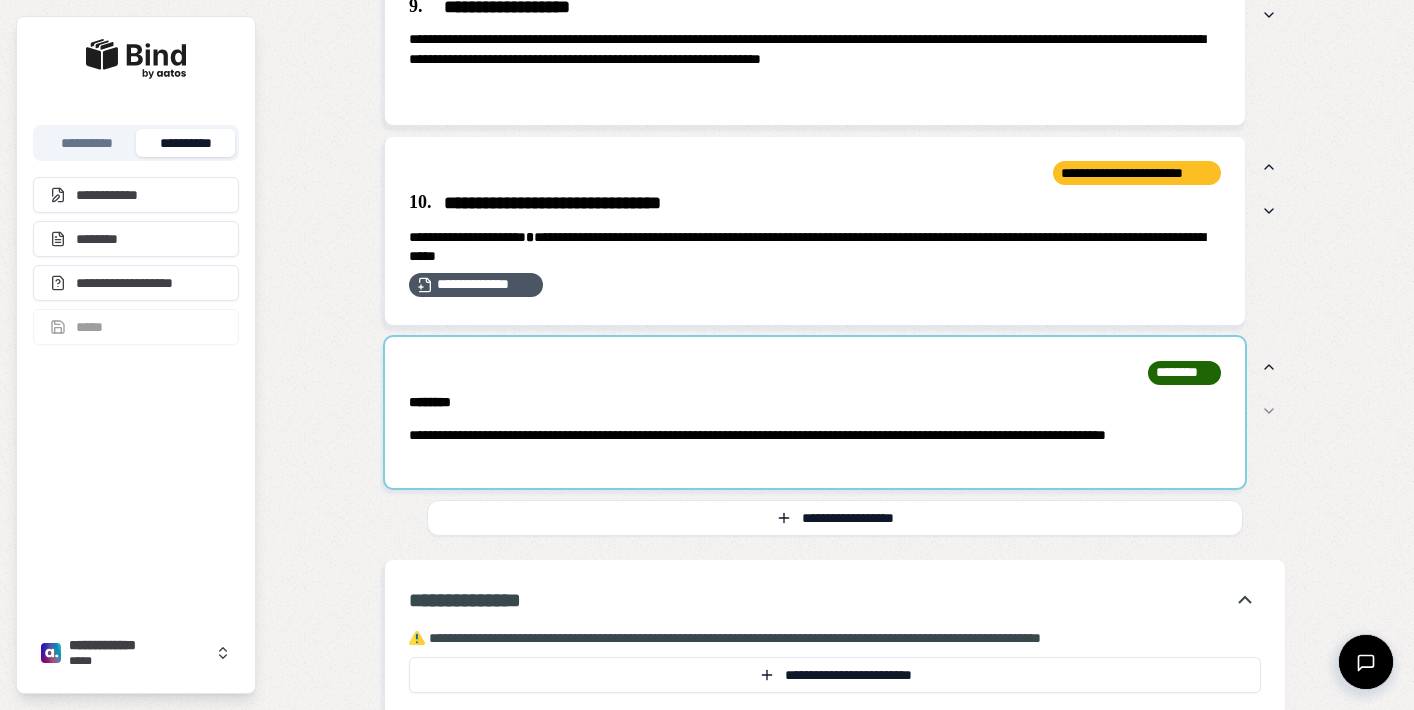 scroll, scrollTop: 3456, scrollLeft: 0, axis: vertical 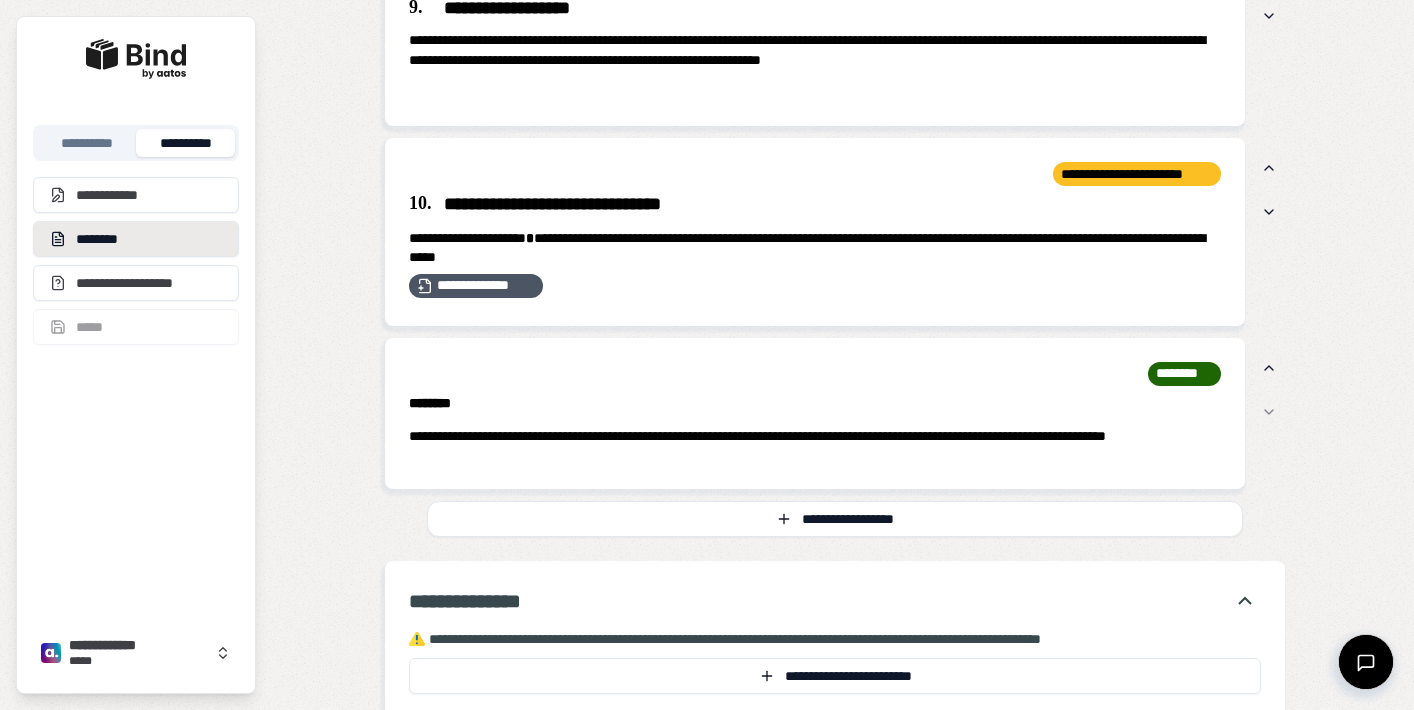 click on "********" at bounding box center (136, 239) 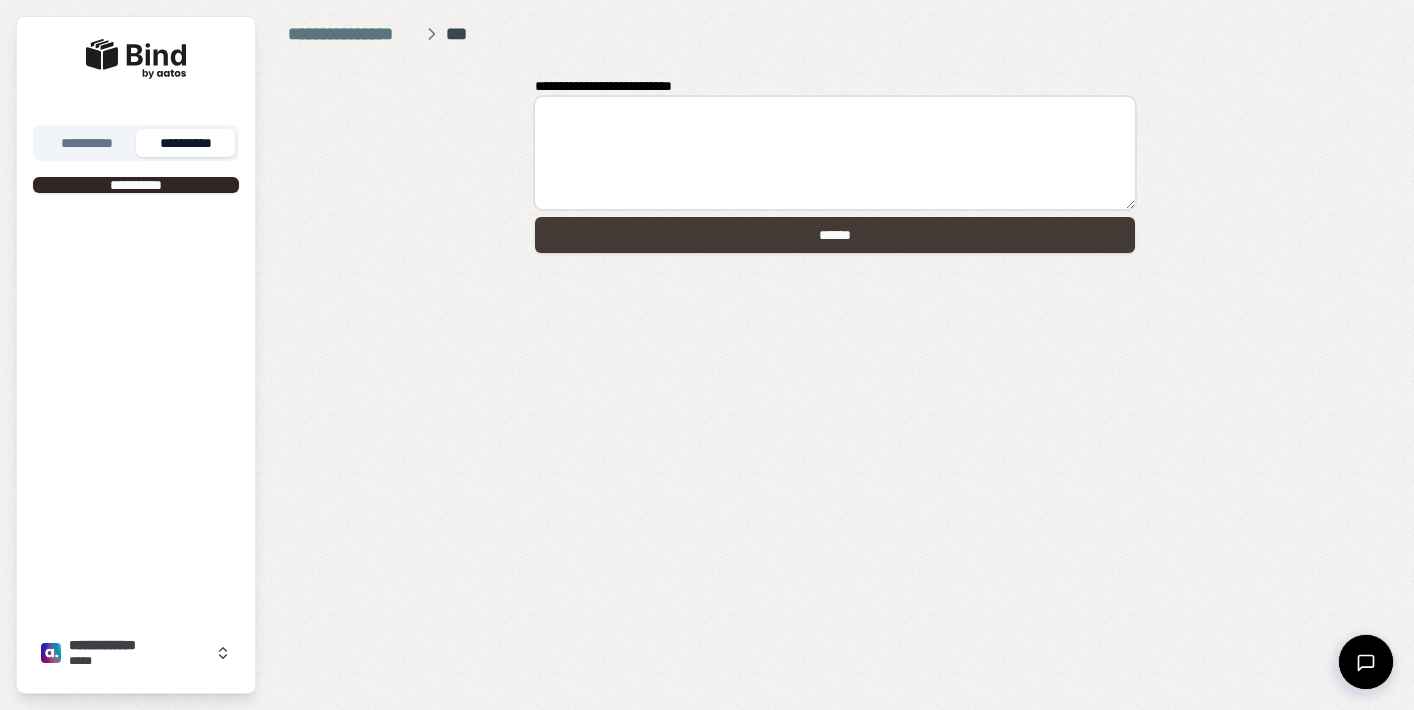 click on "******" at bounding box center (835, 235) 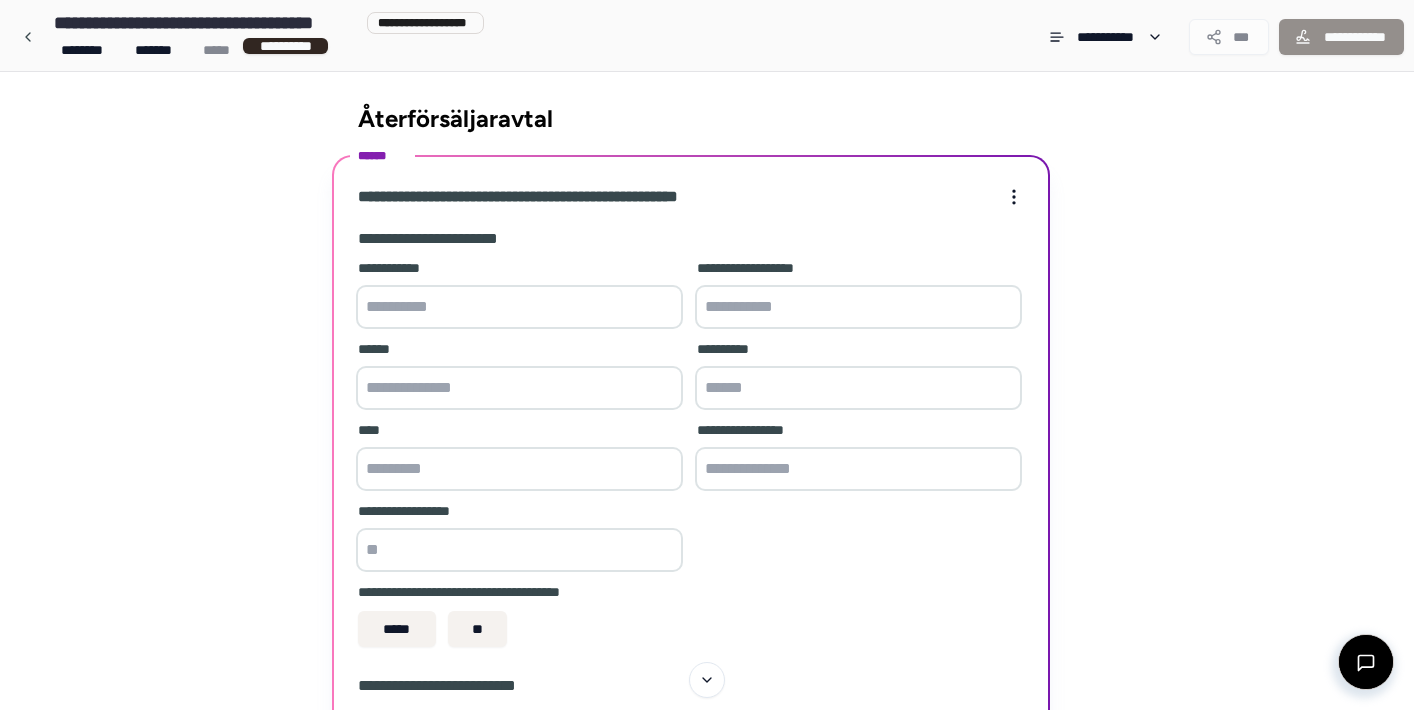 scroll, scrollTop: 0, scrollLeft: 0, axis: both 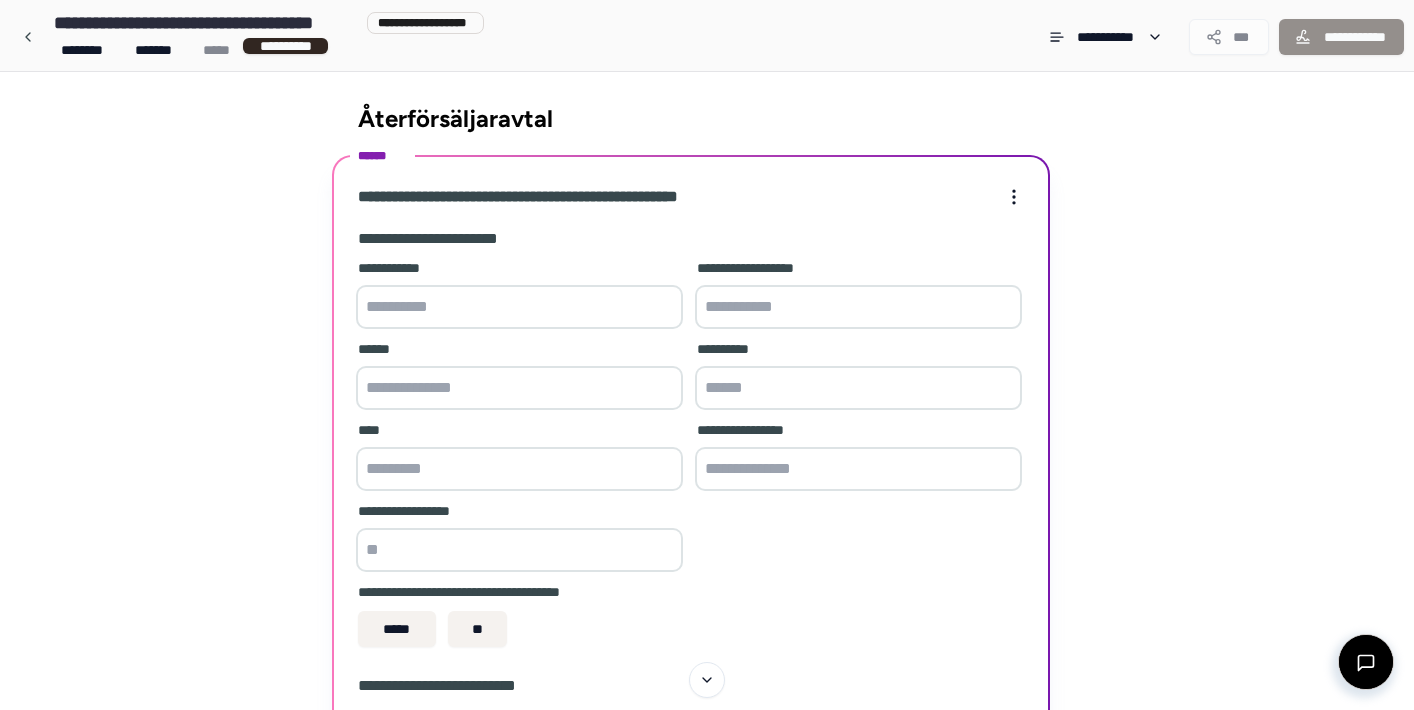 click at bounding box center [519, 307] 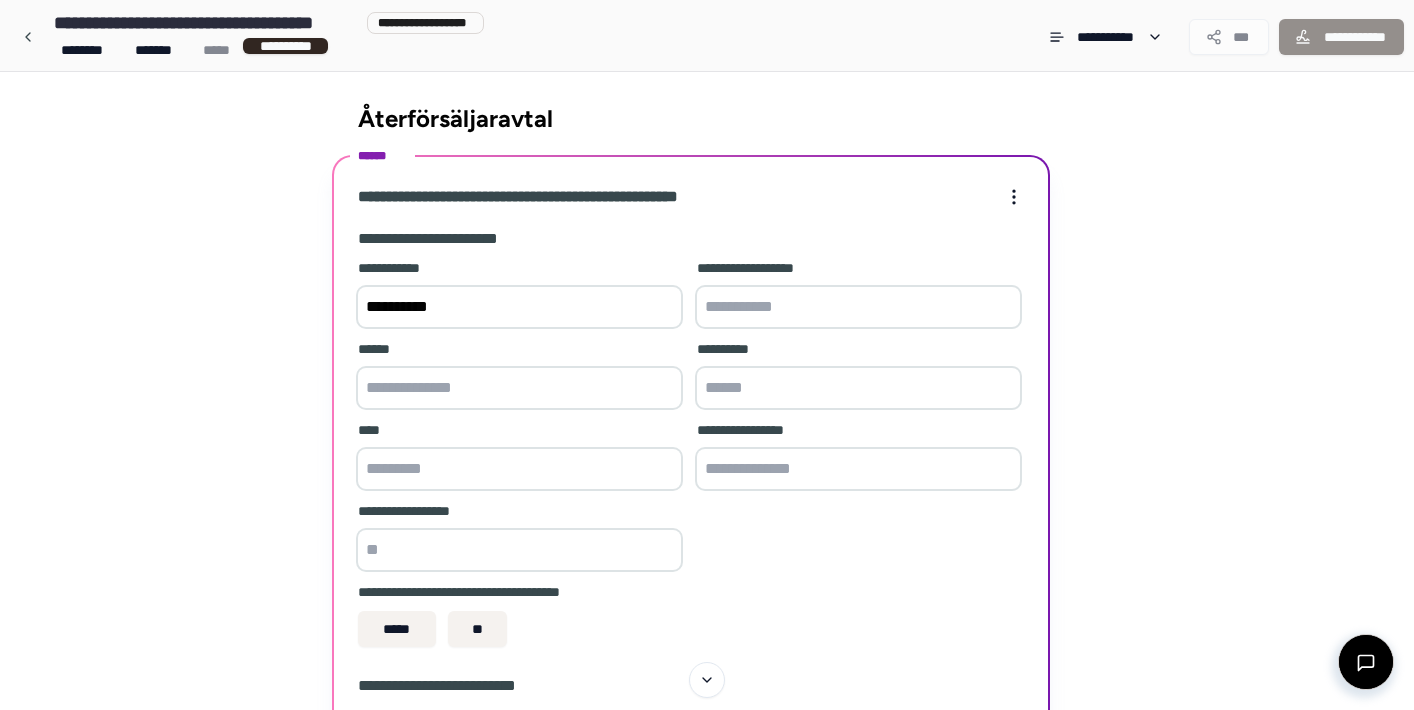 type on "**********" 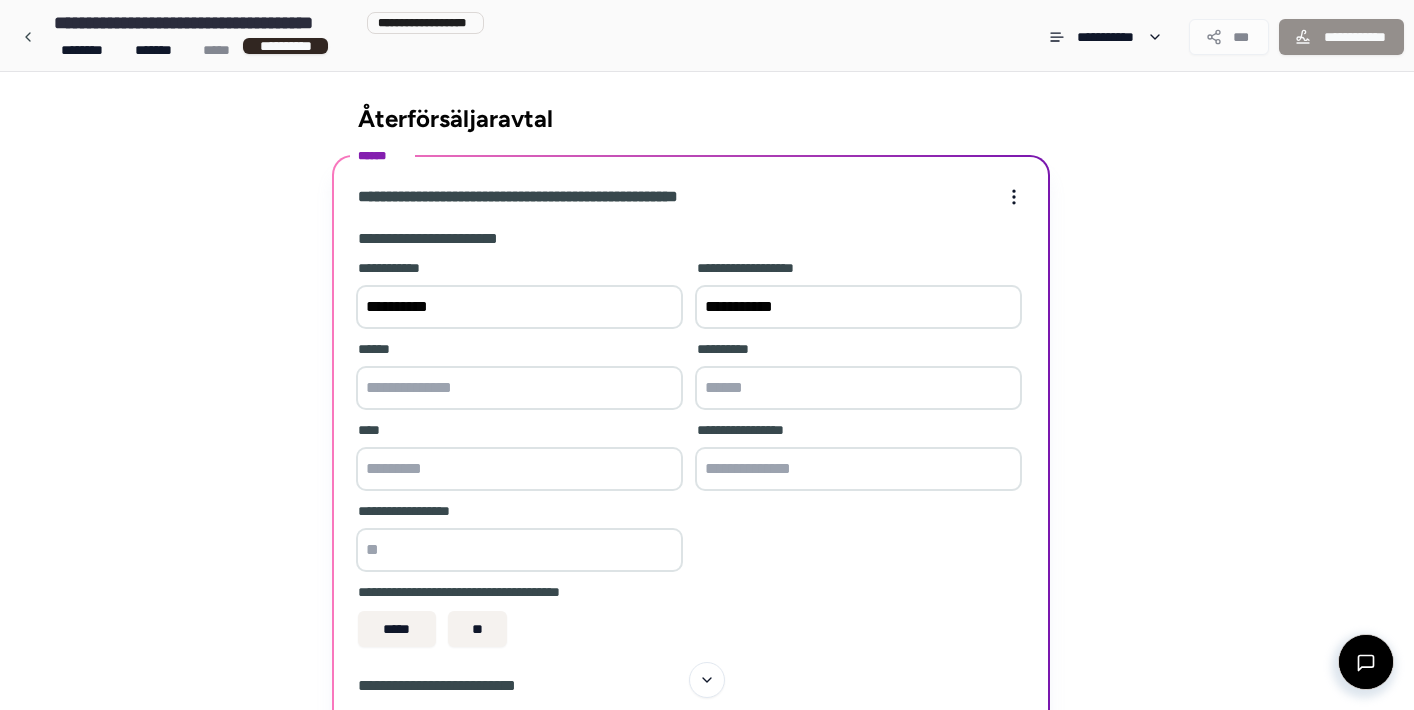 type on "**********" 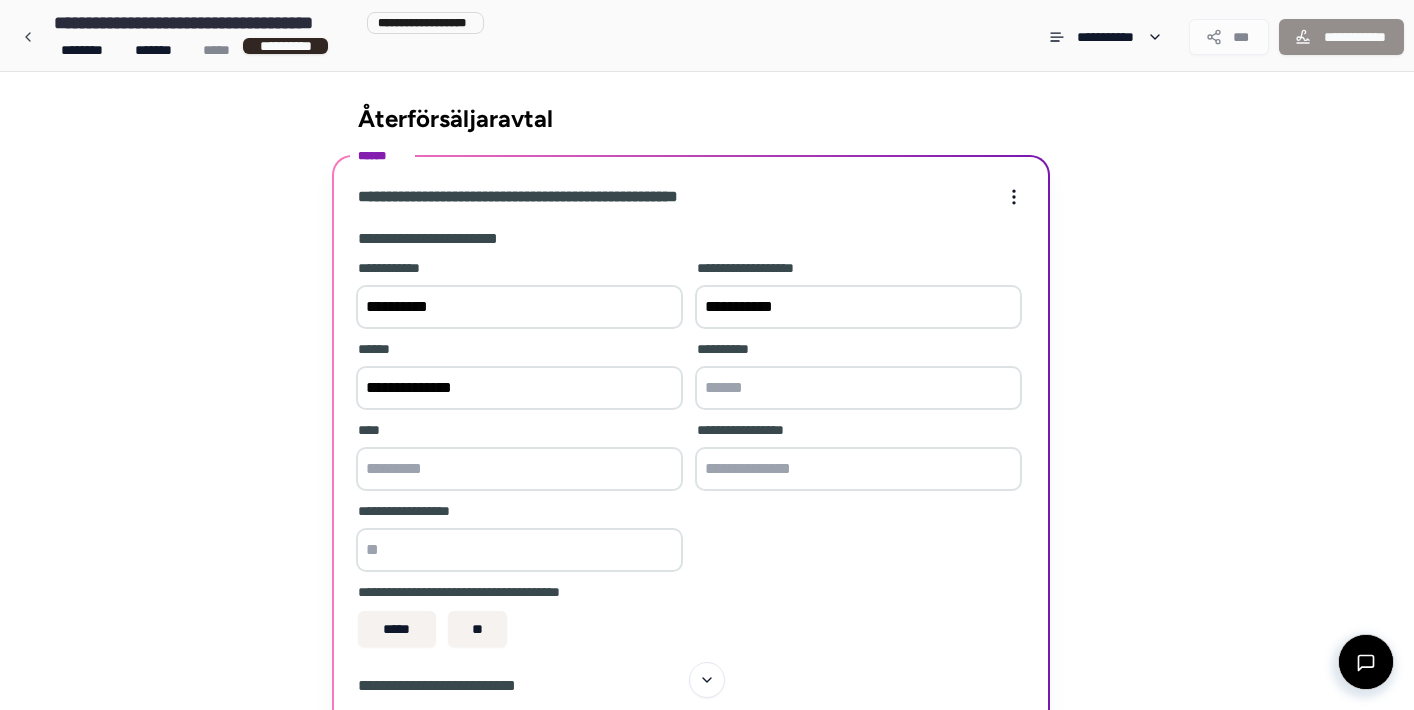 type on "******" 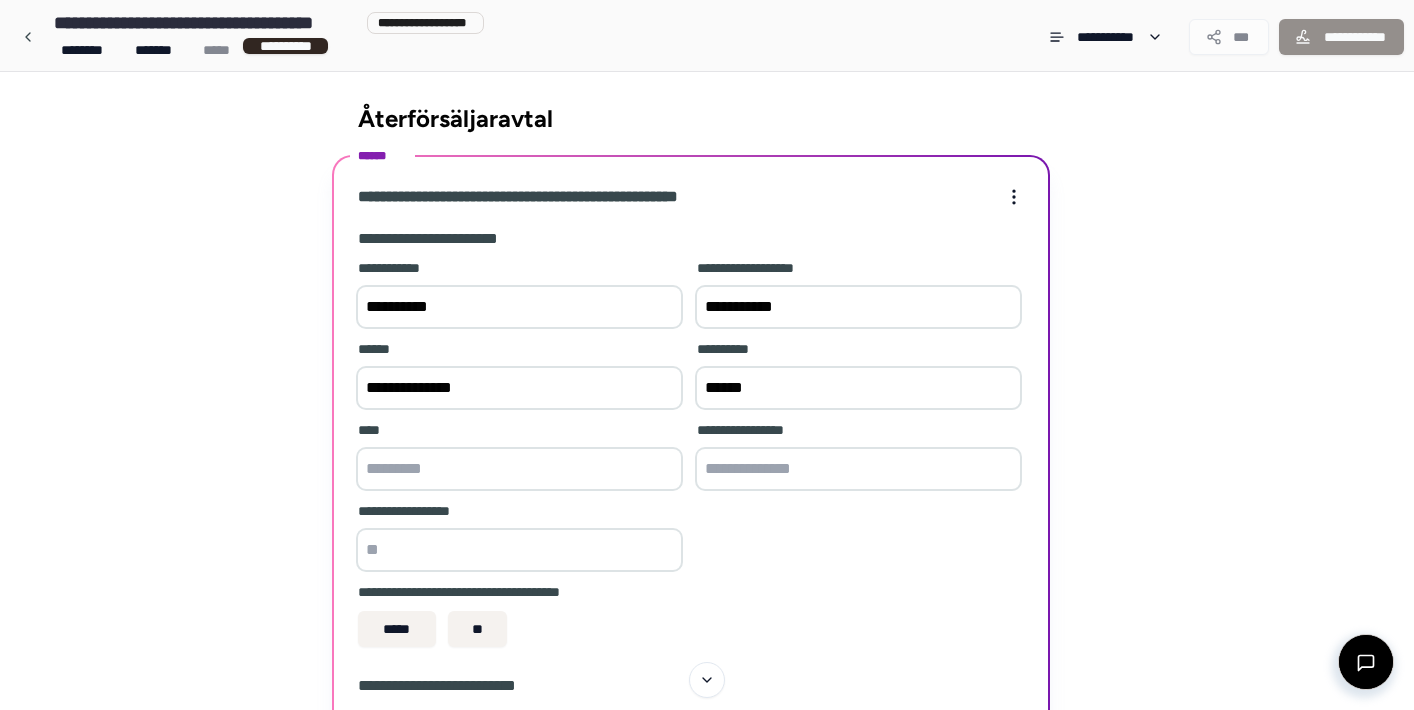 type on "*********" 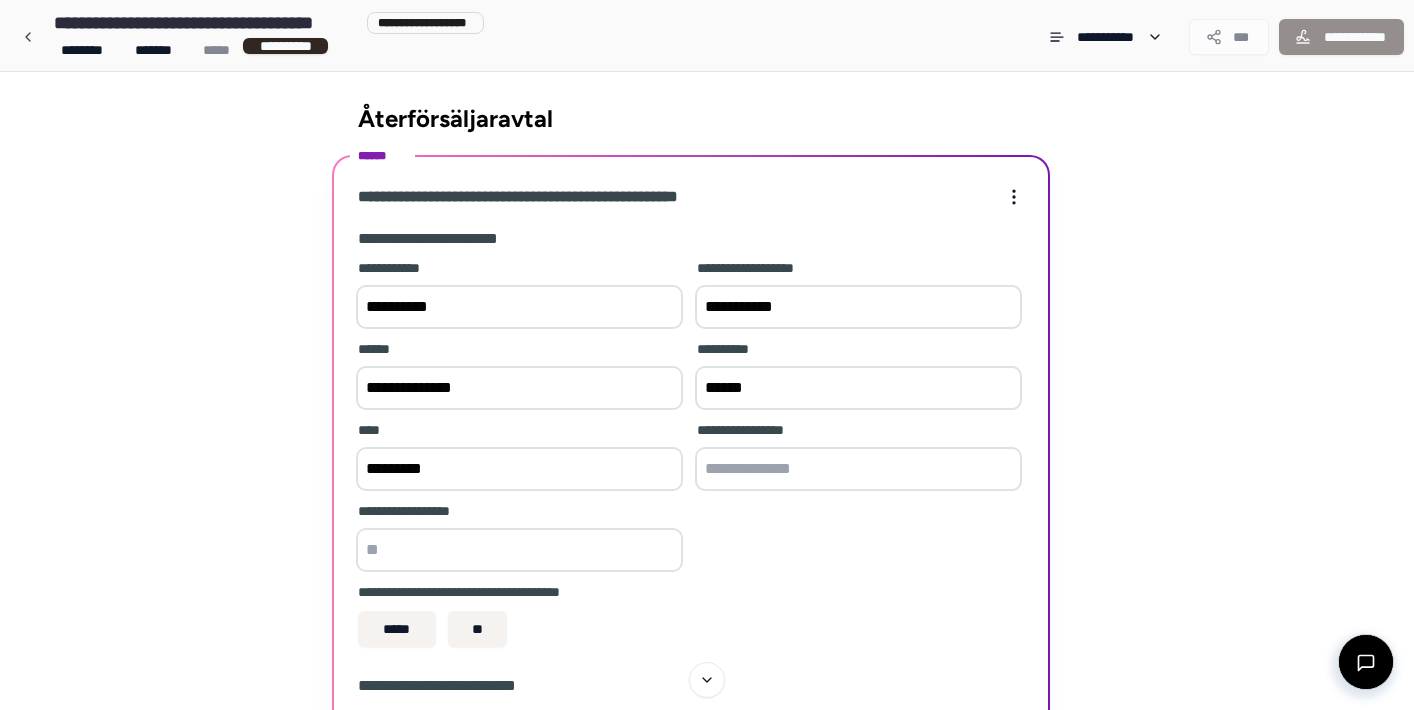 type on "**********" 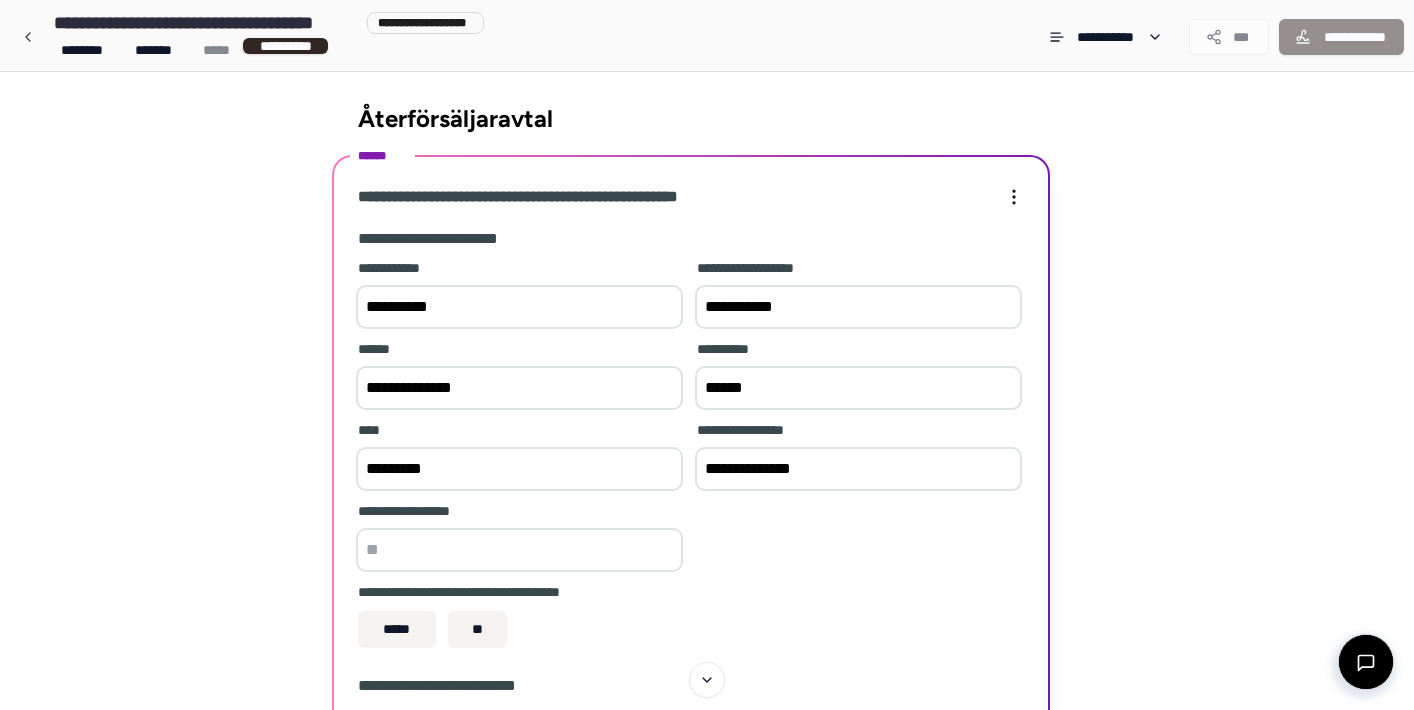 type on "**" 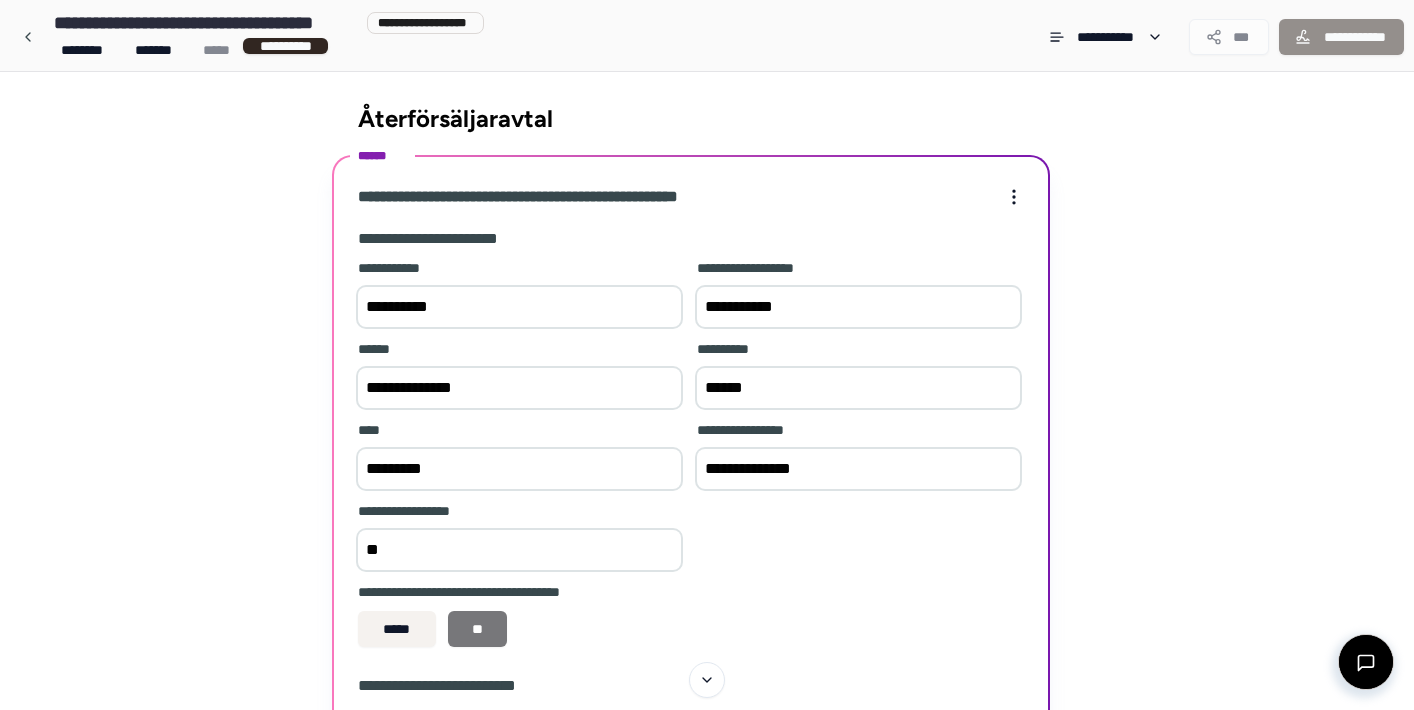 click on "**" at bounding box center [478, 629] 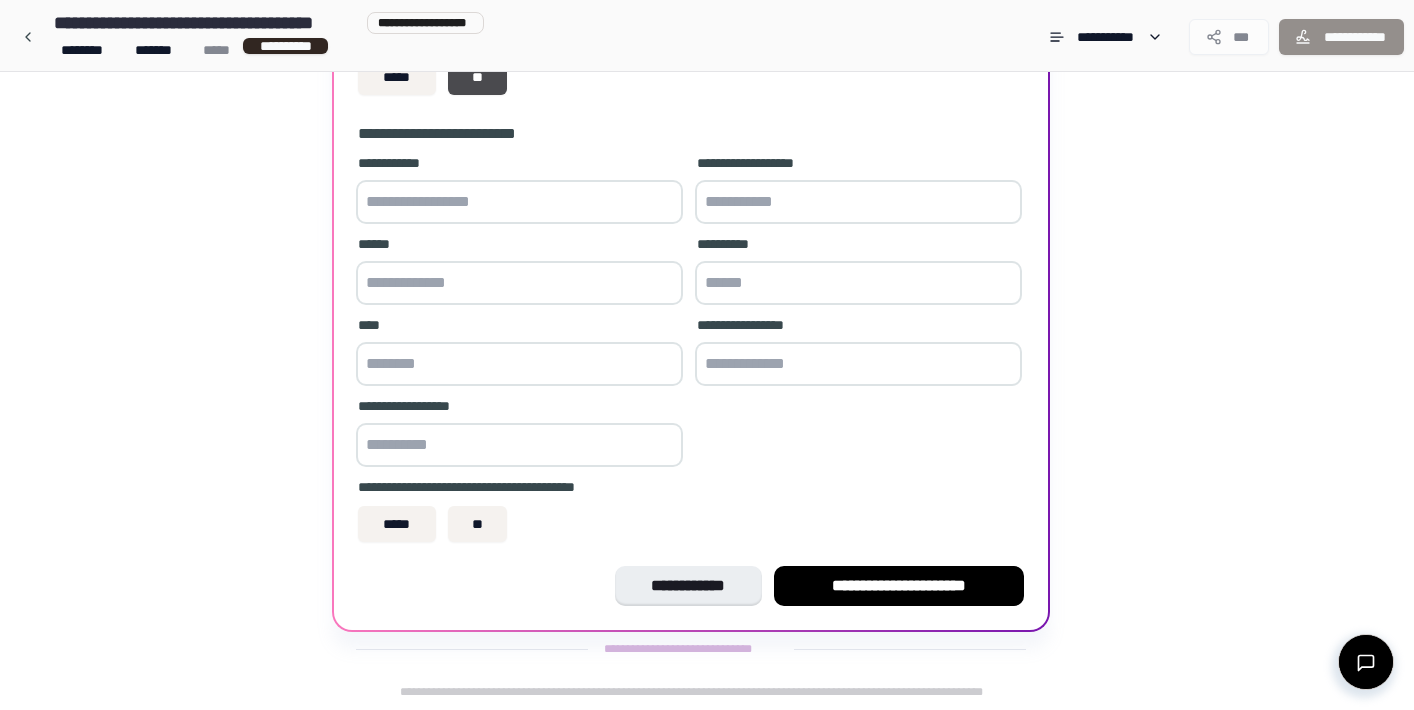 scroll, scrollTop: 552, scrollLeft: 0, axis: vertical 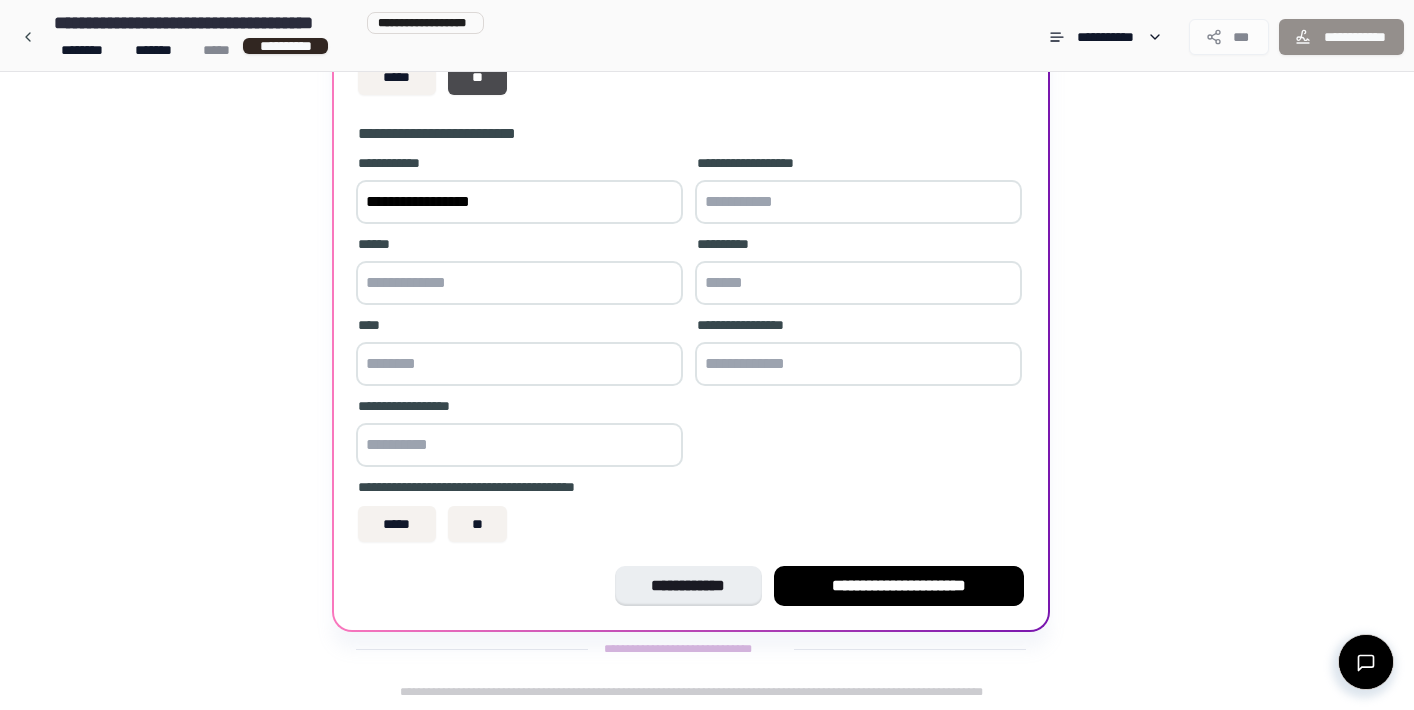 type on "**********" 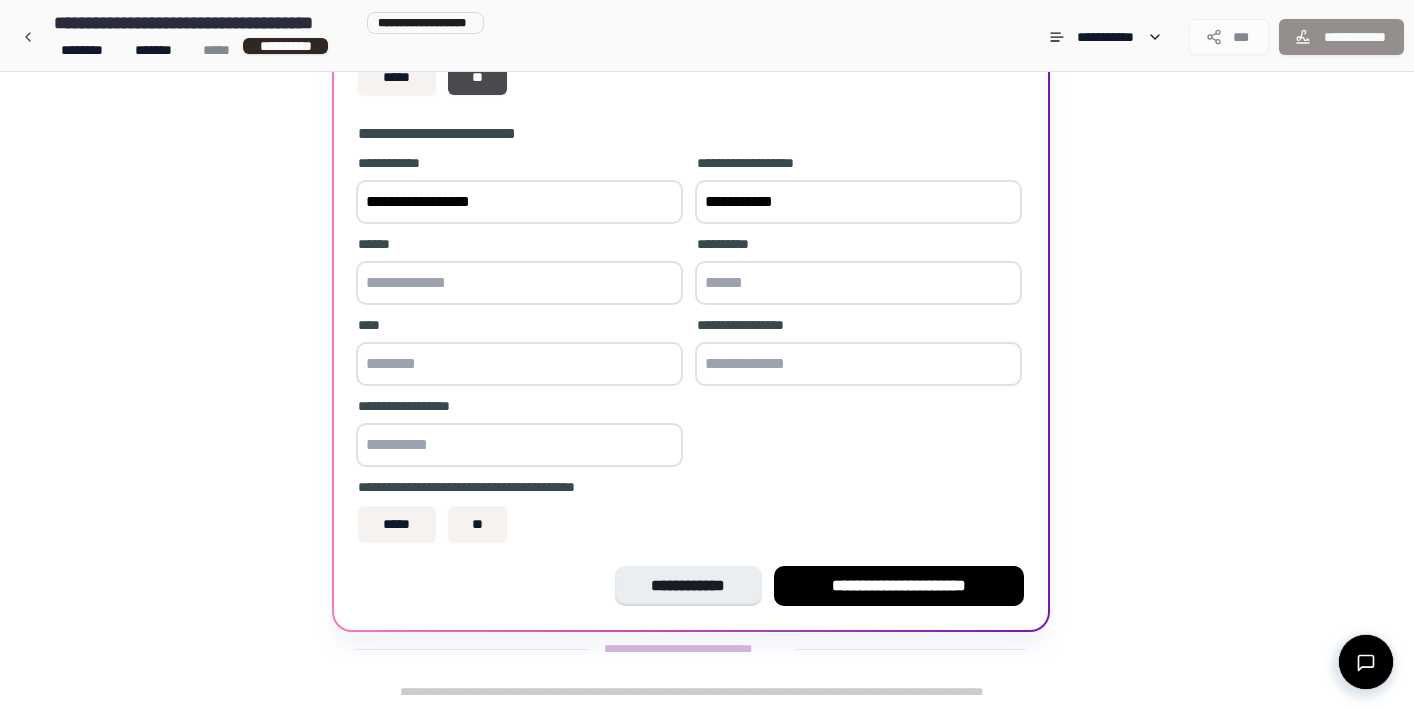 type on "**********" 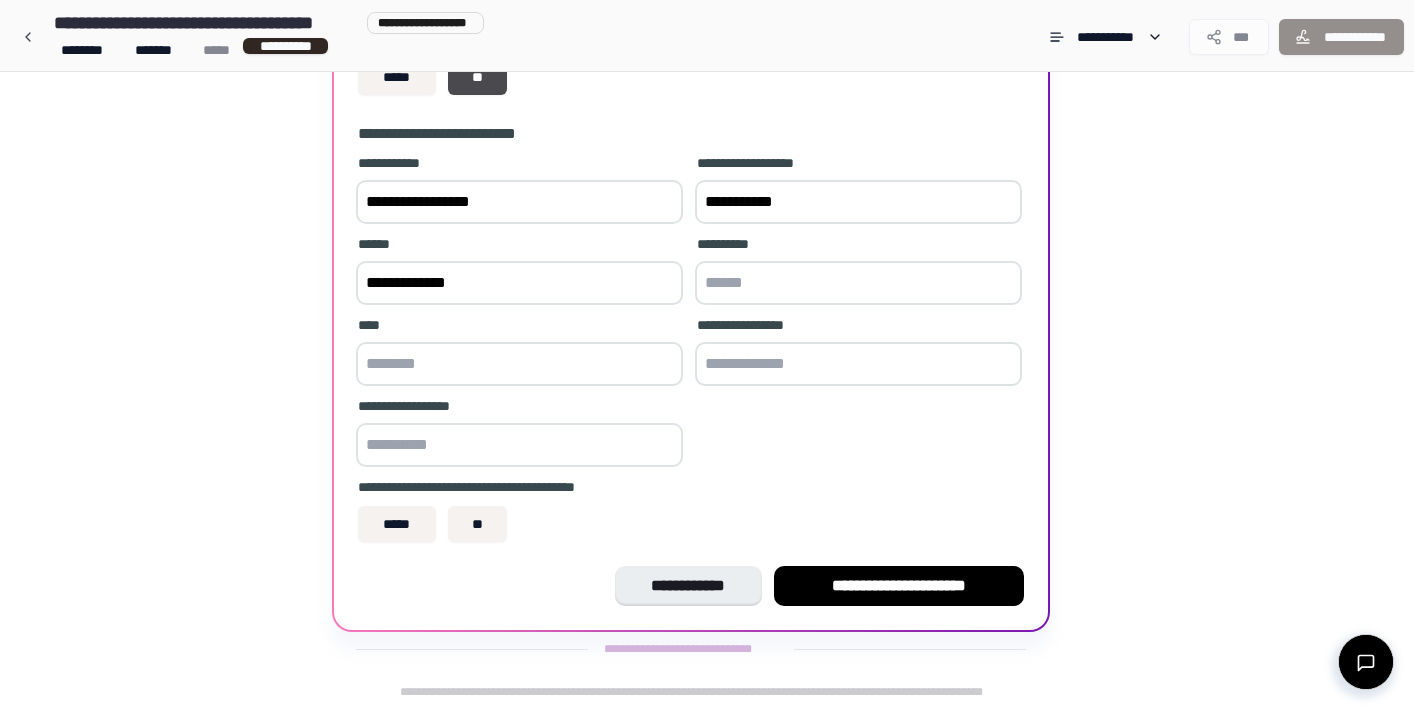 type on "******" 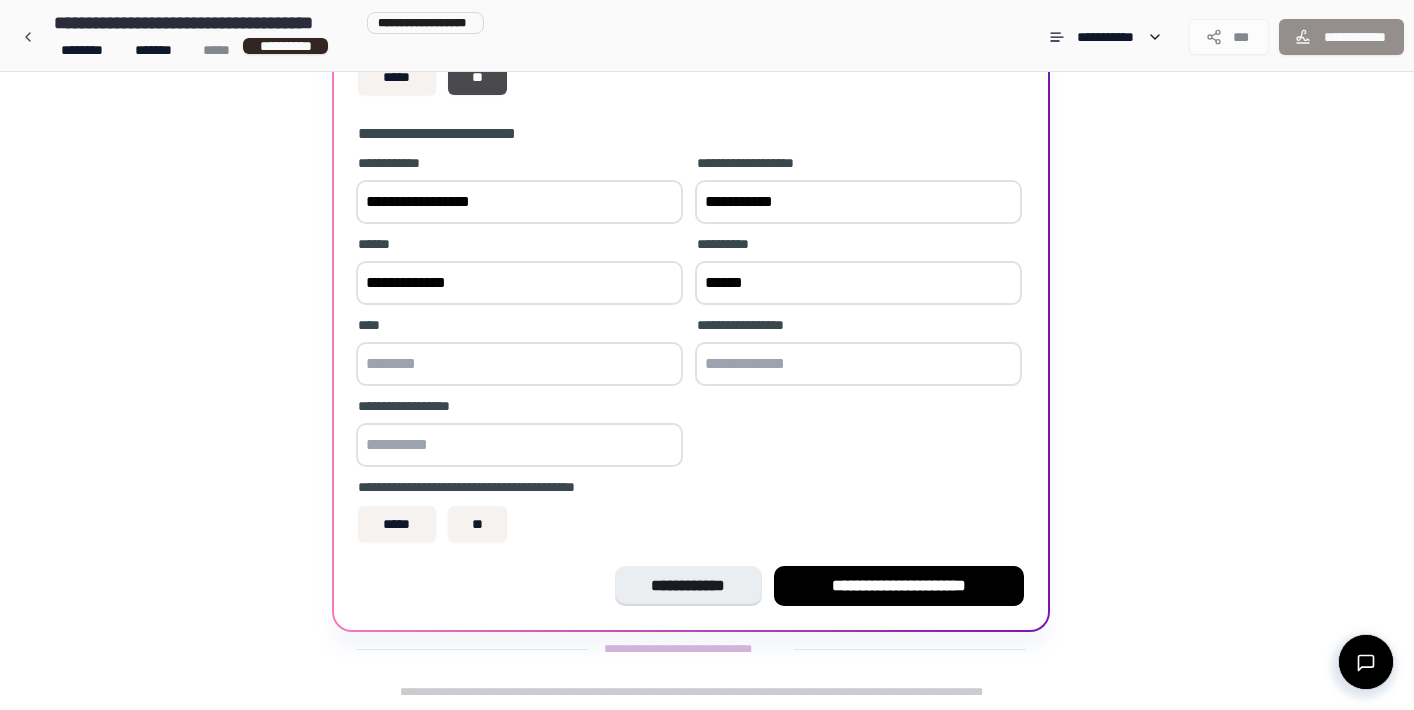 type on "********" 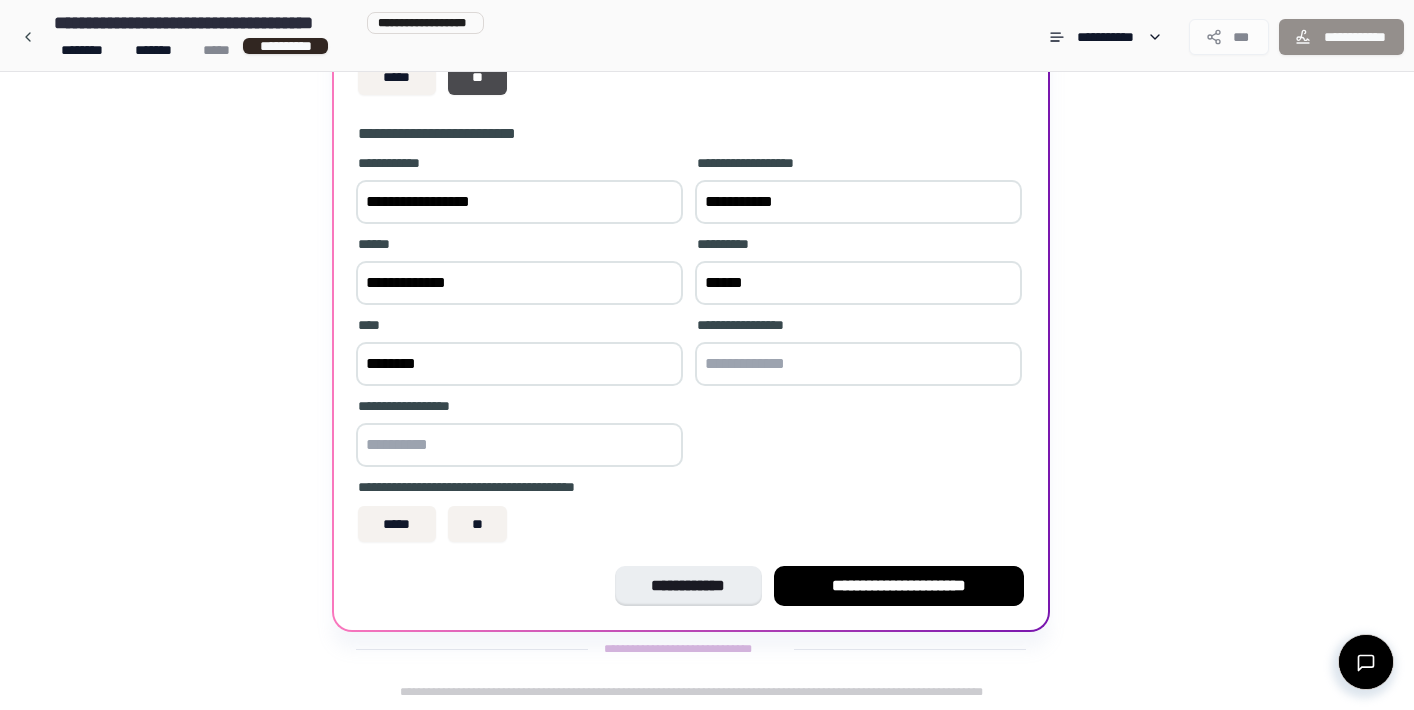 type on "**********" 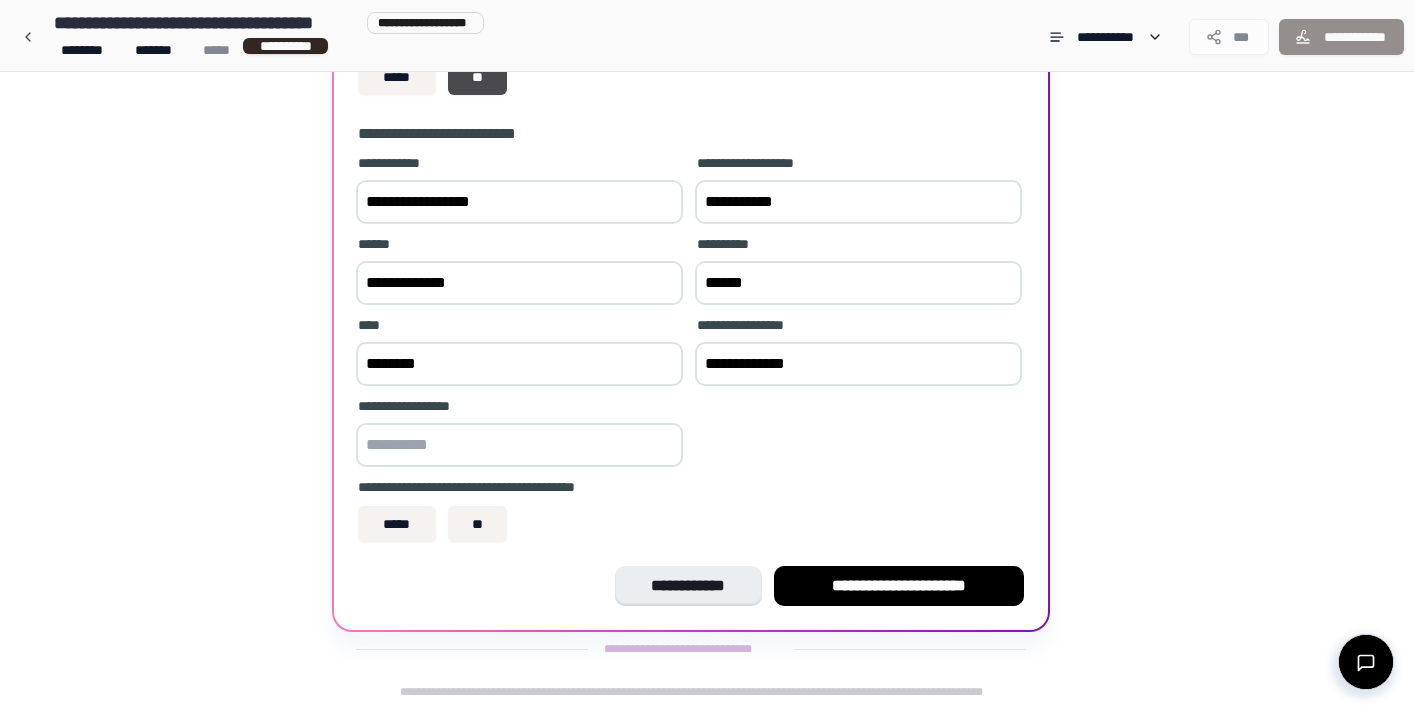 type on "**********" 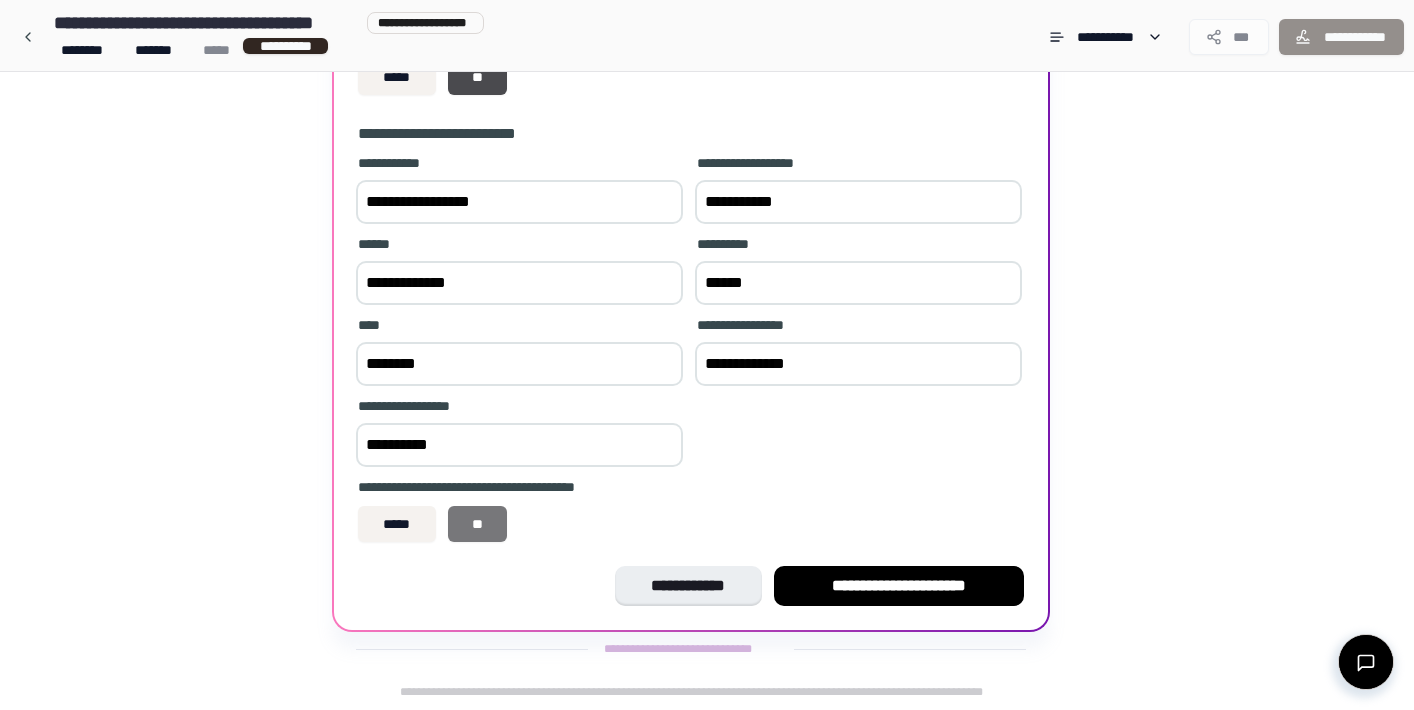 click on "**" at bounding box center (478, 524) 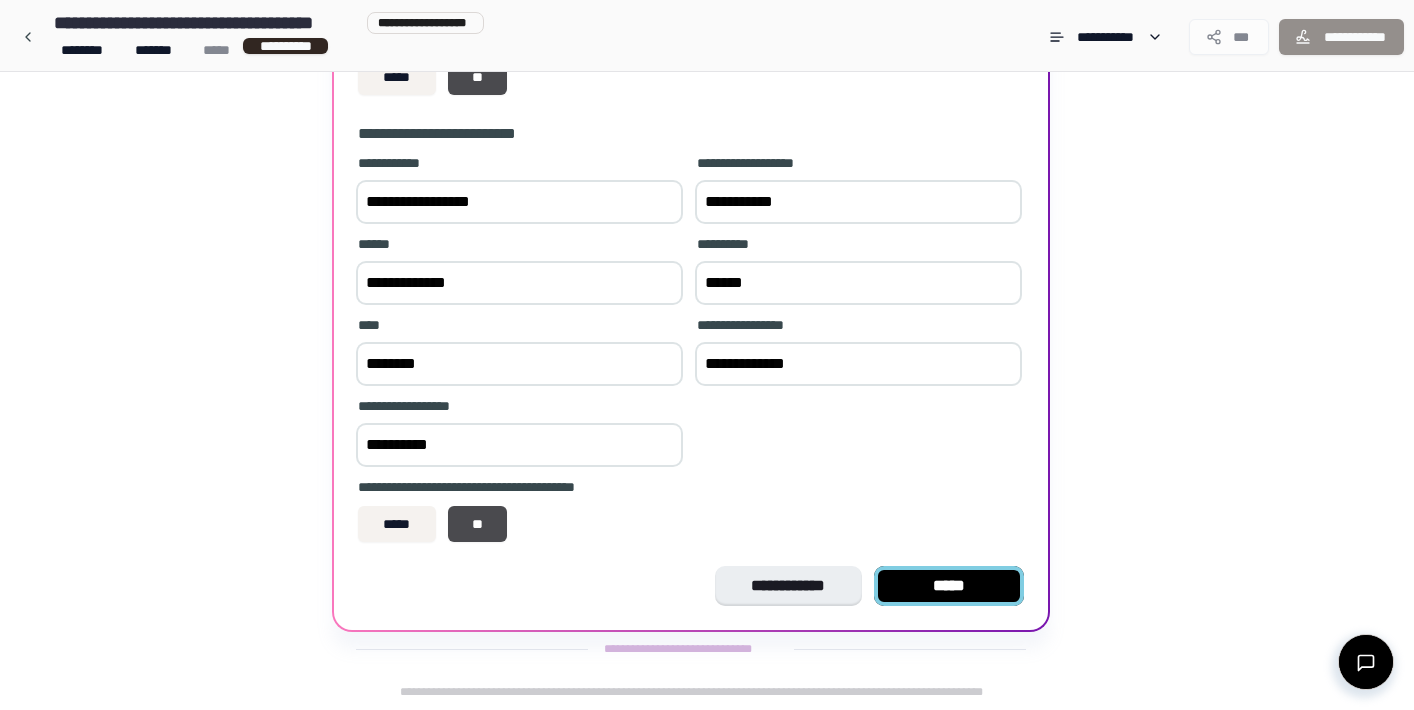 click on "*****" at bounding box center (949, 586) 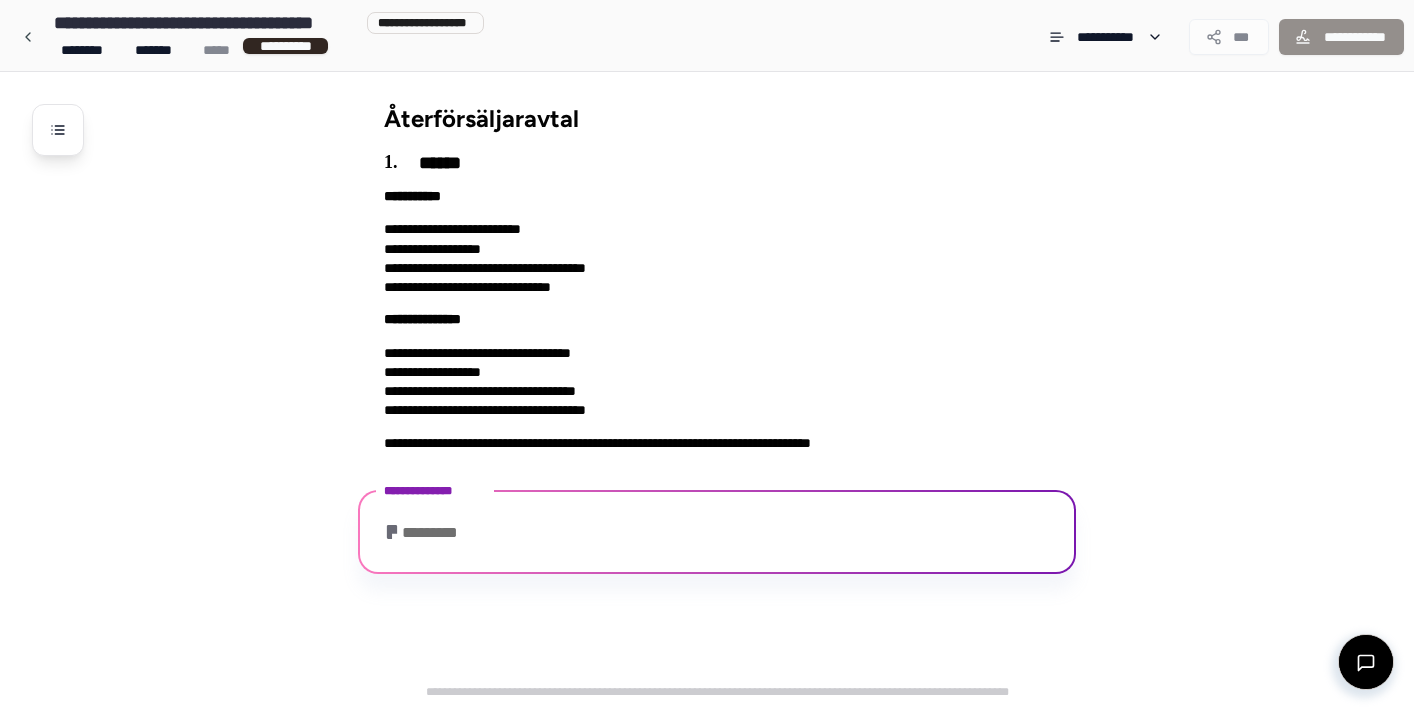 scroll, scrollTop: 231, scrollLeft: 0, axis: vertical 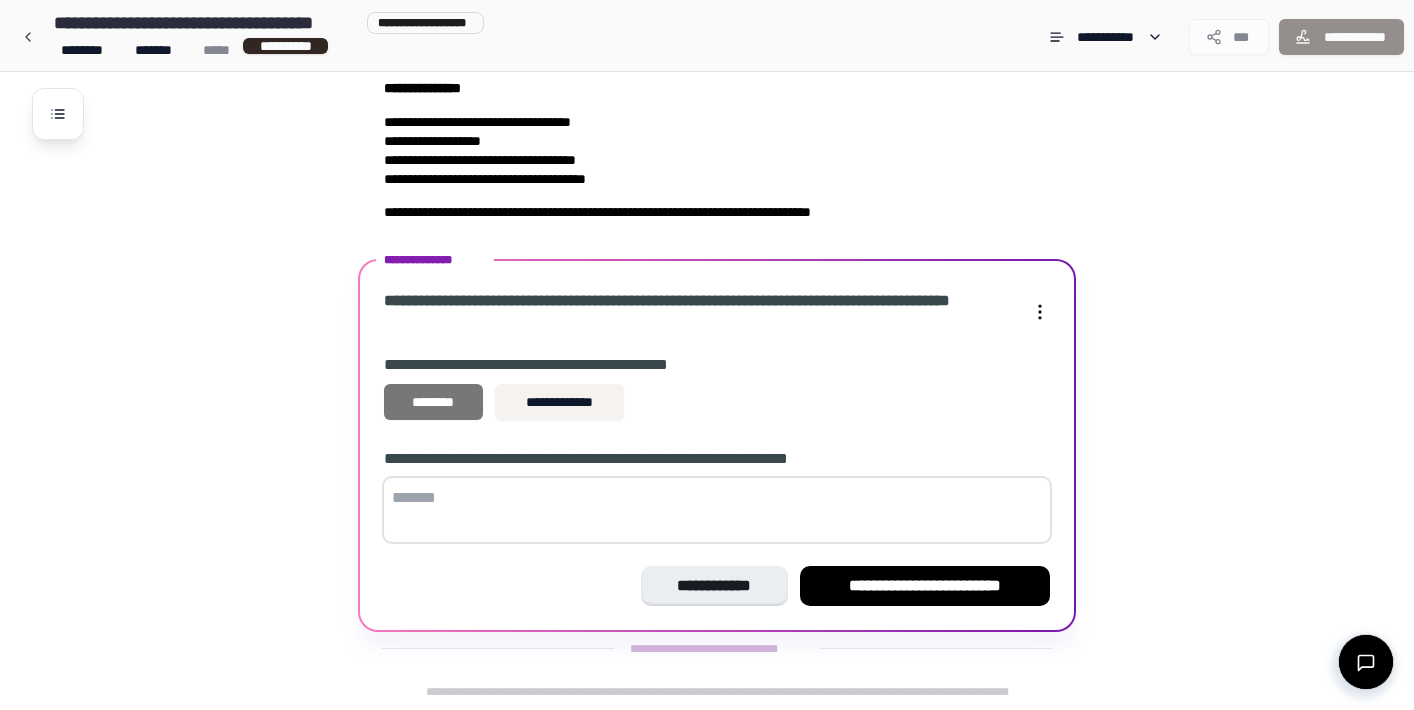 click on "********" at bounding box center (433, 402) 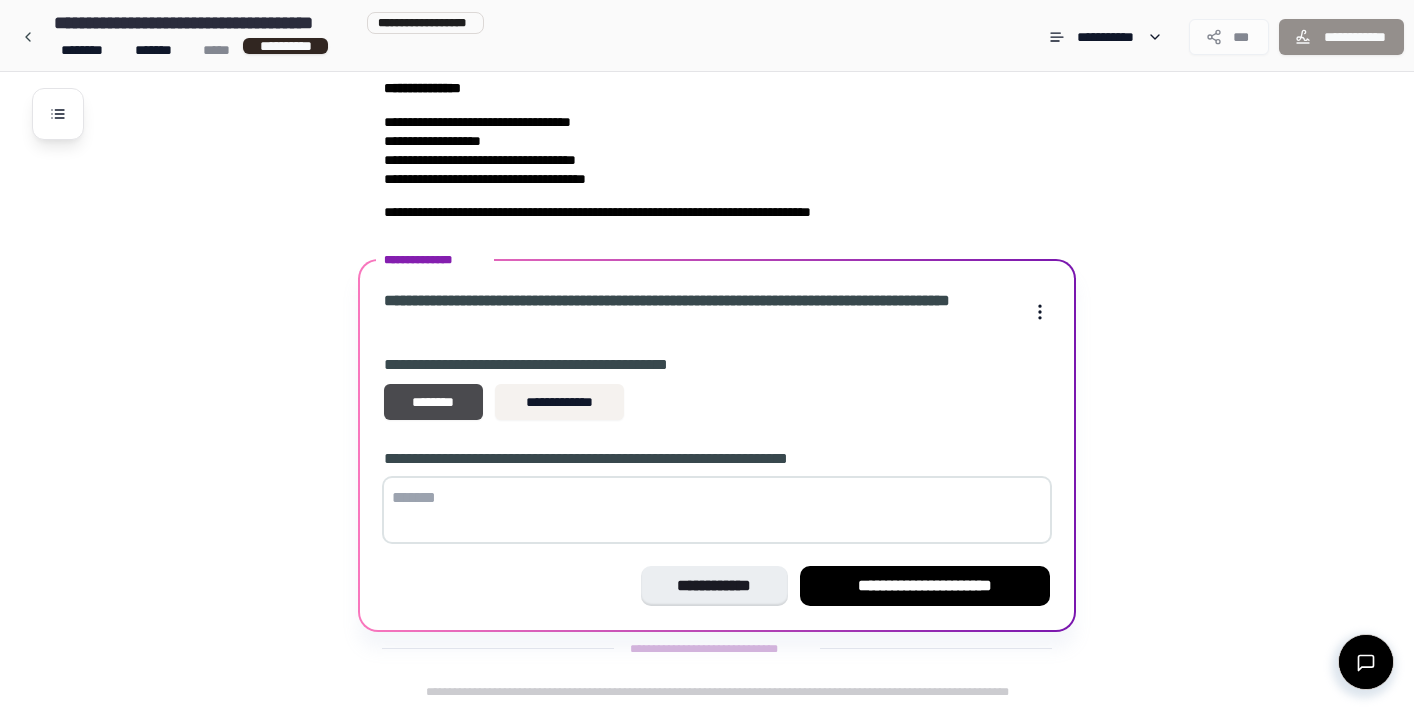 click at bounding box center [717, 510] 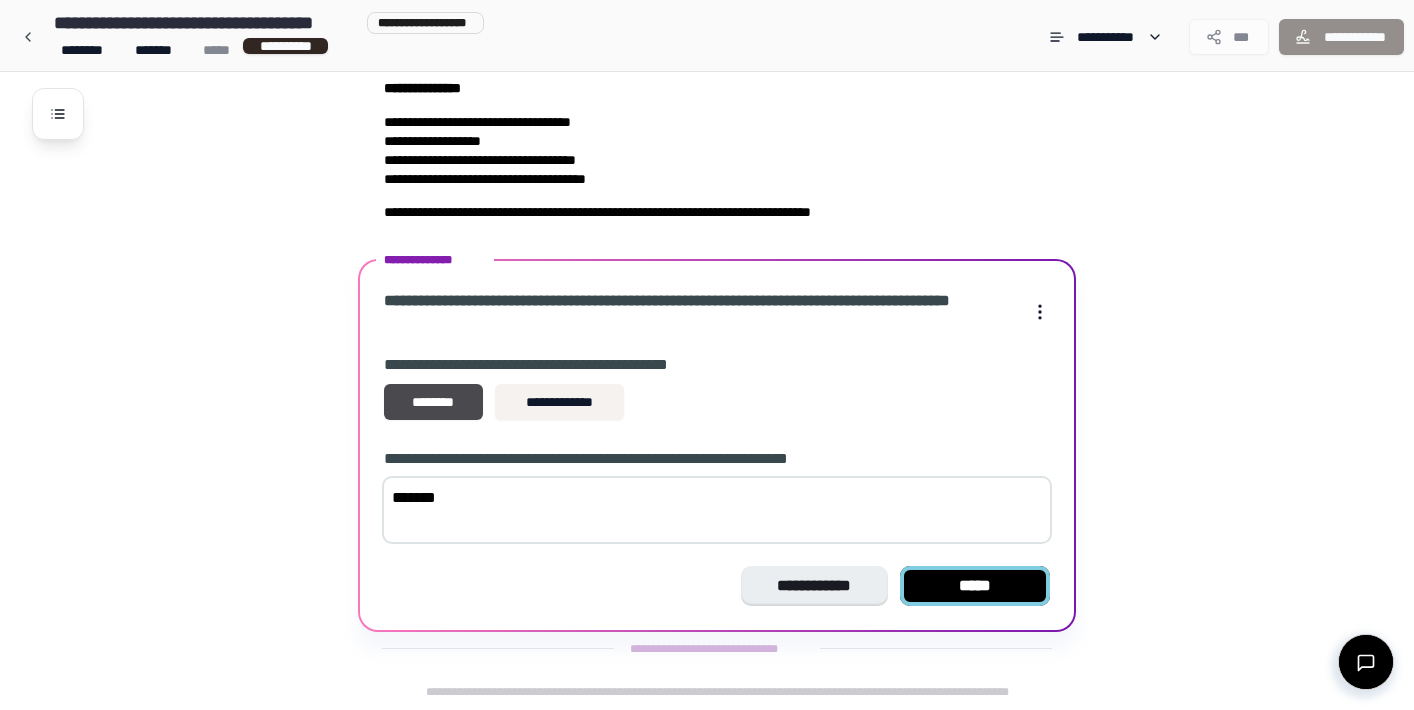 click on "*****" at bounding box center (975, 586) 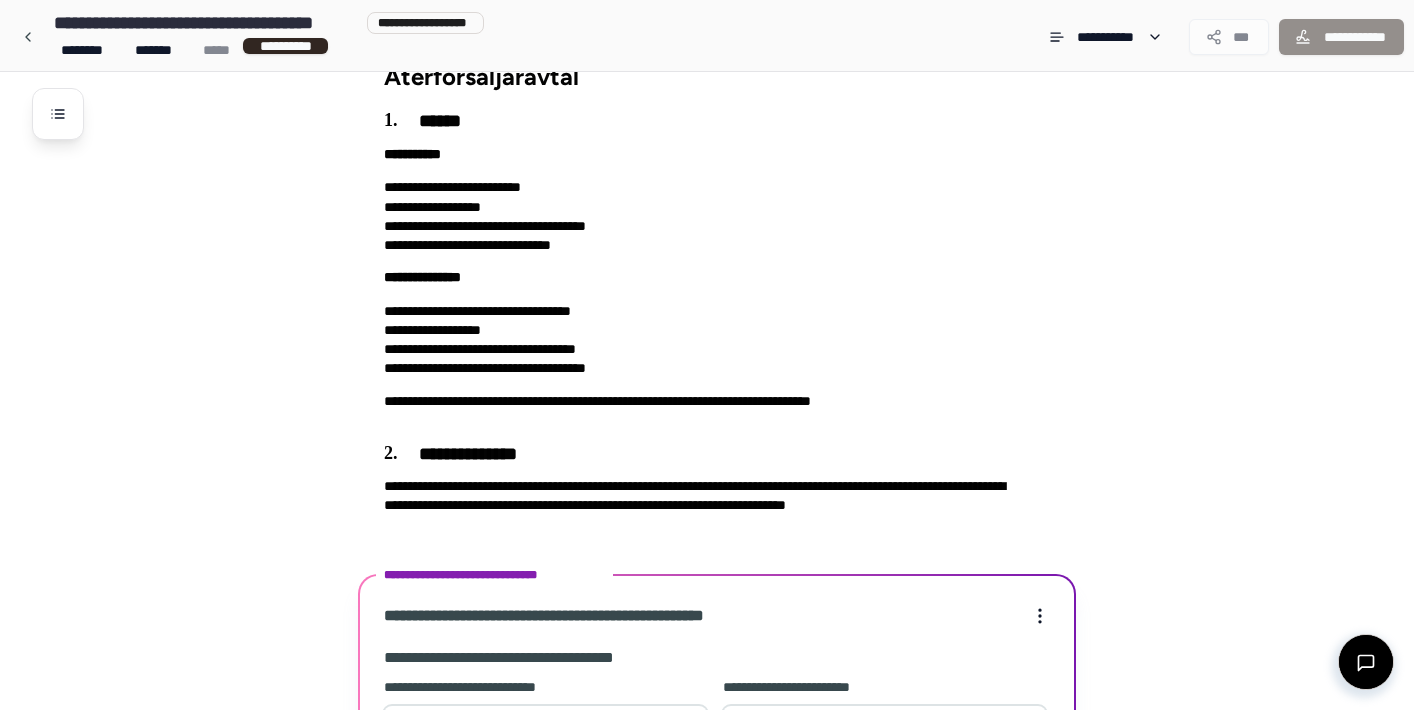 scroll, scrollTop: 446, scrollLeft: 0, axis: vertical 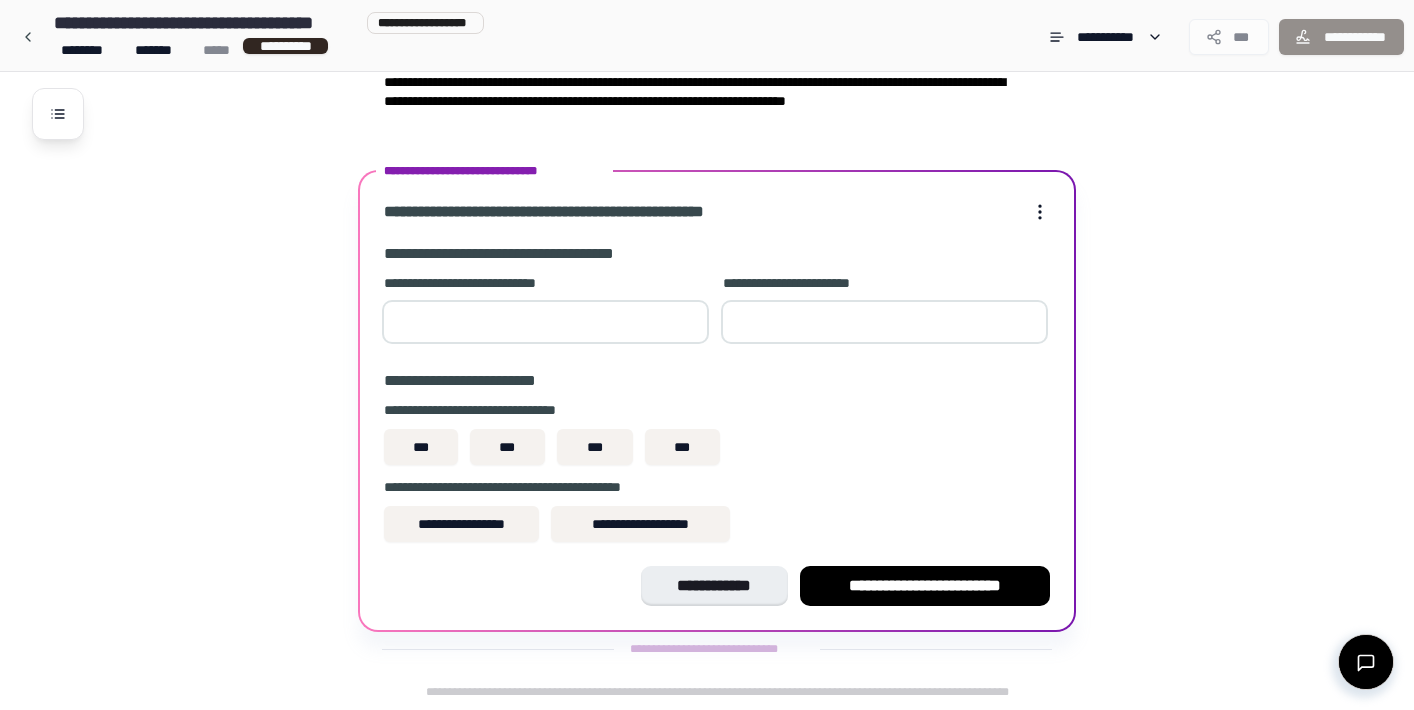 click at bounding box center [545, 322] 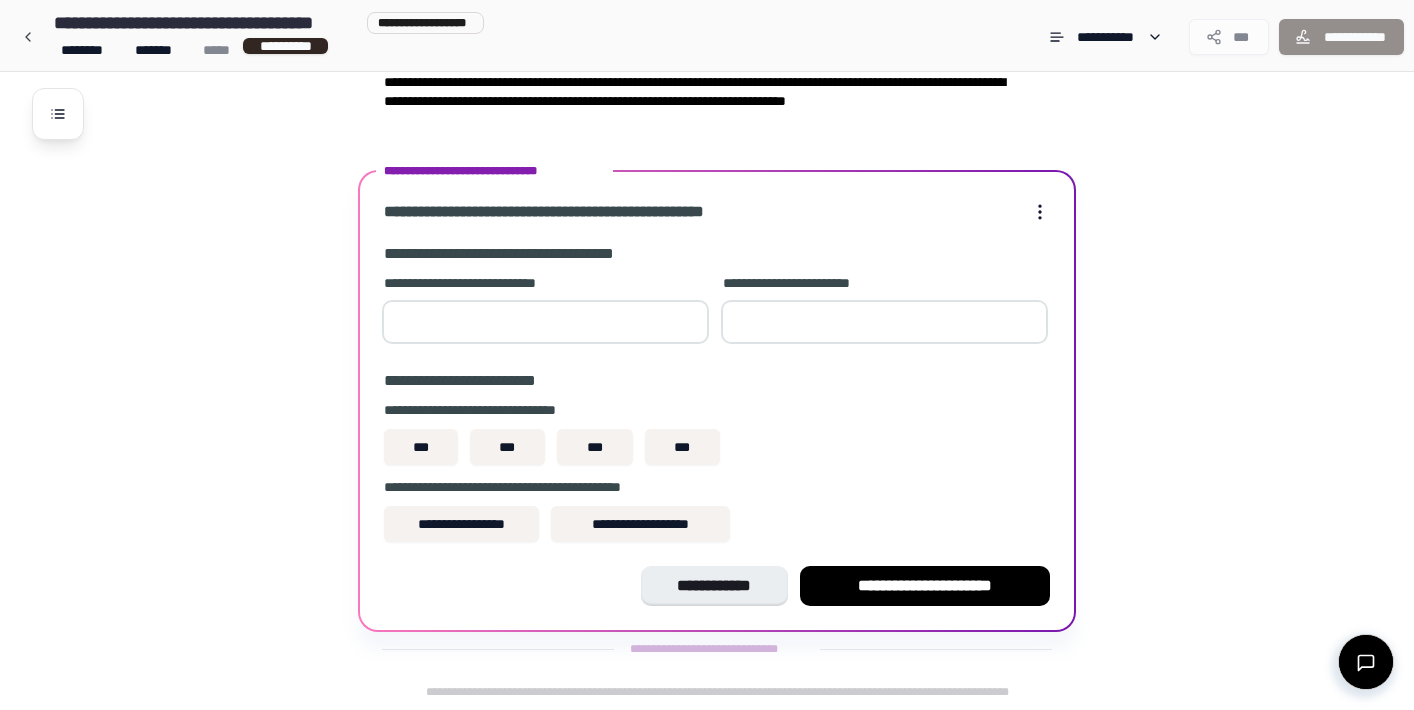 type on "*" 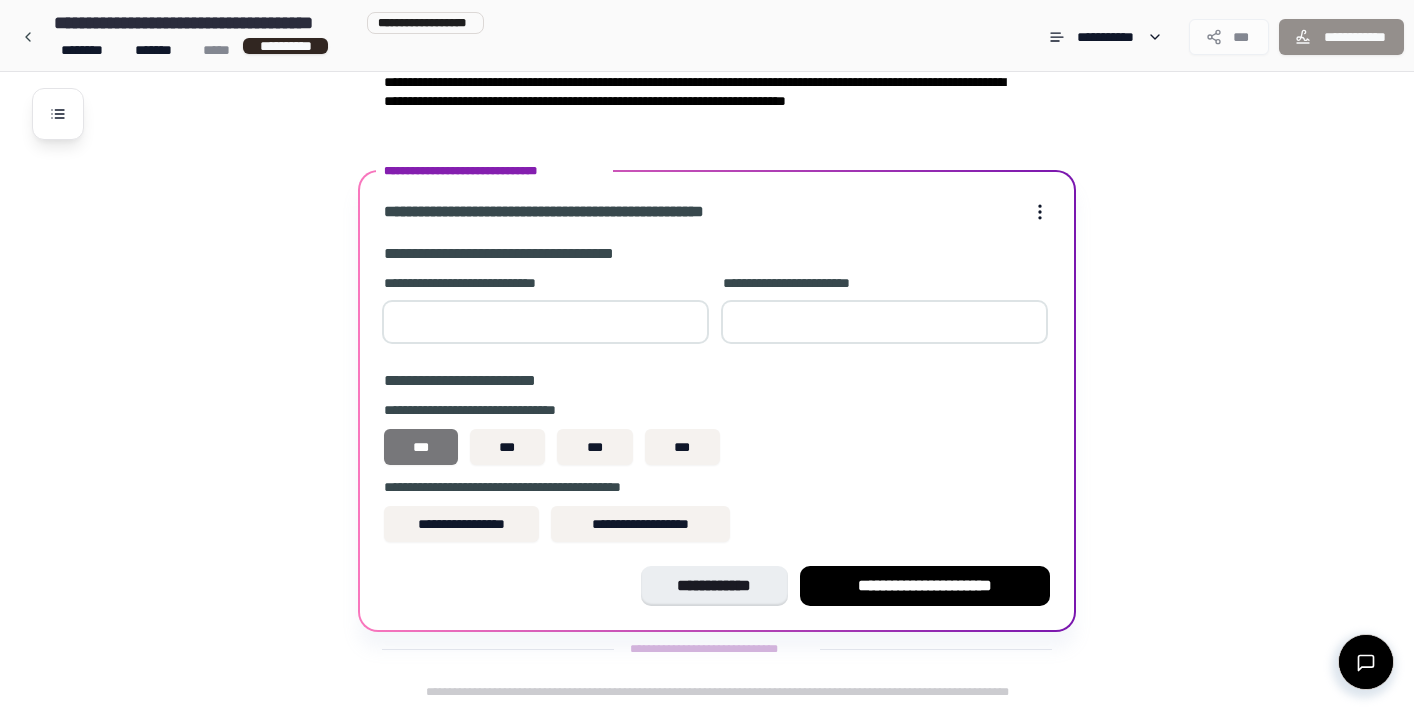 type on "**" 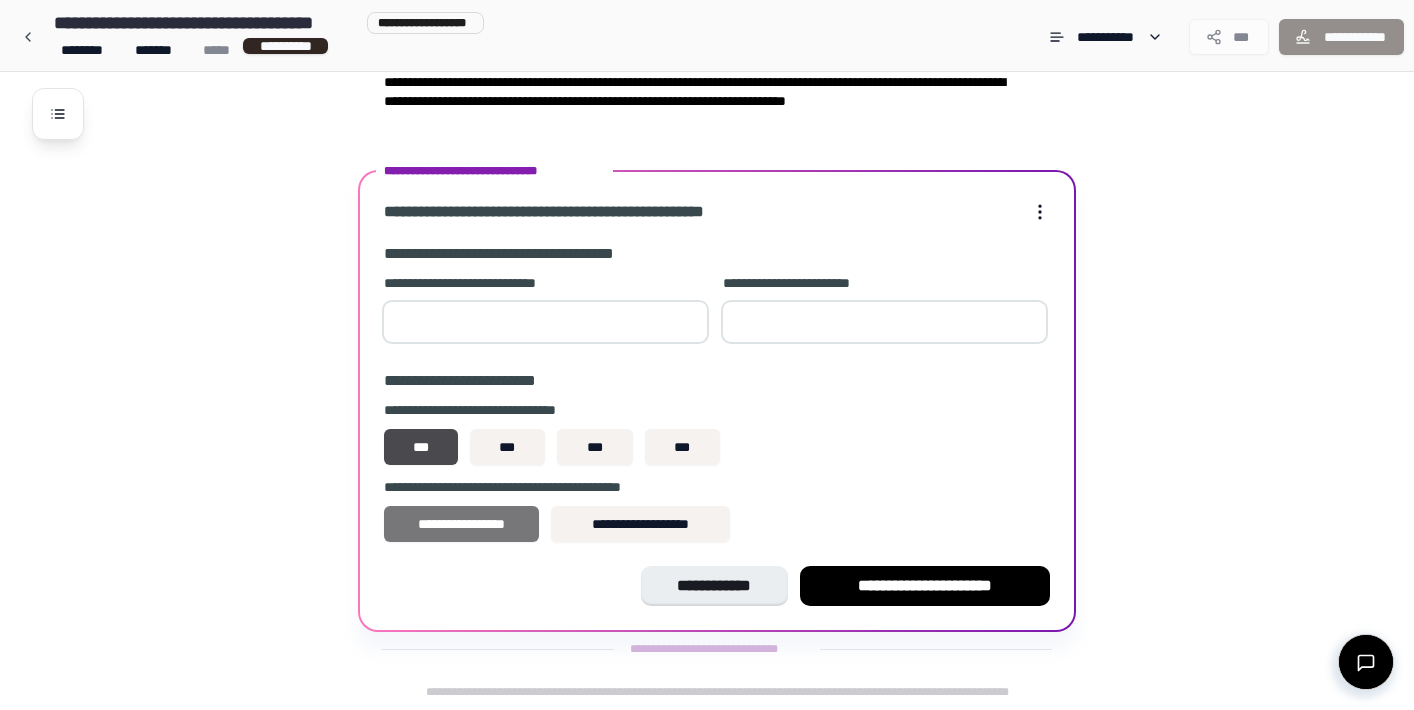 click on "**********" at bounding box center [461, 524] 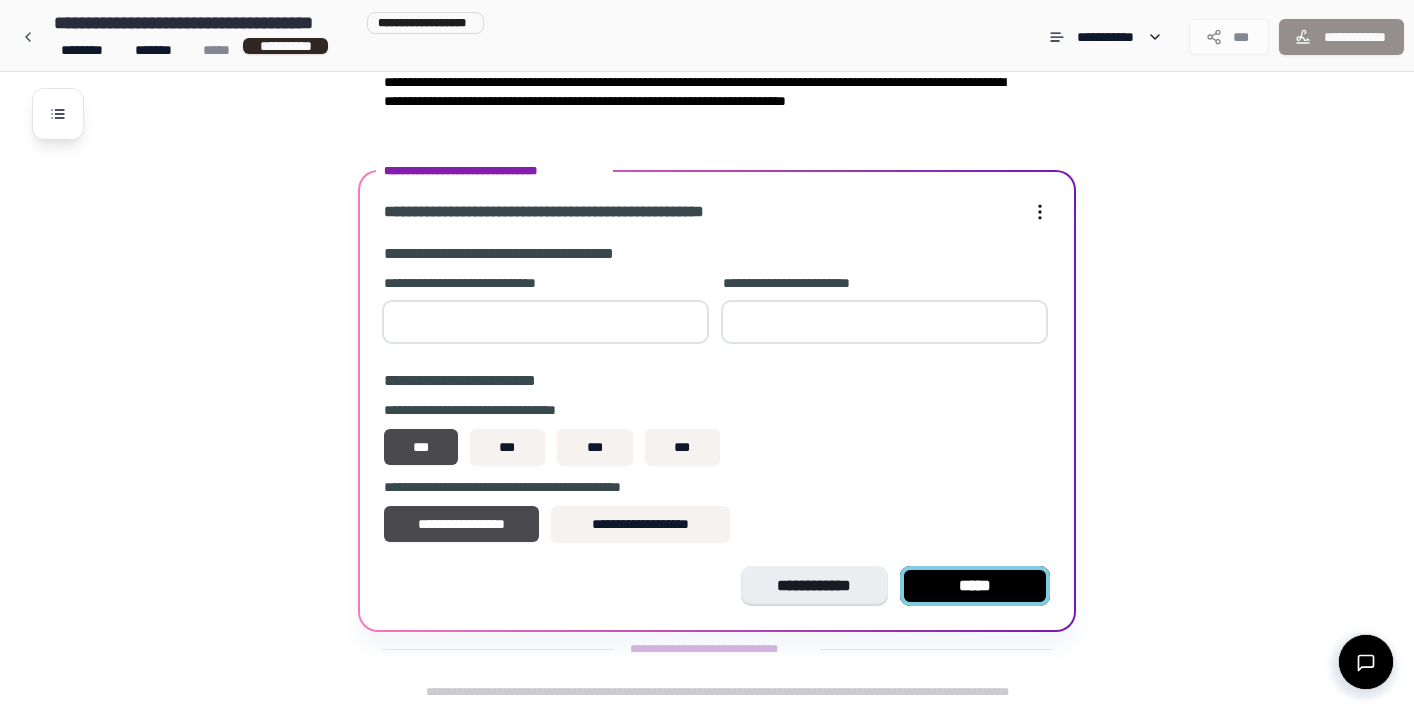 click on "*****" at bounding box center (975, 586) 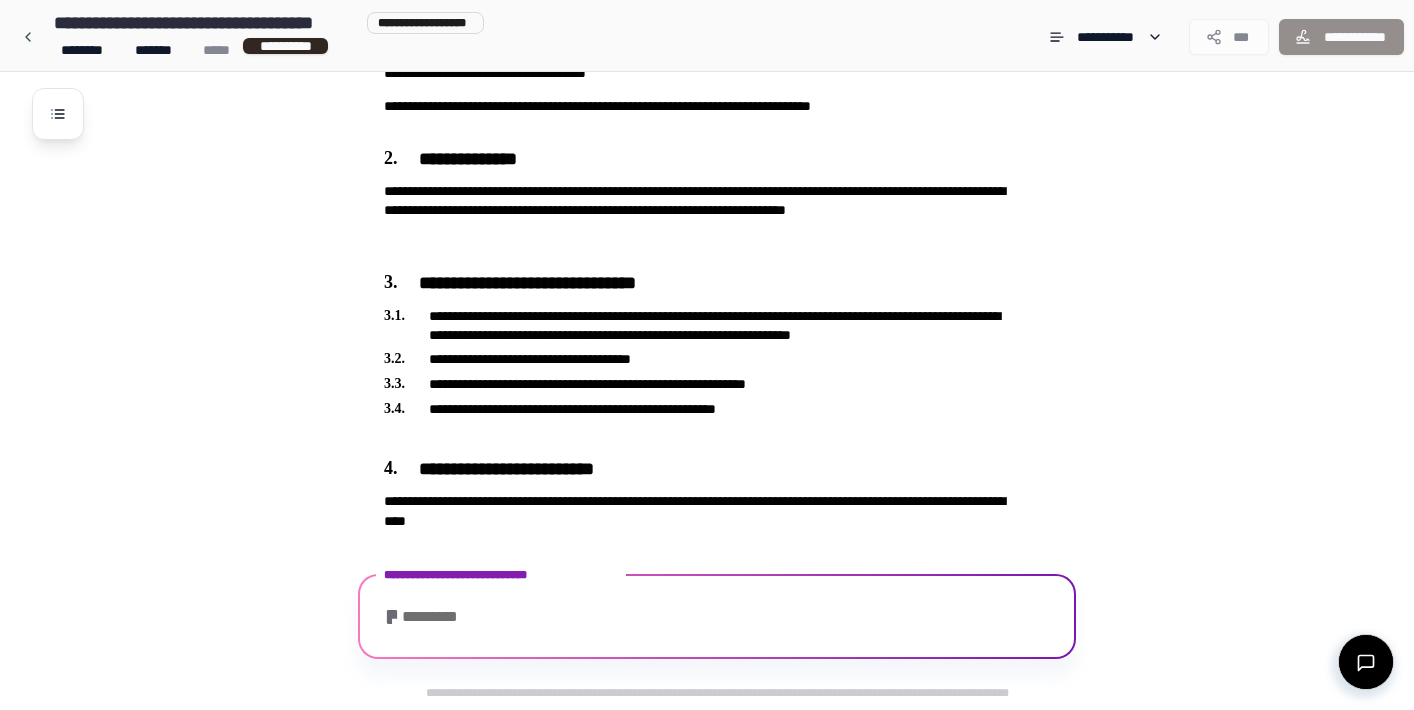 scroll, scrollTop: 454, scrollLeft: 0, axis: vertical 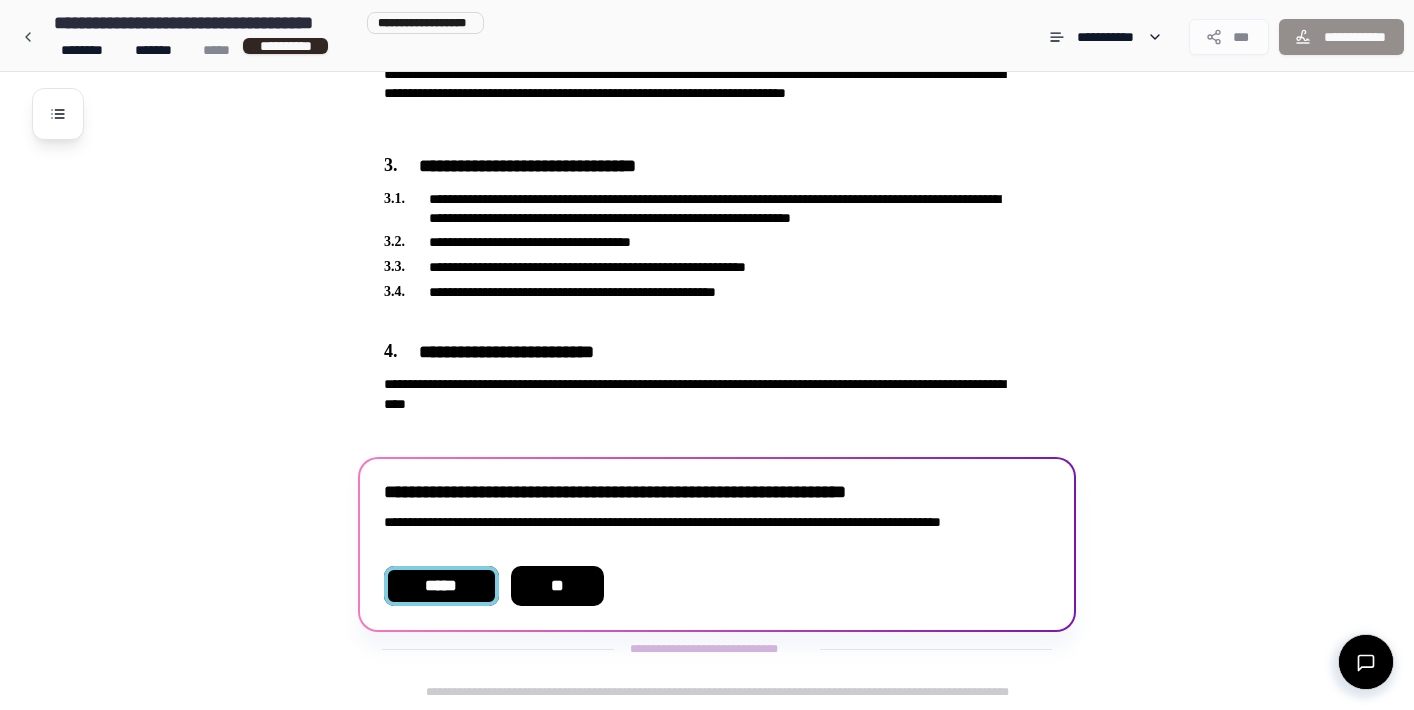 click on "*****" at bounding box center [441, 586] 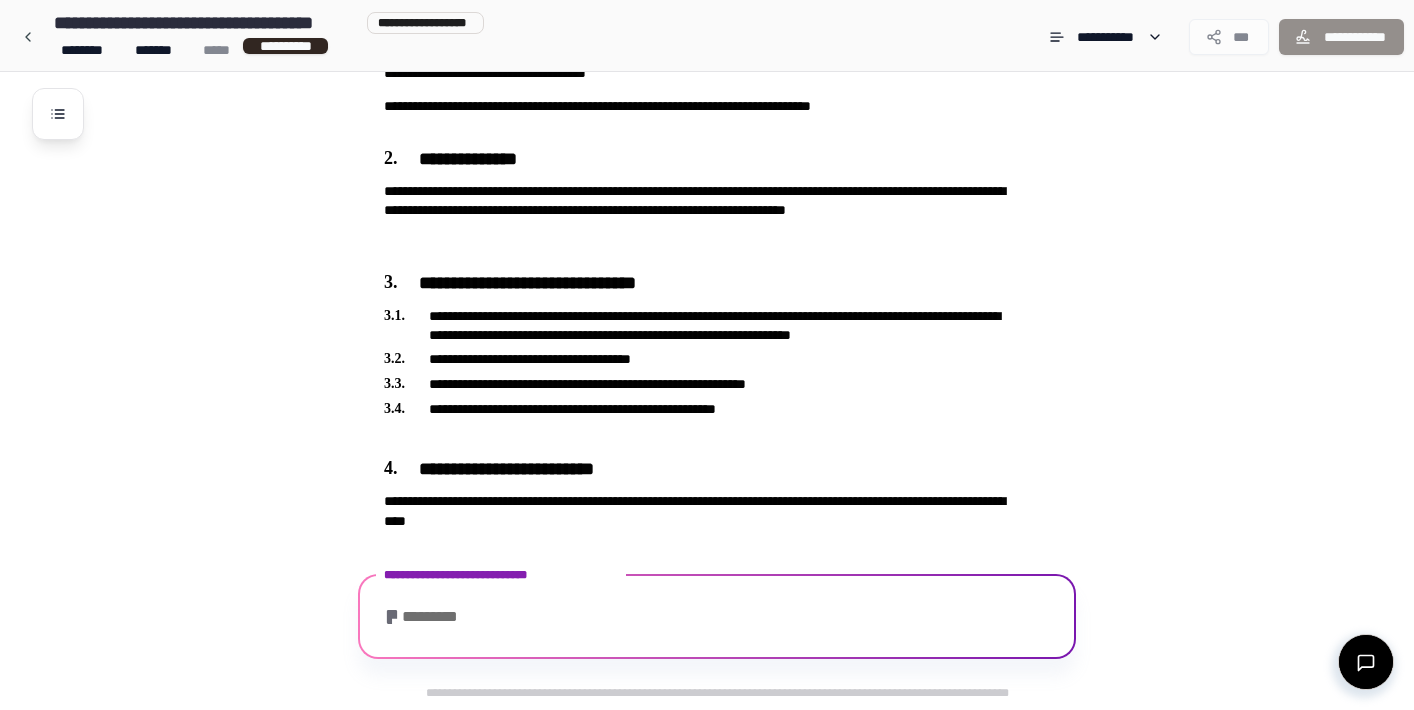 scroll, scrollTop: 428, scrollLeft: 0, axis: vertical 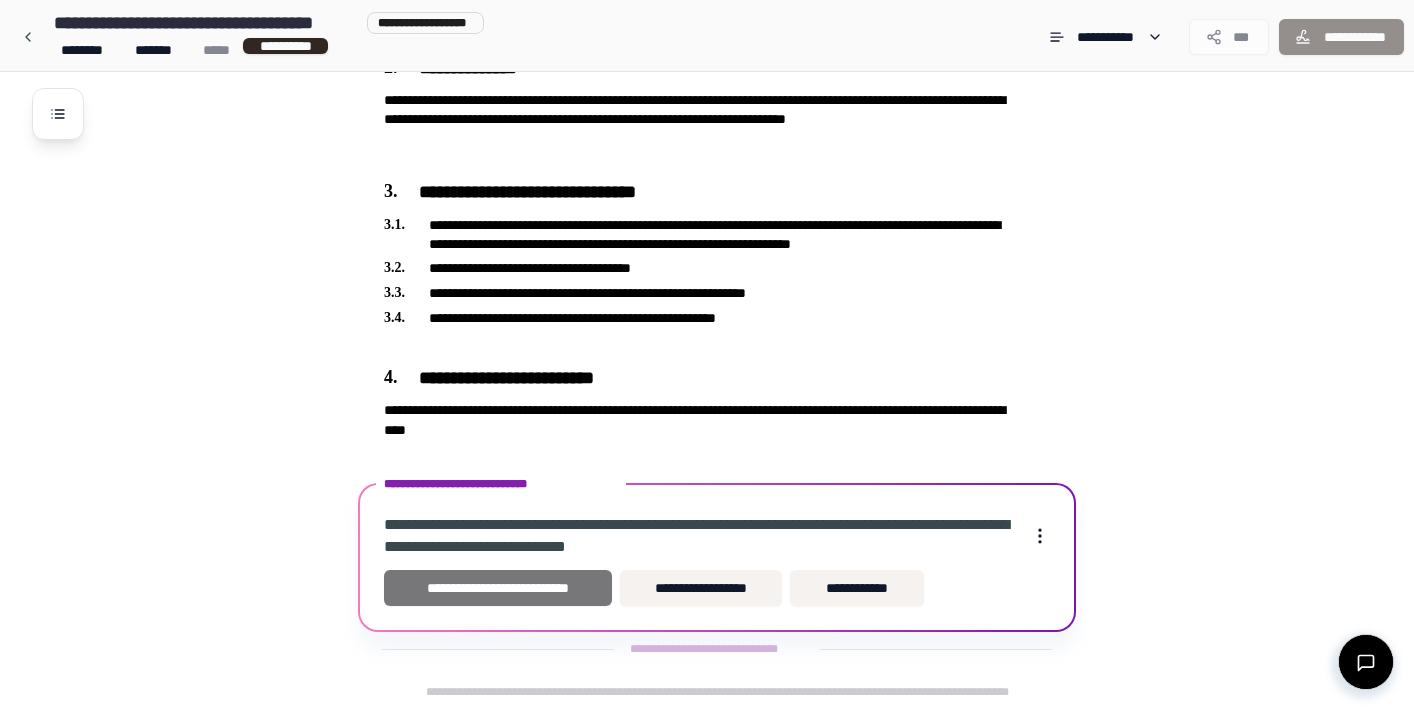 click on "**********" at bounding box center [498, 588] 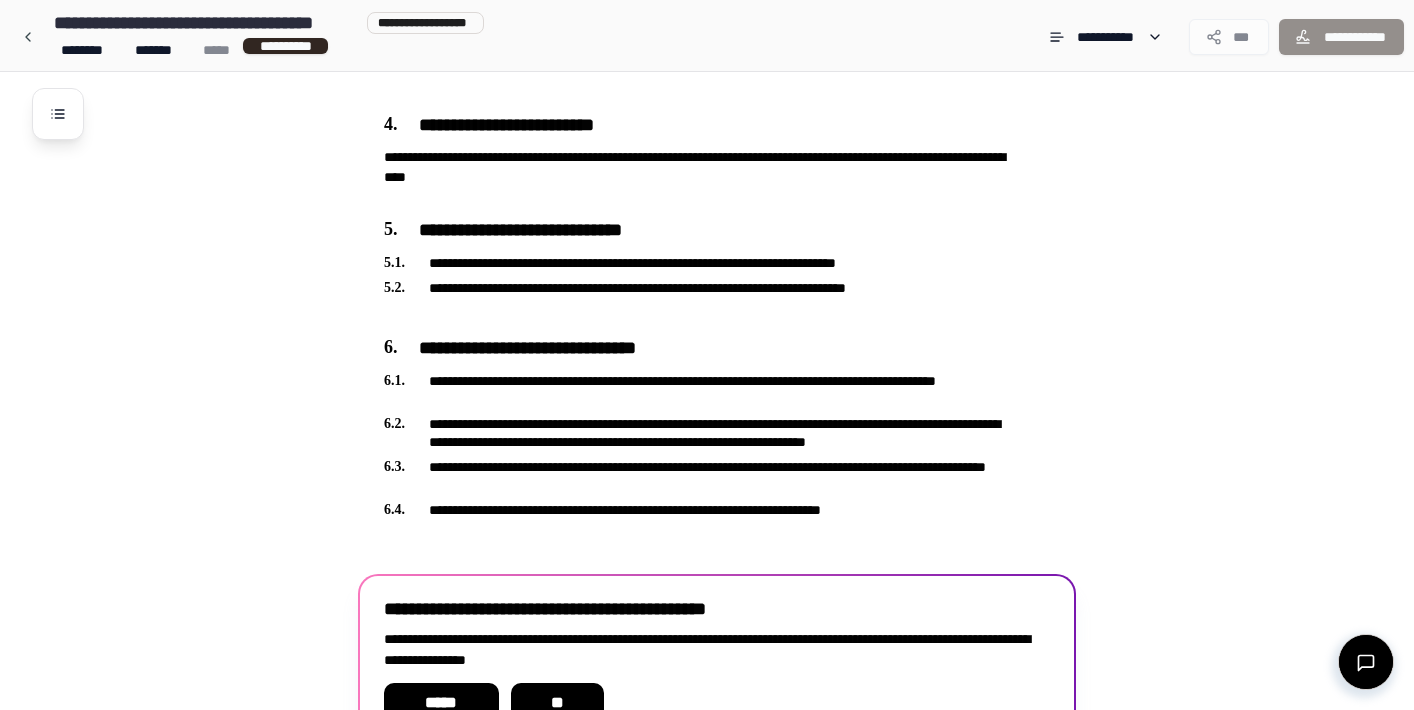 scroll, scrollTop: 798, scrollLeft: 0, axis: vertical 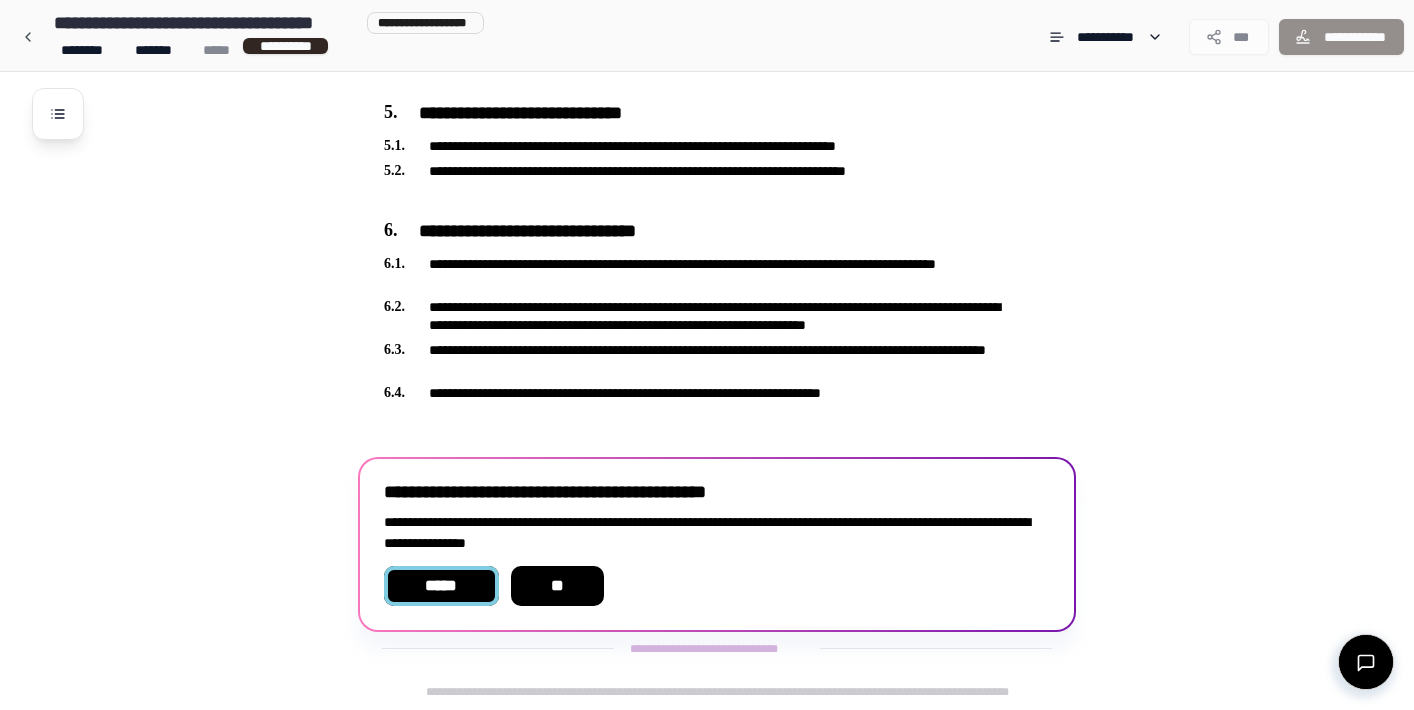 click on "*****" at bounding box center [441, 586] 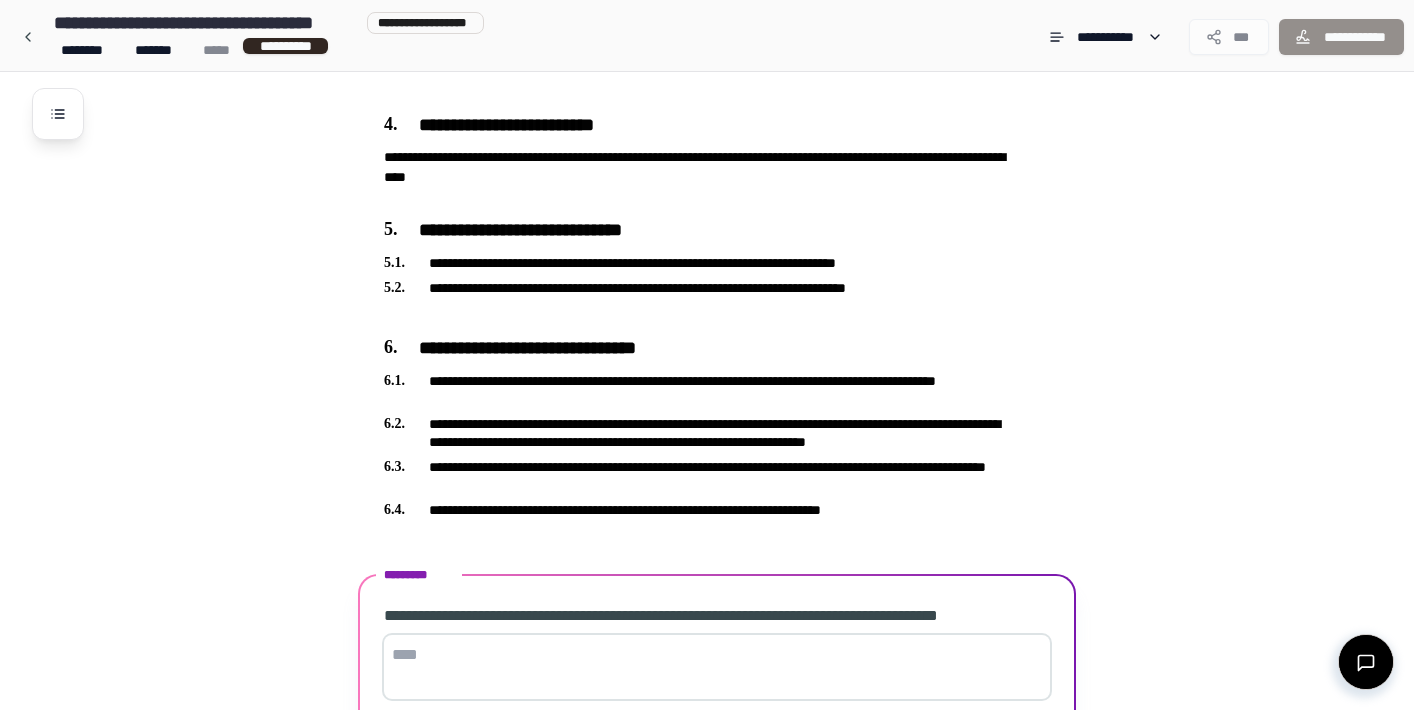 scroll, scrollTop: 838, scrollLeft: 0, axis: vertical 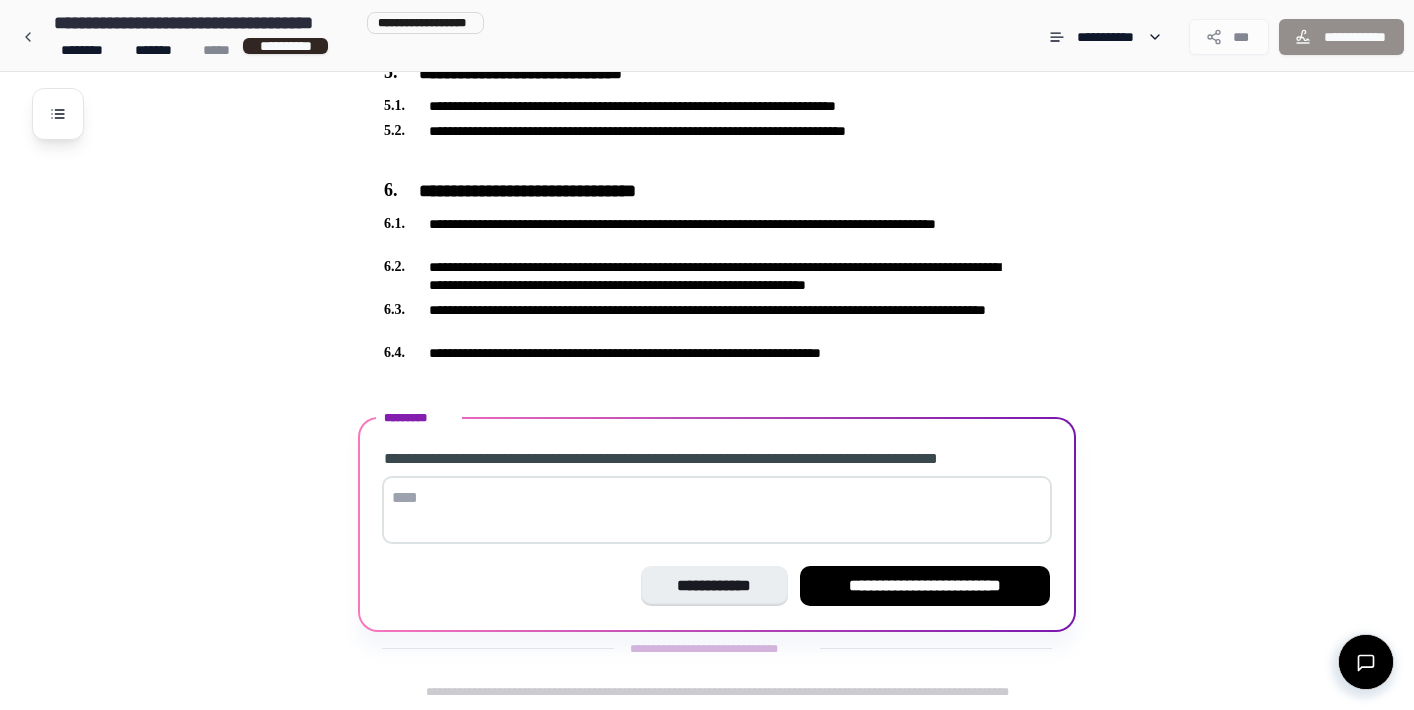 click at bounding box center (717, 510) 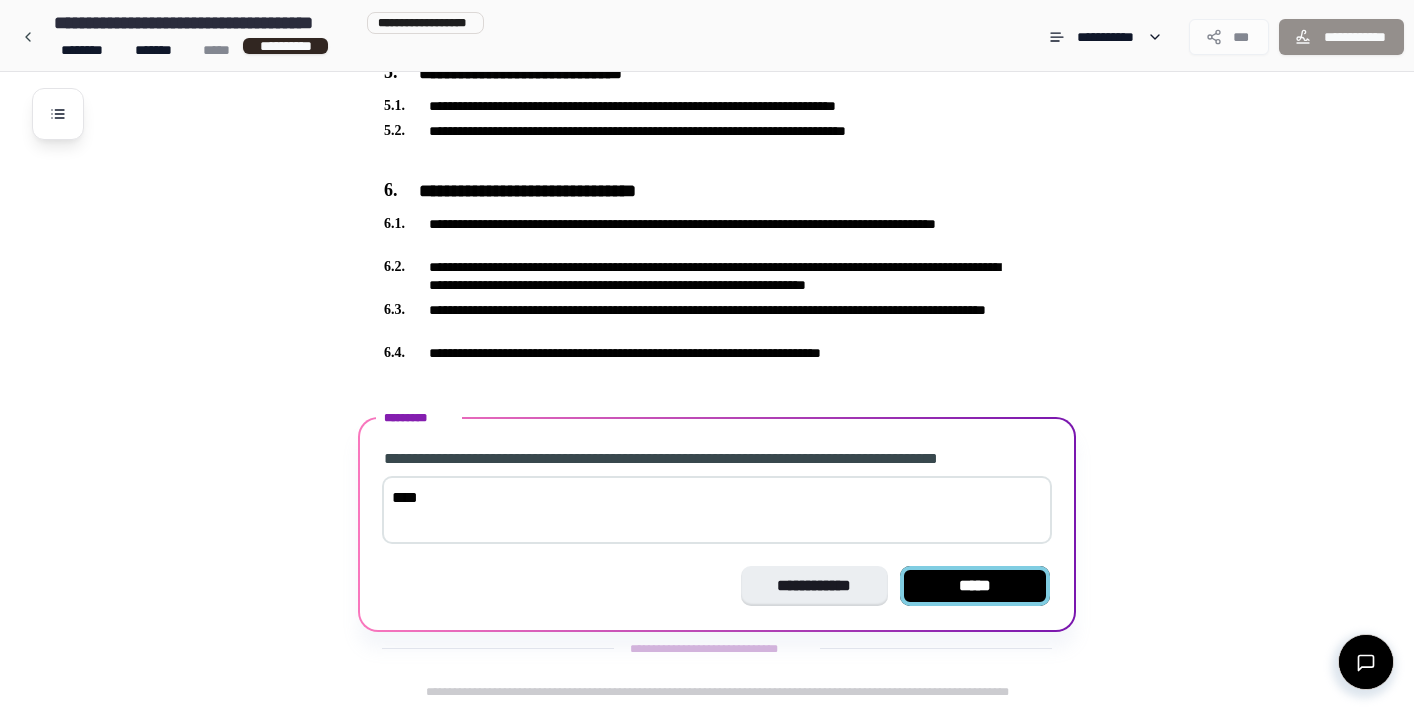 click on "*****" at bounding box center [975, 586] 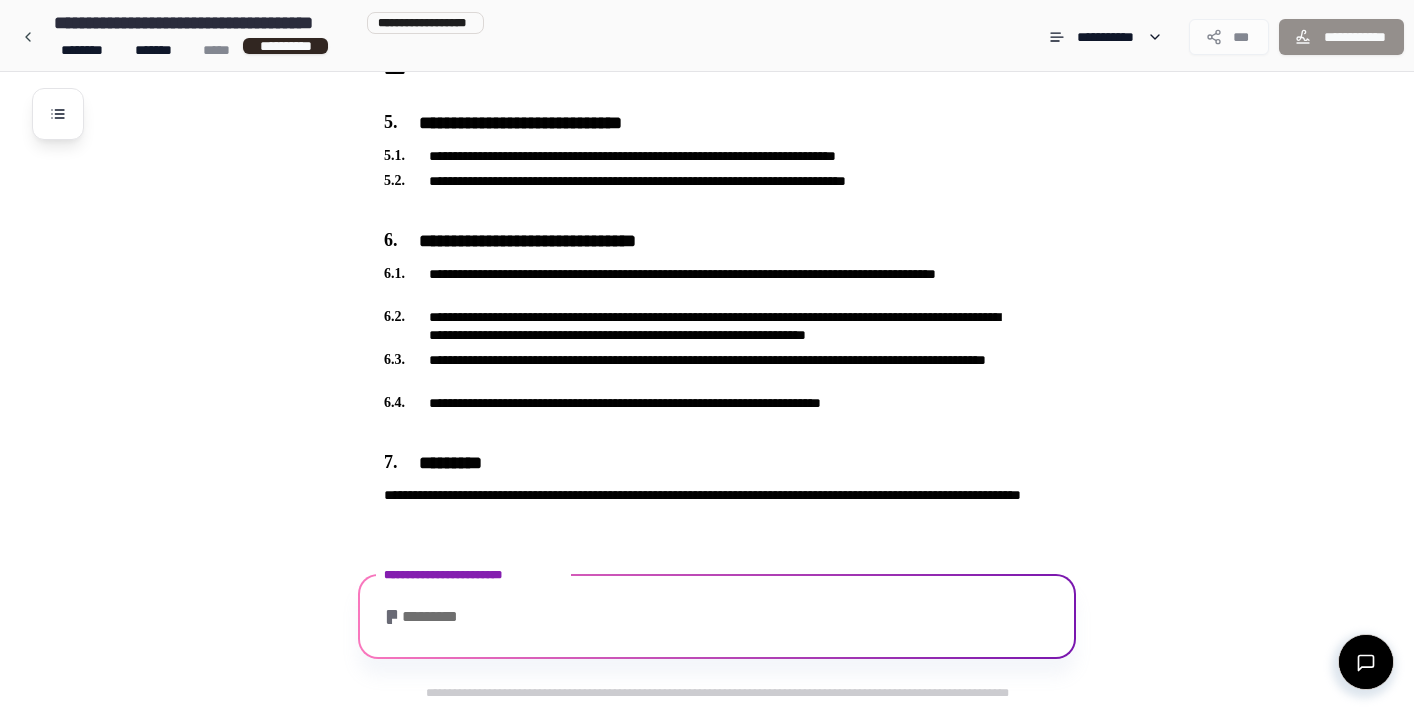 scroll, scrollTop: 857, scrollLeft: 0, axis: vertical 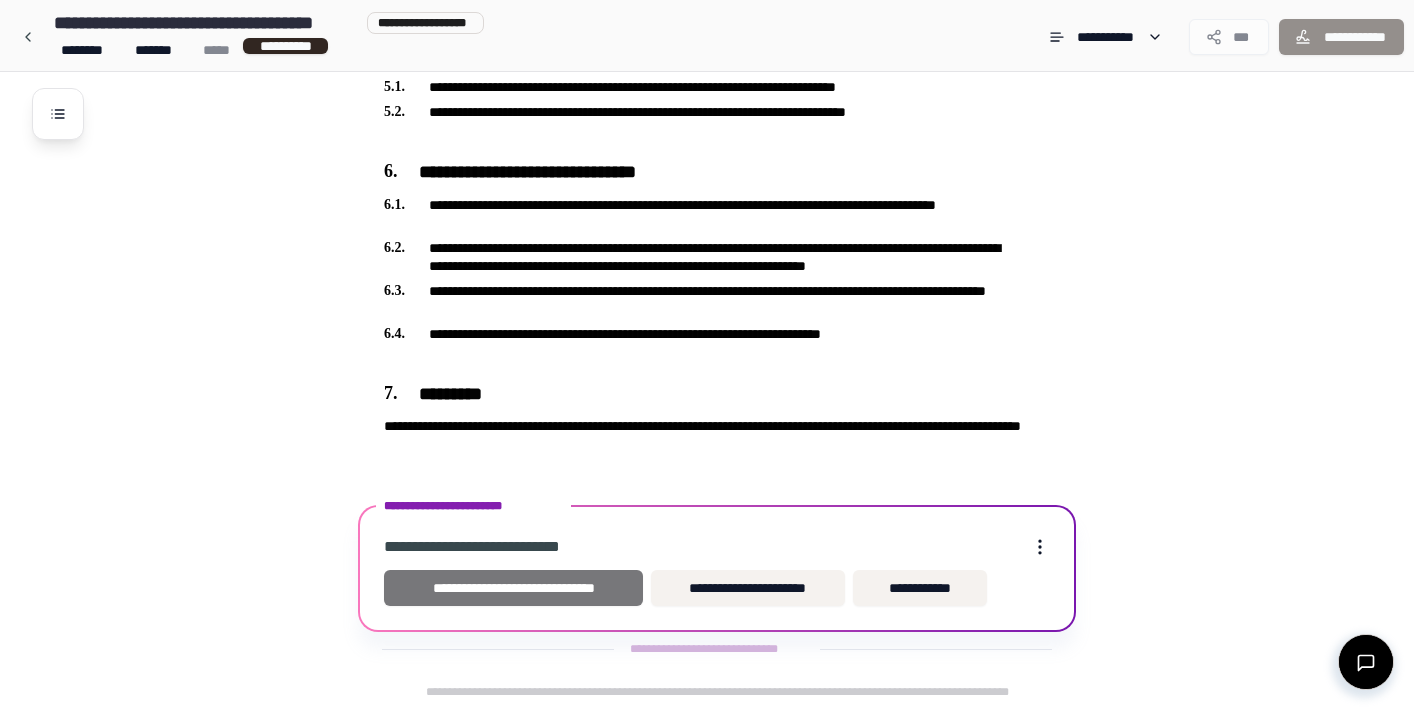 click on "**********" at bounding box center (513, 588) 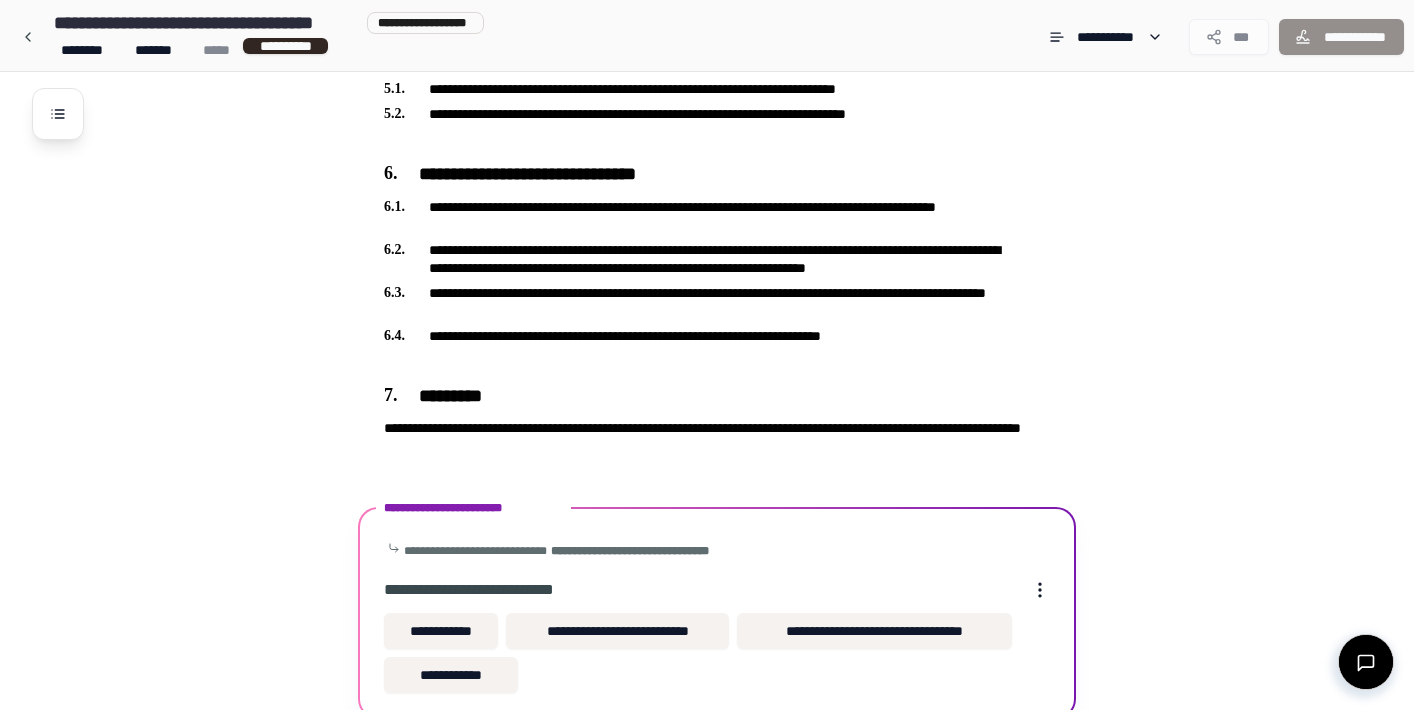 scroll, scrollTop: 942, scrollLeft: 0, axis: vertical 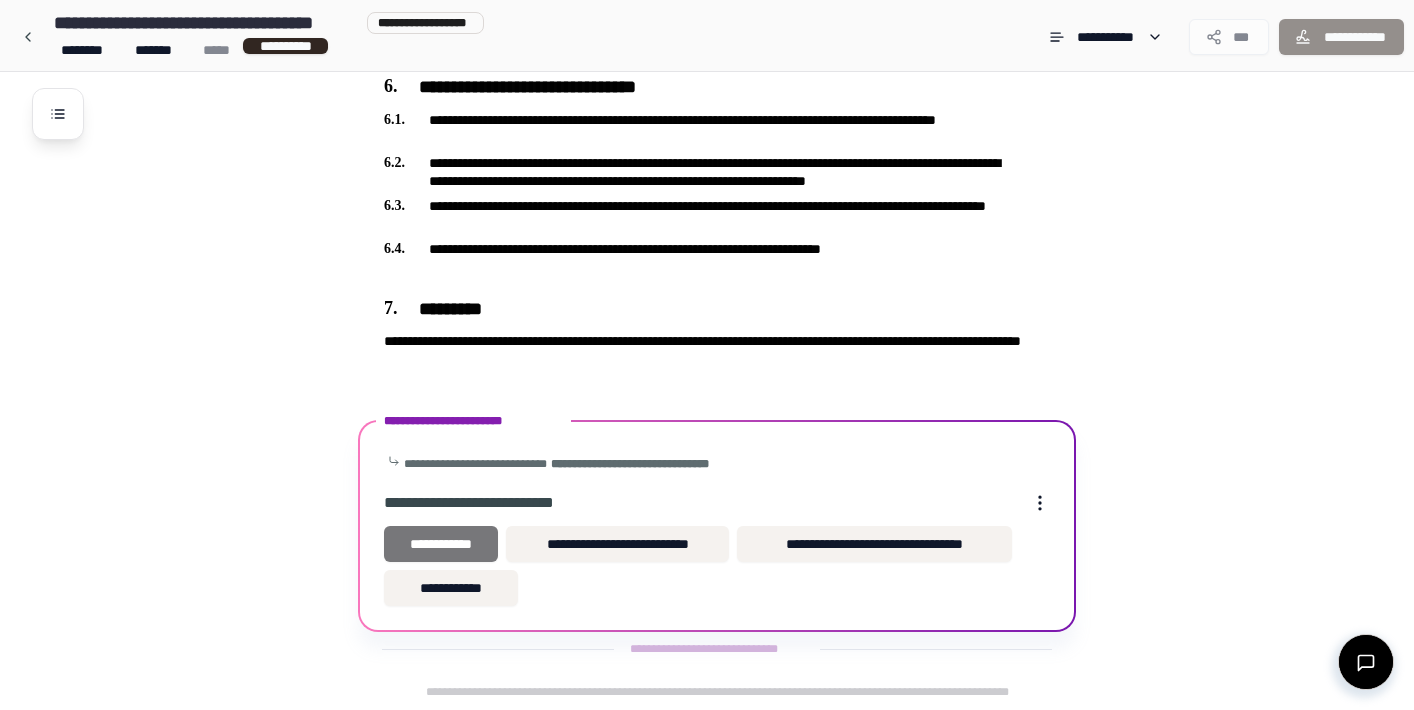 click on "**********" at bounding box center (441, 544) 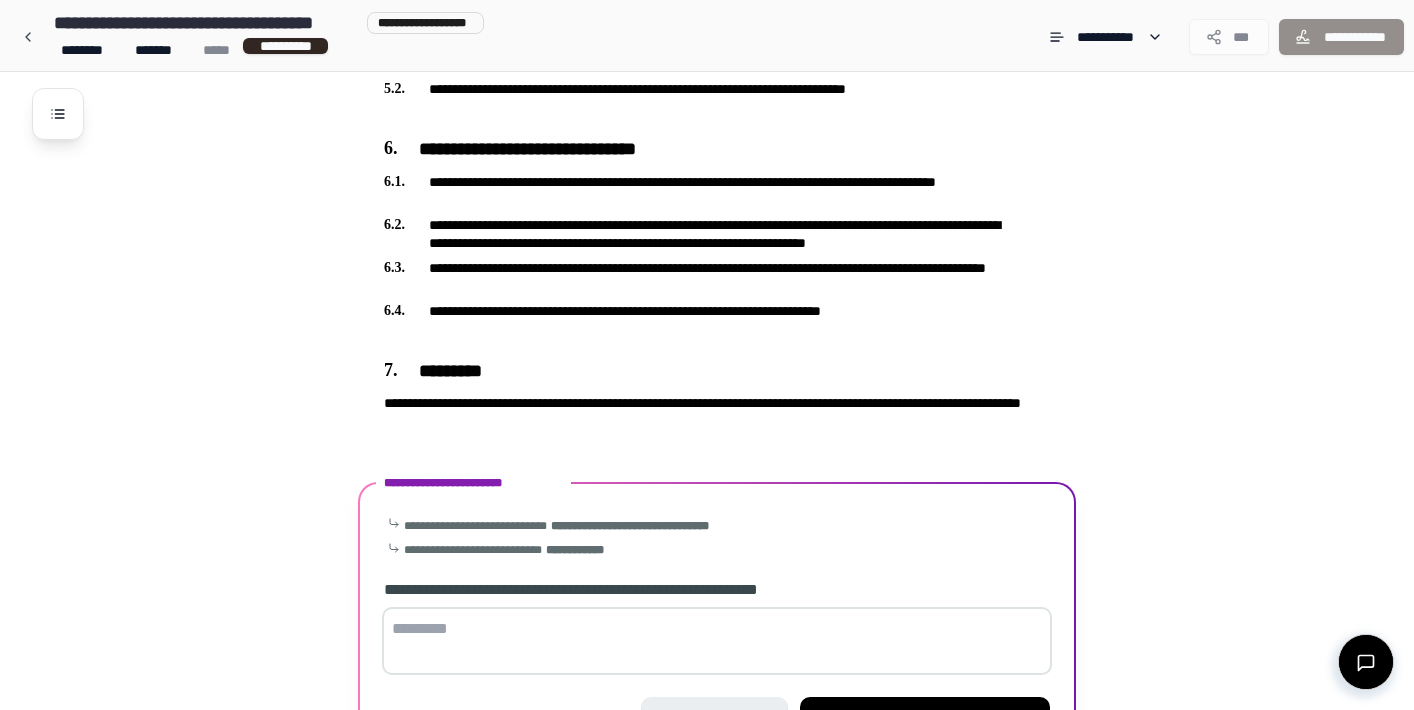 scroll, scrollTop: 1011, scrollLeft: 0, axis: vertical 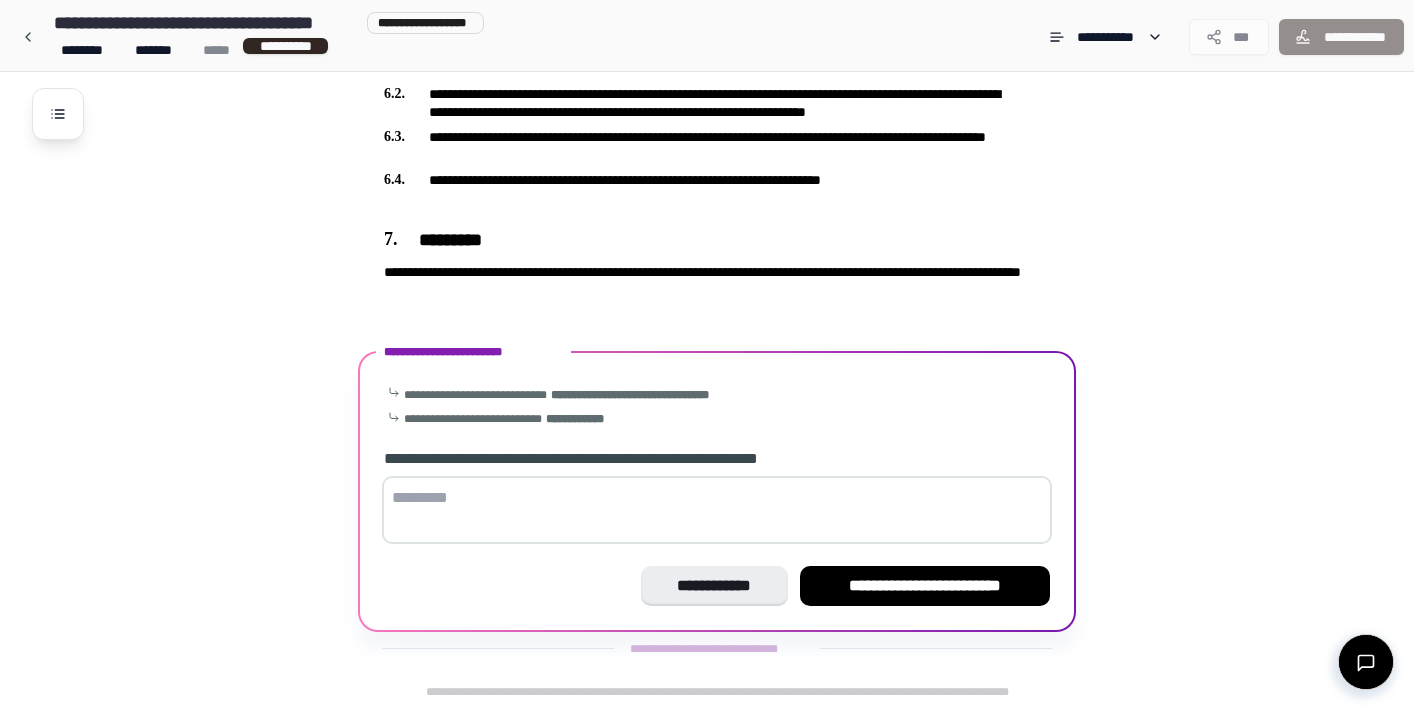 click at bounding box center [717, 510] 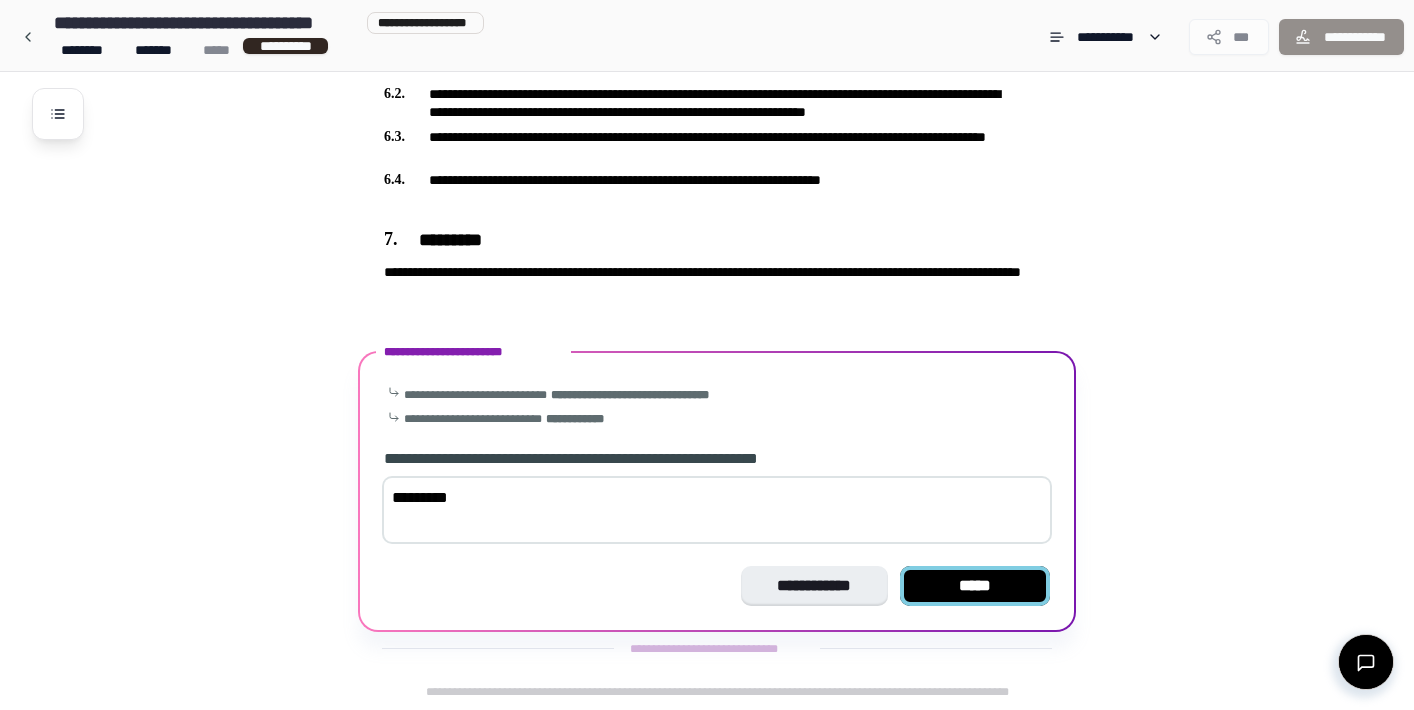 click on "*****" at bounding box center [975, 586] 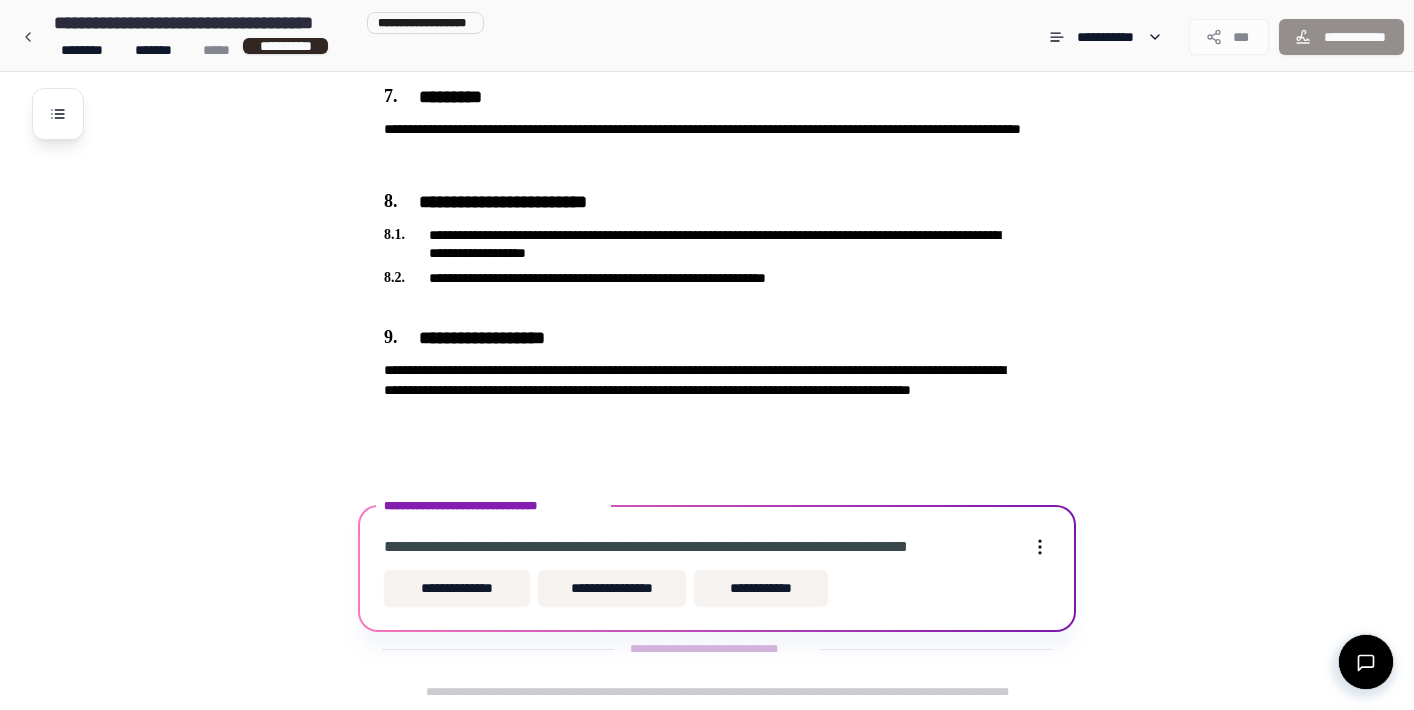 scroll, scrollTop: 1154, scrollLeft: 0, axis: vertical 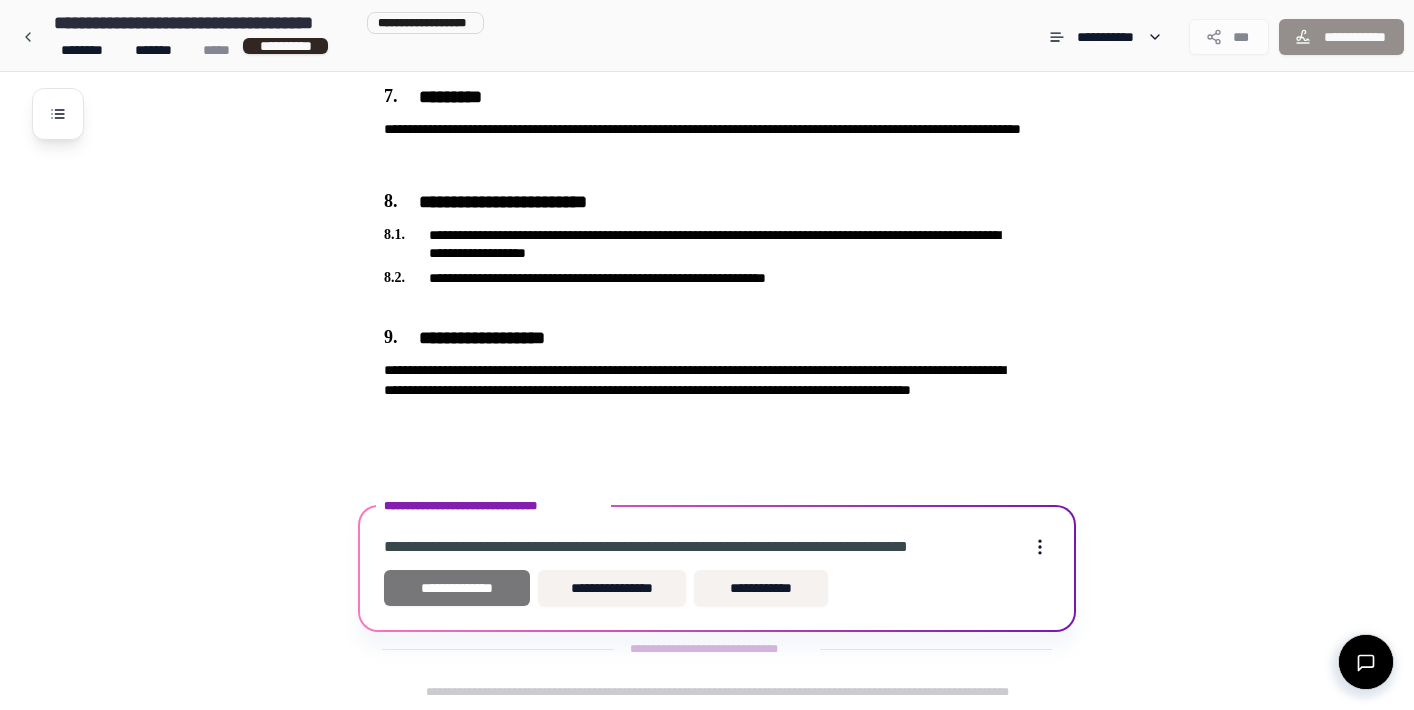 click on "**********" at bounding box center [457, 588] 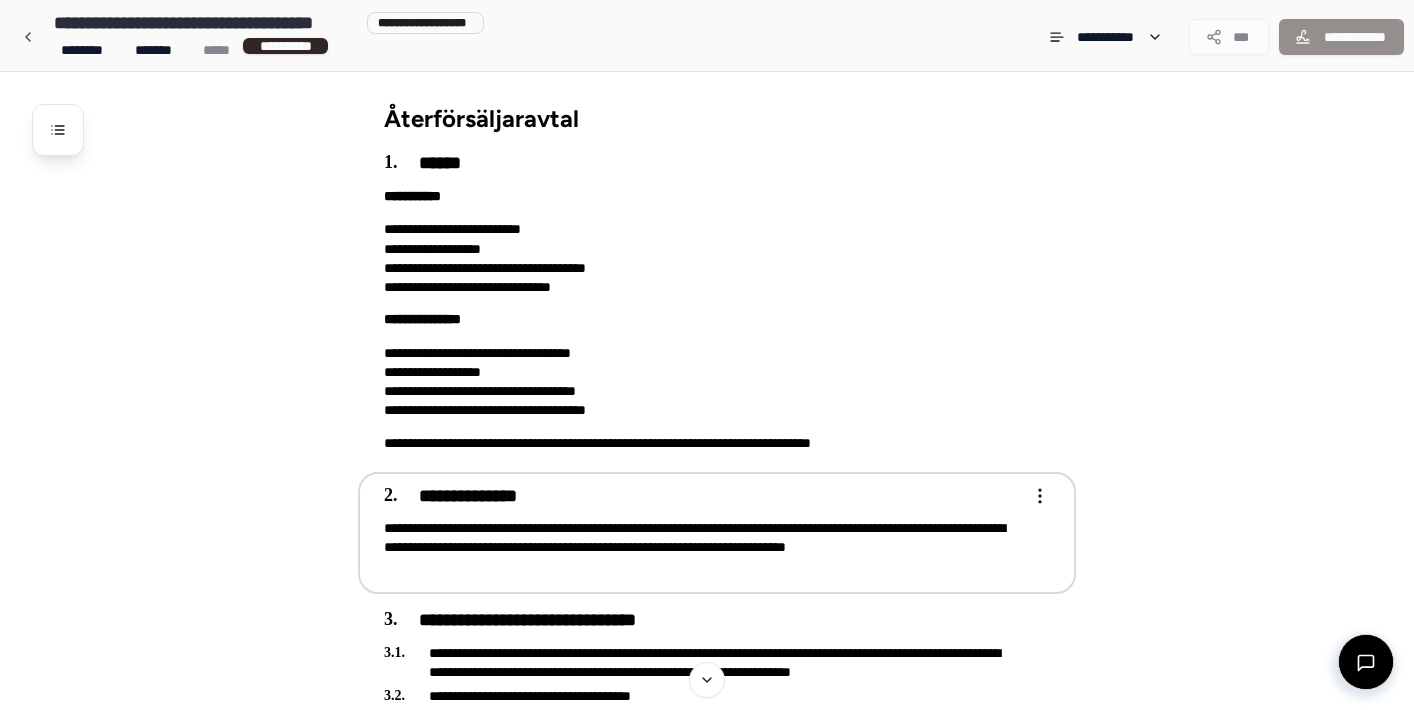 scroll, scrollTop: 0, scrollLeft: 0, axis: both 